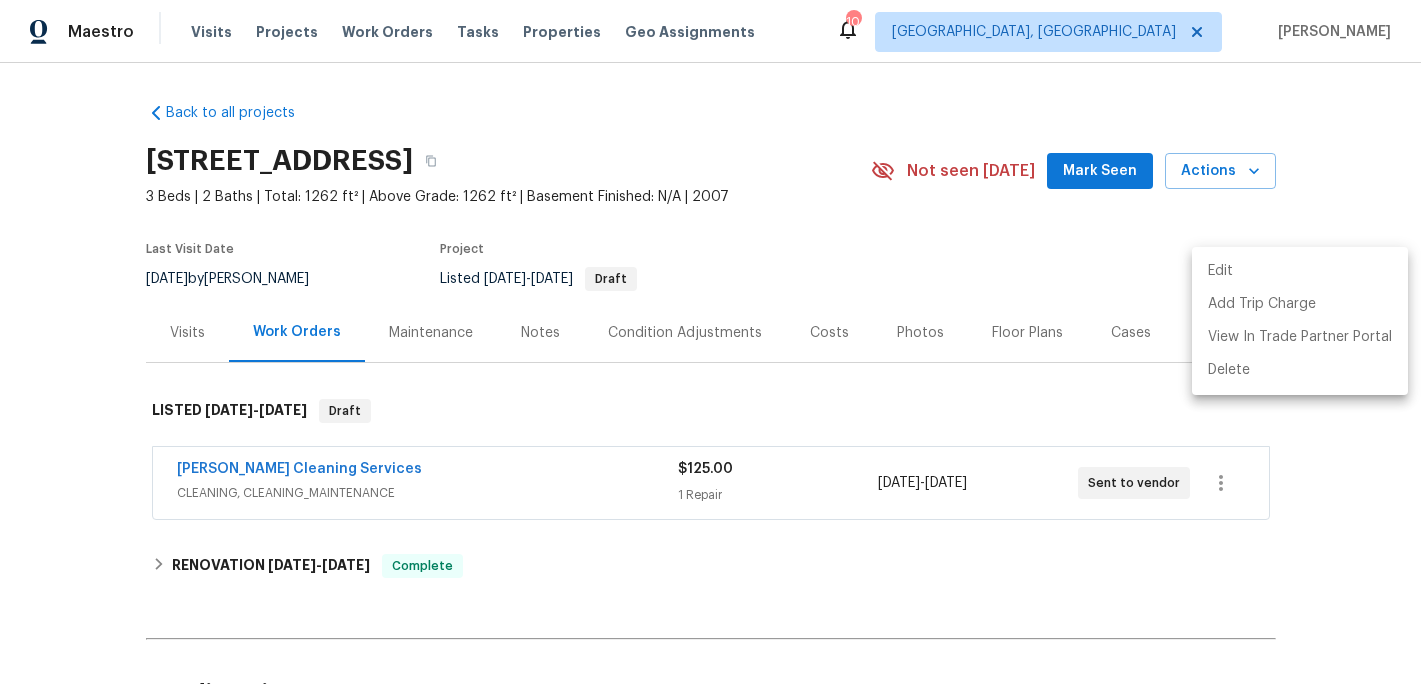 scroll, scrollTop: 0, scrollLeft: 0, axis: both 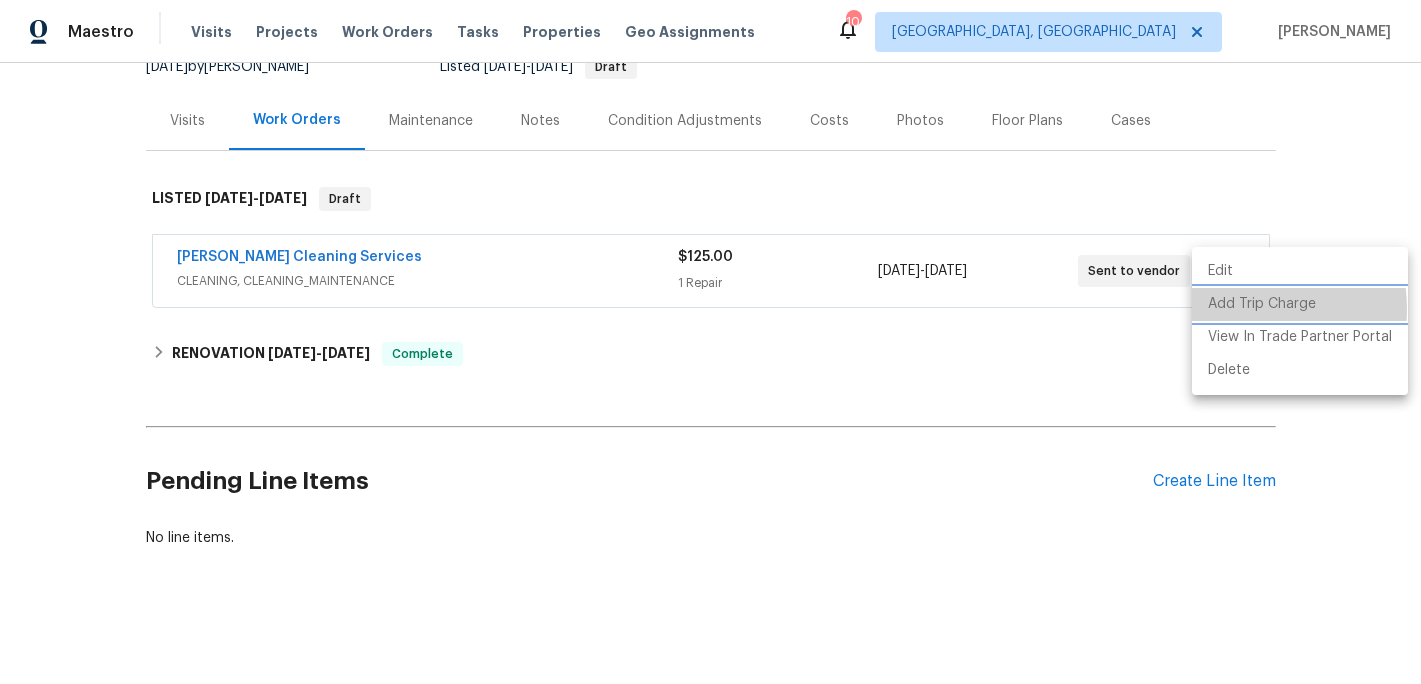 click on "Add Trip Charge" at bounding box center (1300, 304) 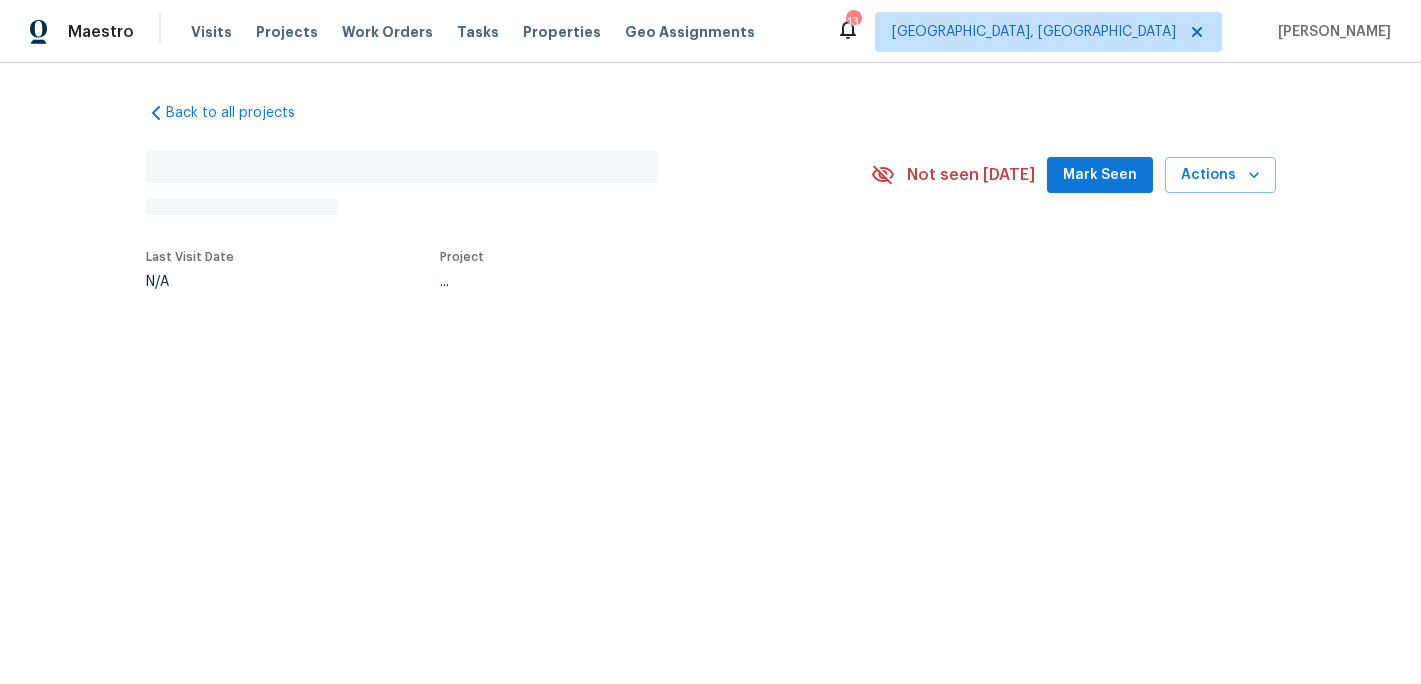 scroll, scrollTop: 0, scrollLeft: 0, axis: both 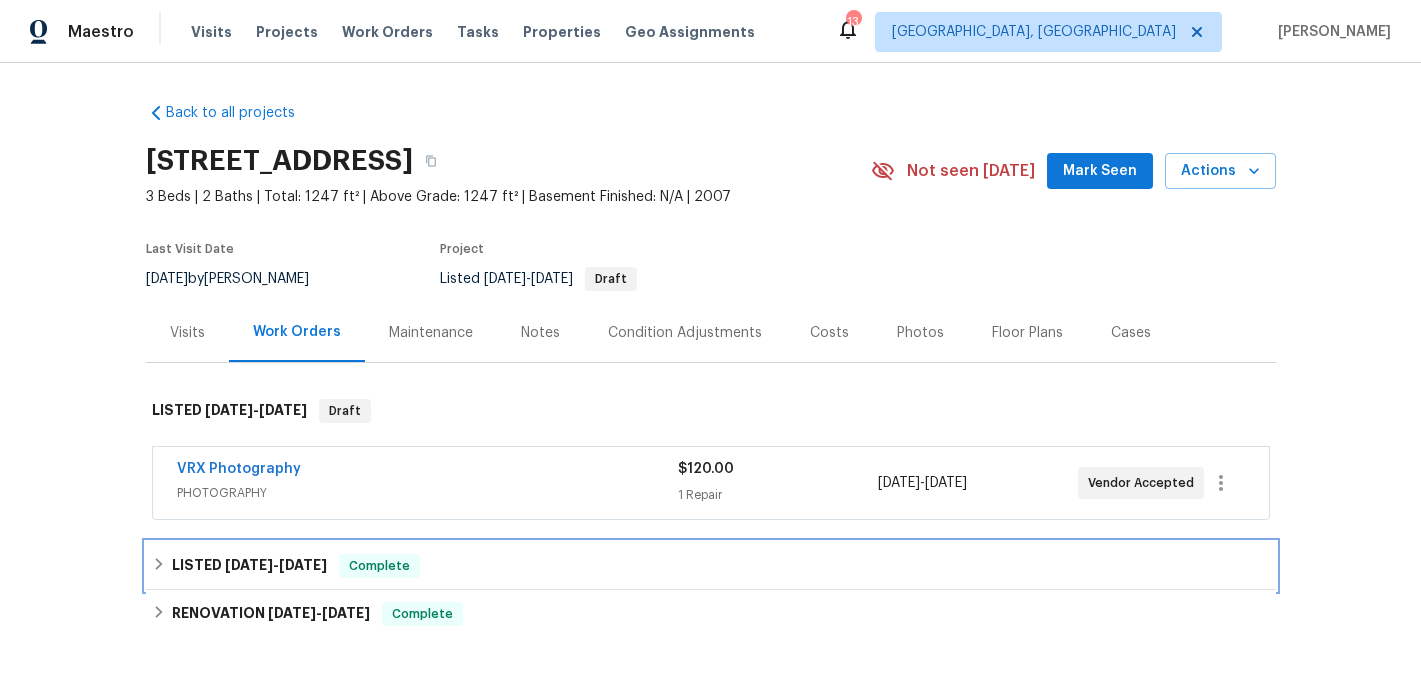 click on "[DATE]" at bounding box center [303, 565] 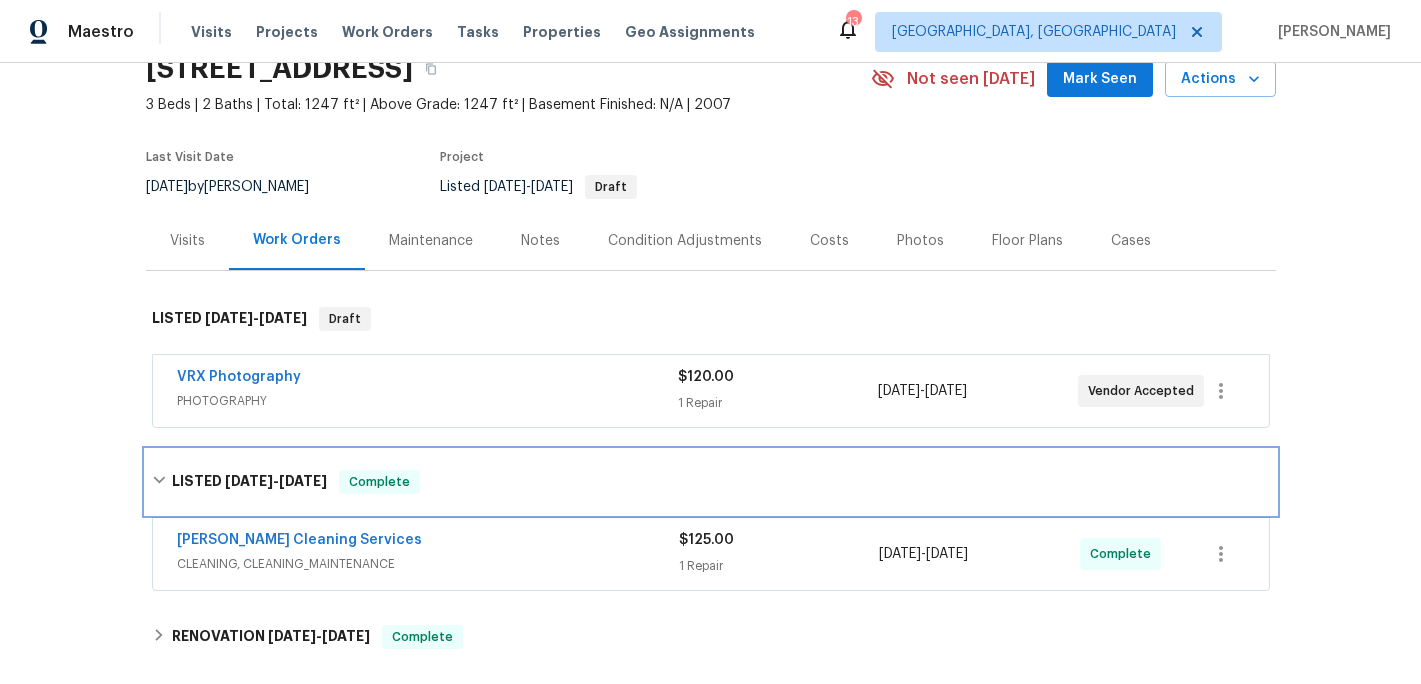 scroll, scrollTop: 84, scrollLeft: 0, axis: vertical 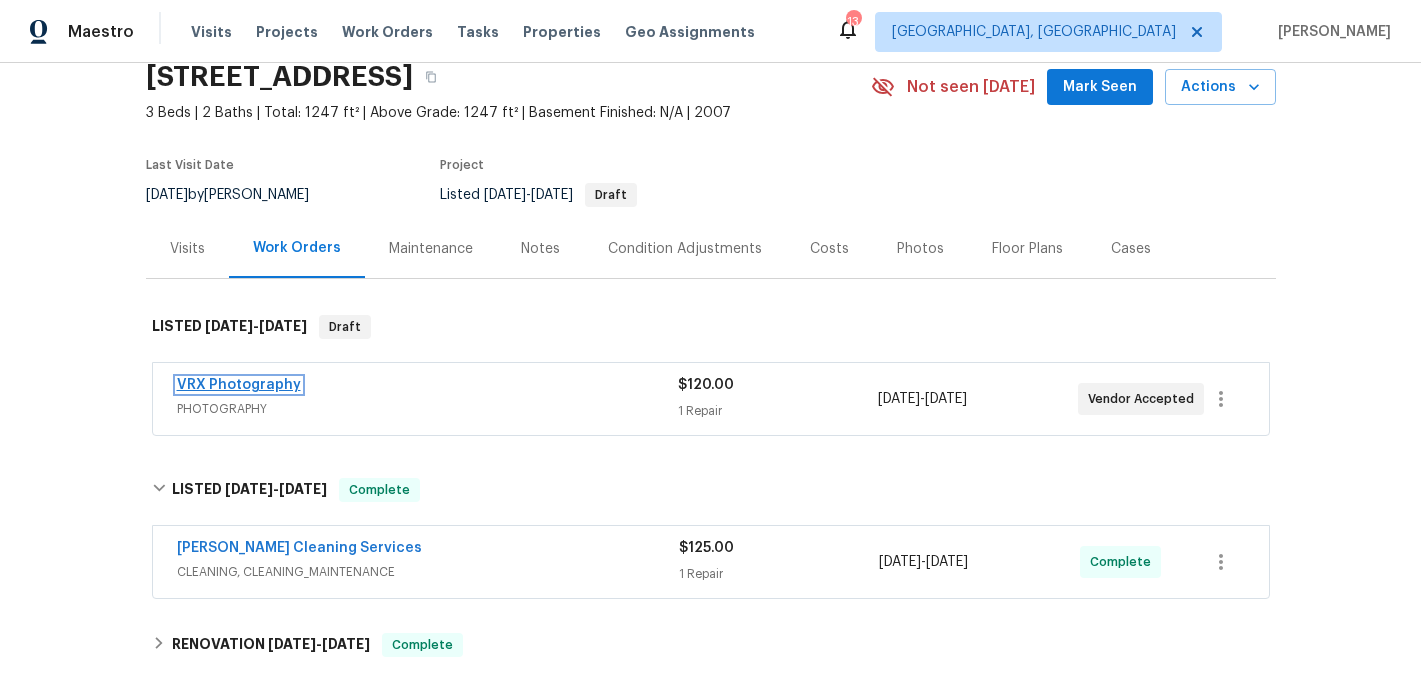 click on "VRX Photography" at bounding box center [239, 385] 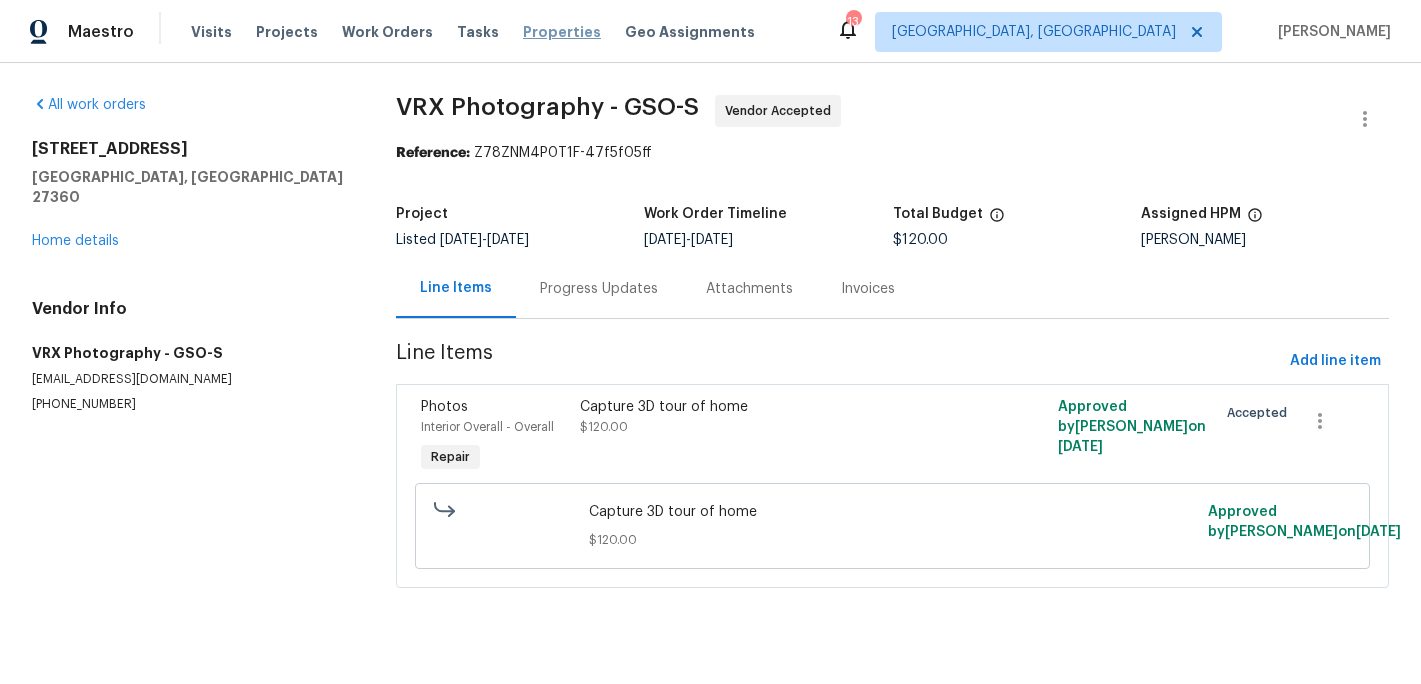 click on "Properties" at bounding box center (562, 32) 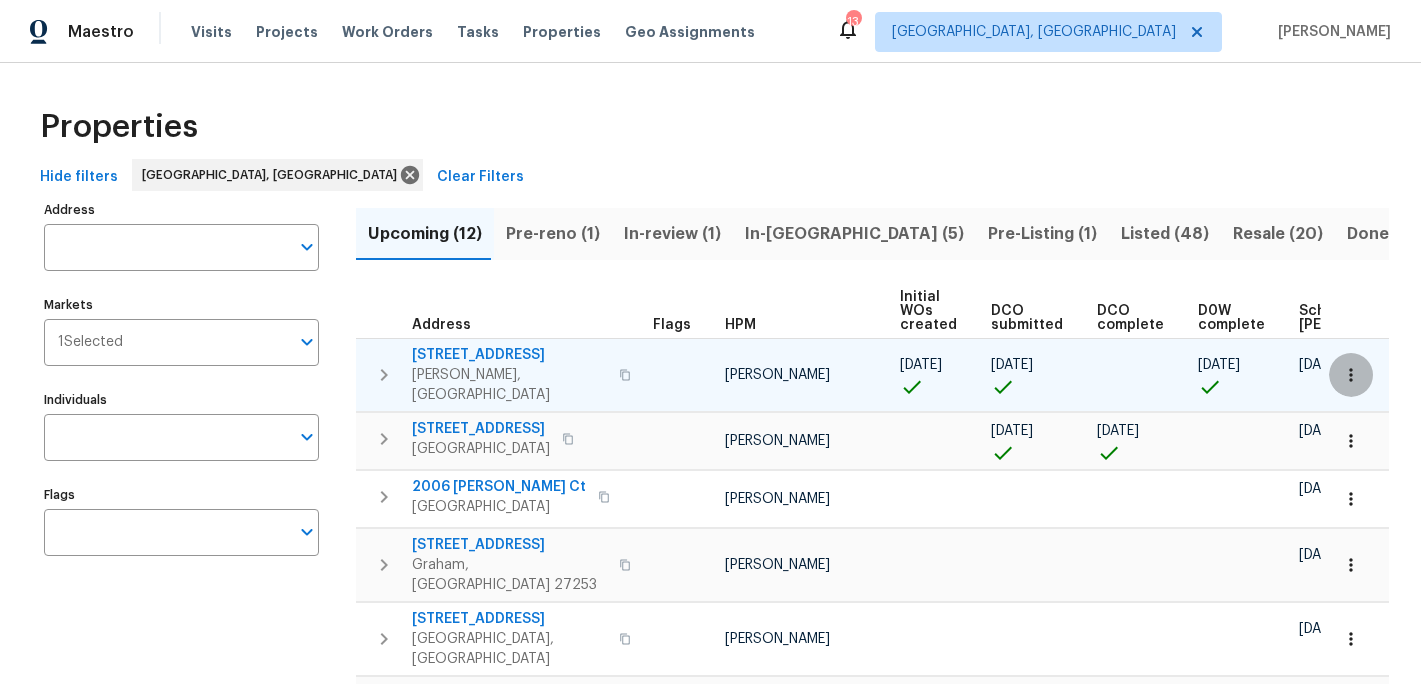 click 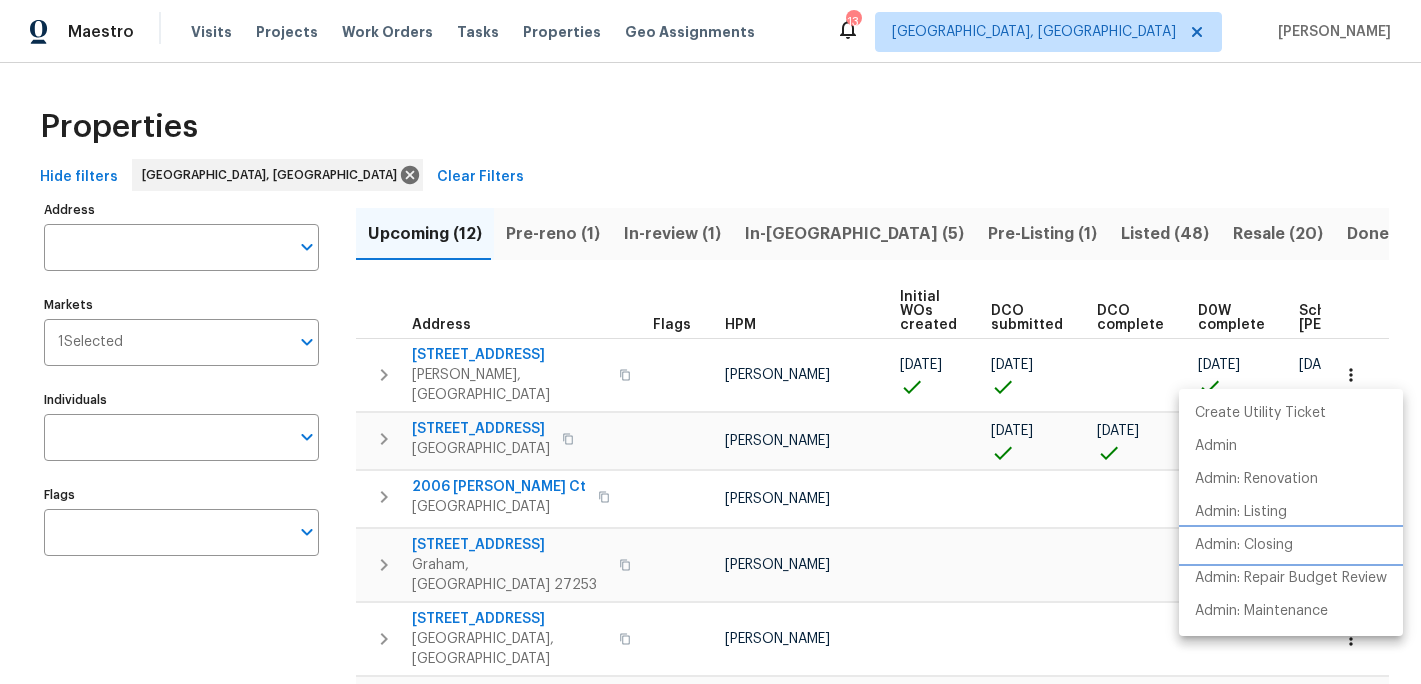 click on "Admin: Closing" at bounding box center (1244, 545) 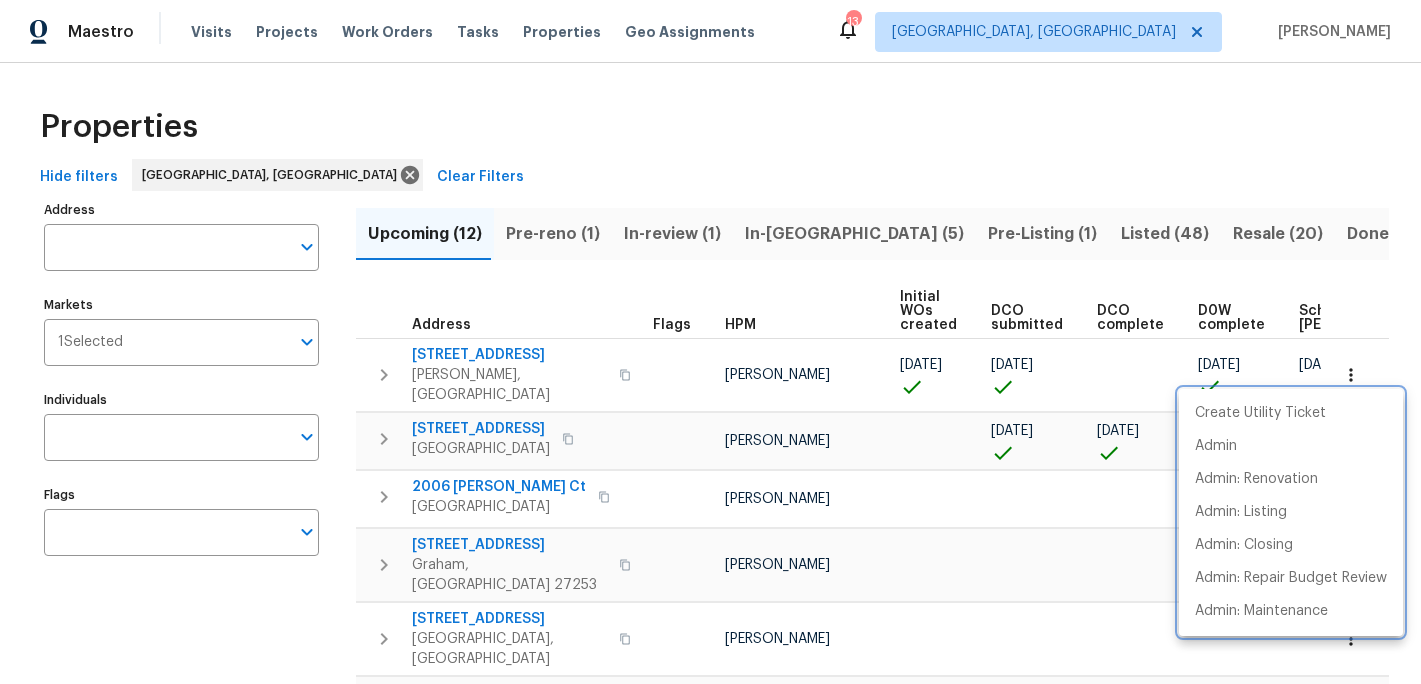 click at bounding box center (710, 342) 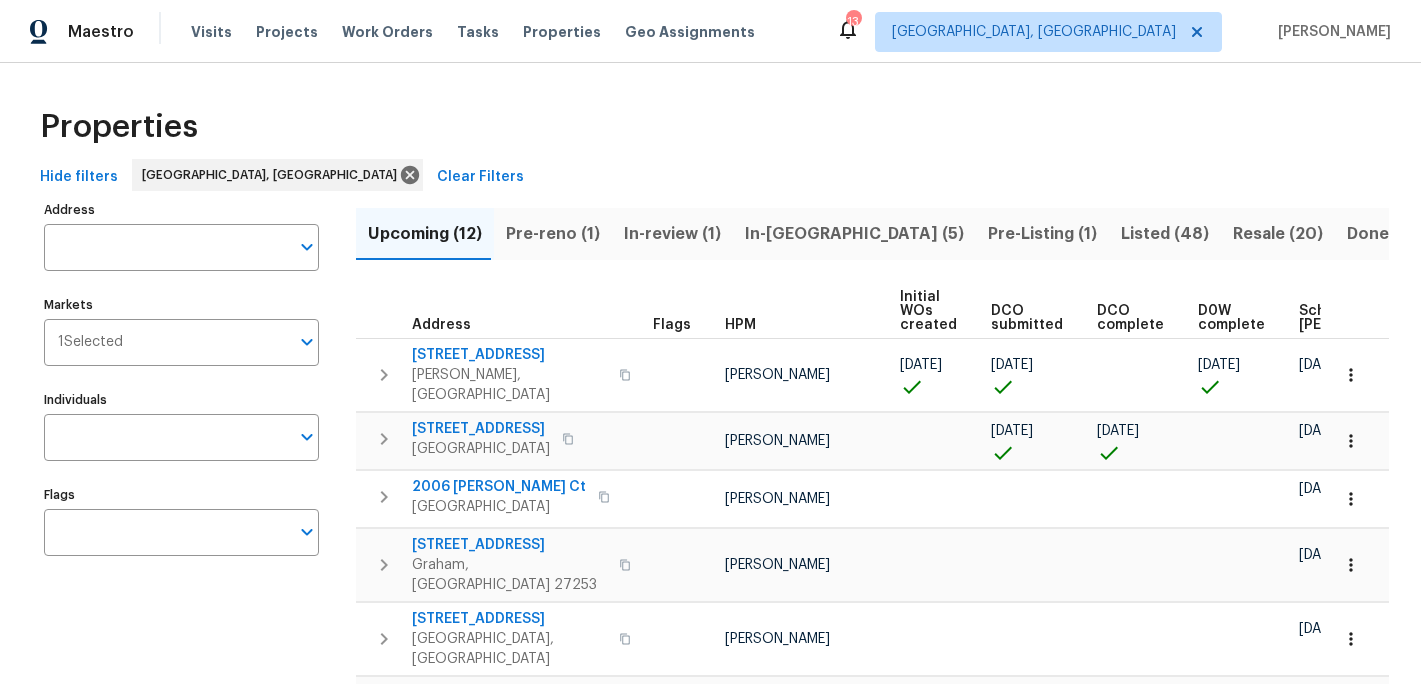 click on "Pre-reno (1)" at bounding box center (553, 234) 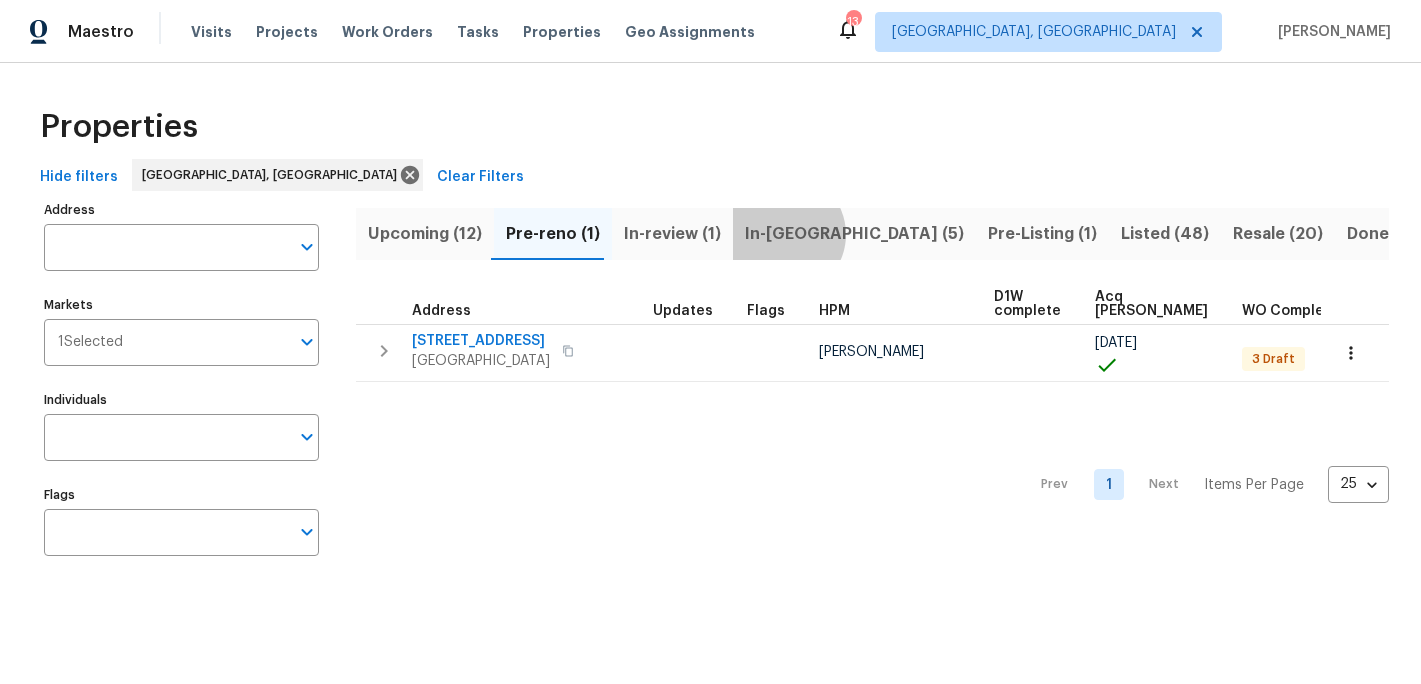 click on "In-[GEOGRAPHIC_DATA] (5)" at bounding box center (854, 234) 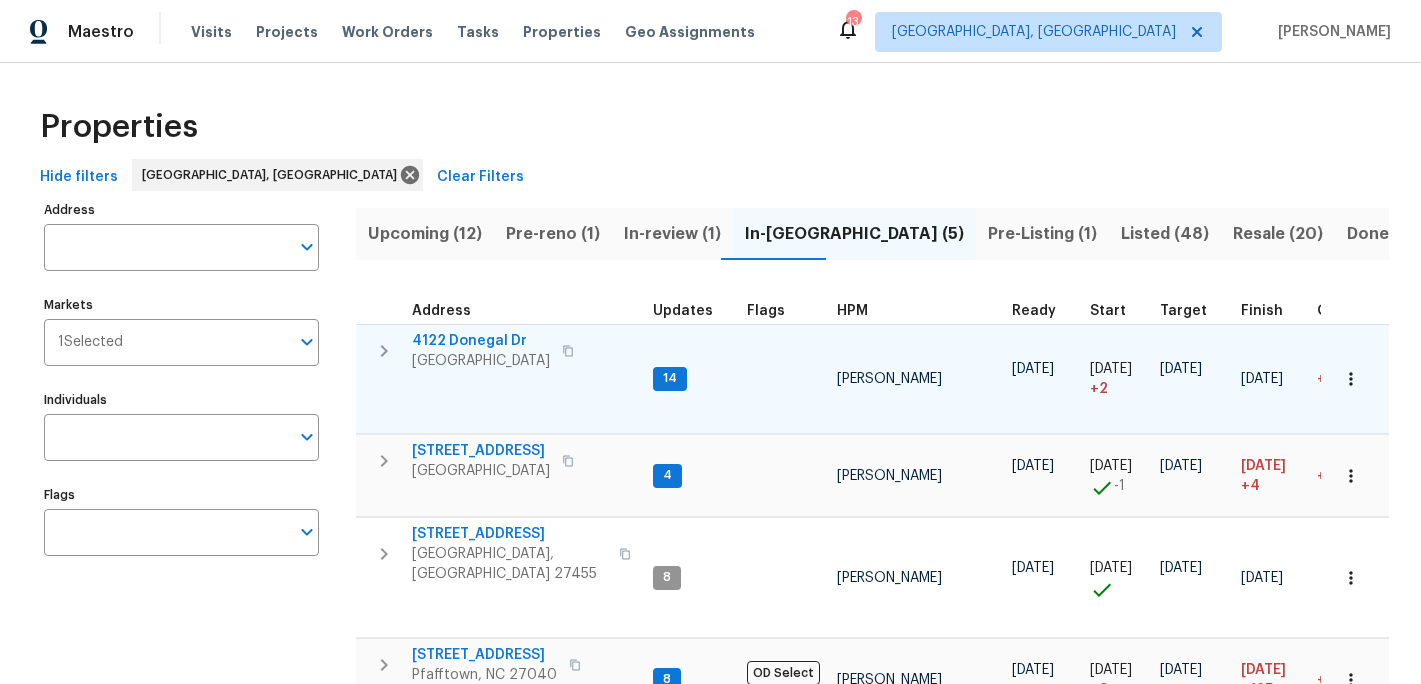 click on "4122 Donegal Dr" at bounding box center [481, 341] 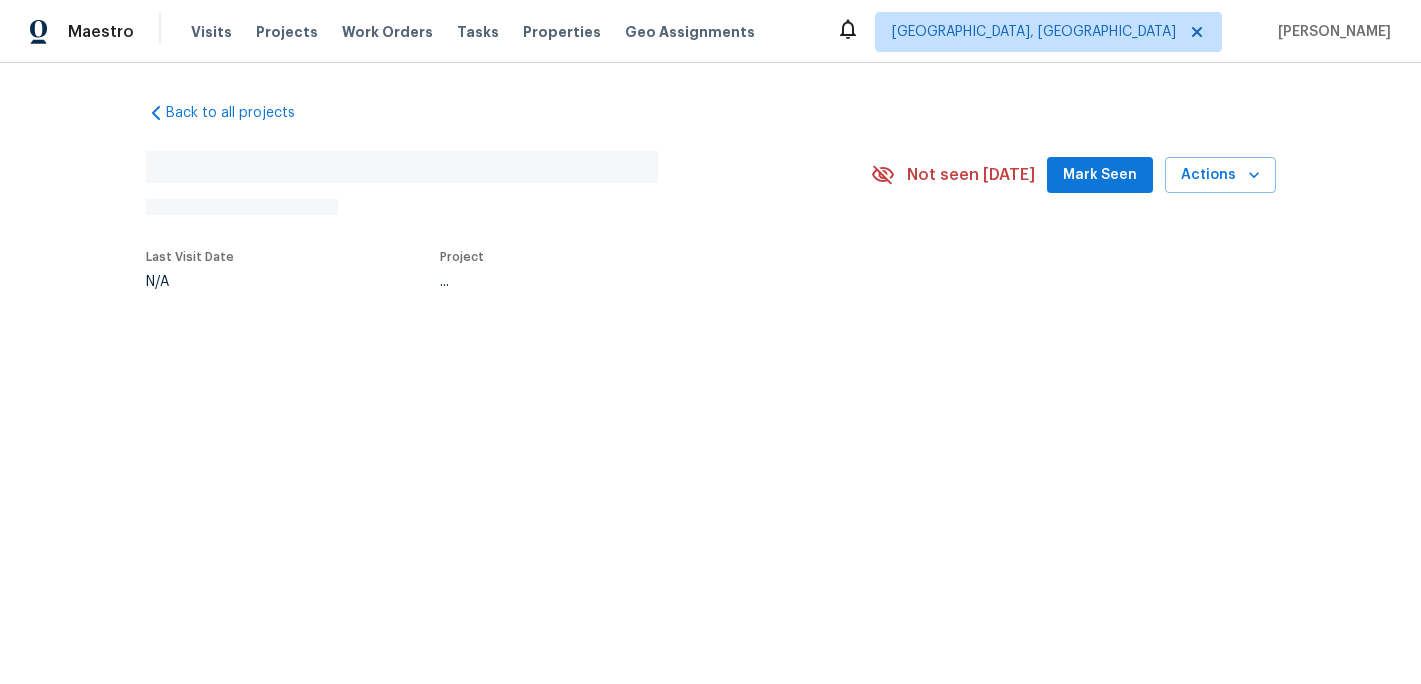 scroll, scrollTop: 0, scrollLeft: 0, axis: both 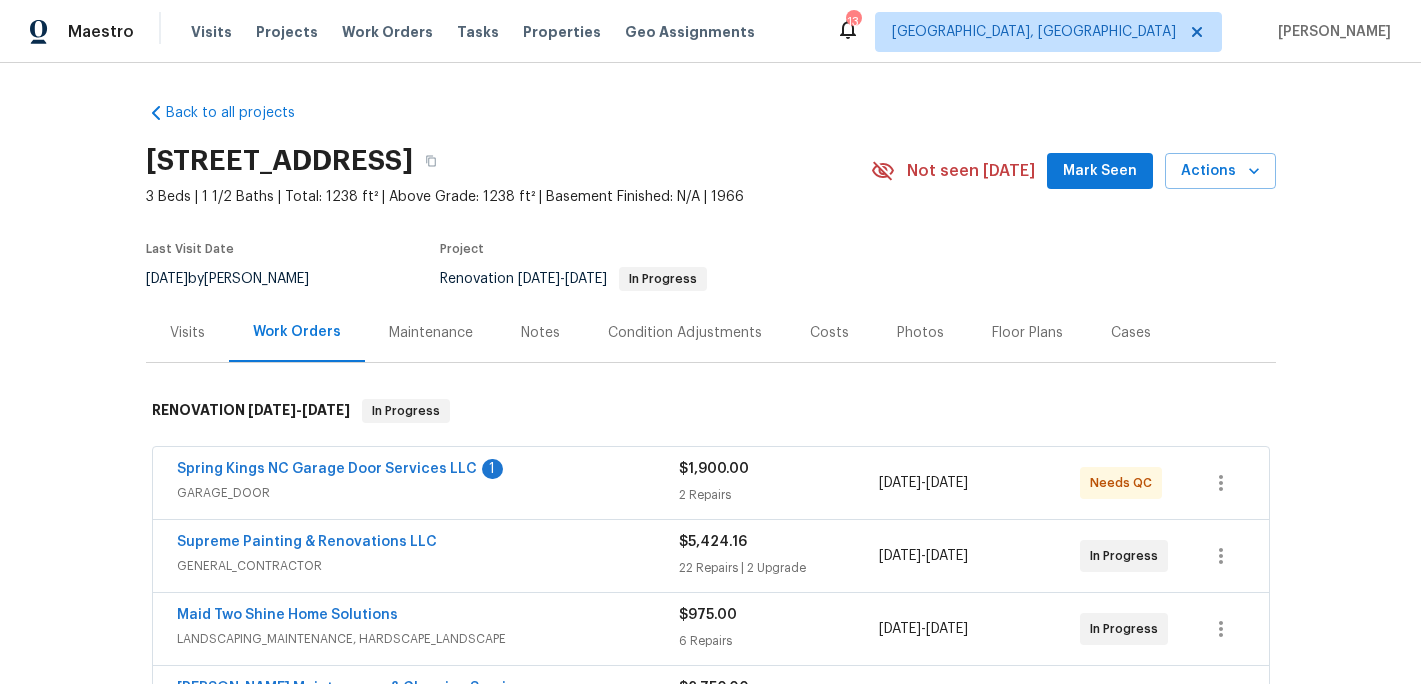 click on "Spring Kings NC Garage Door Services LLC" at bounding box center [327, 469] 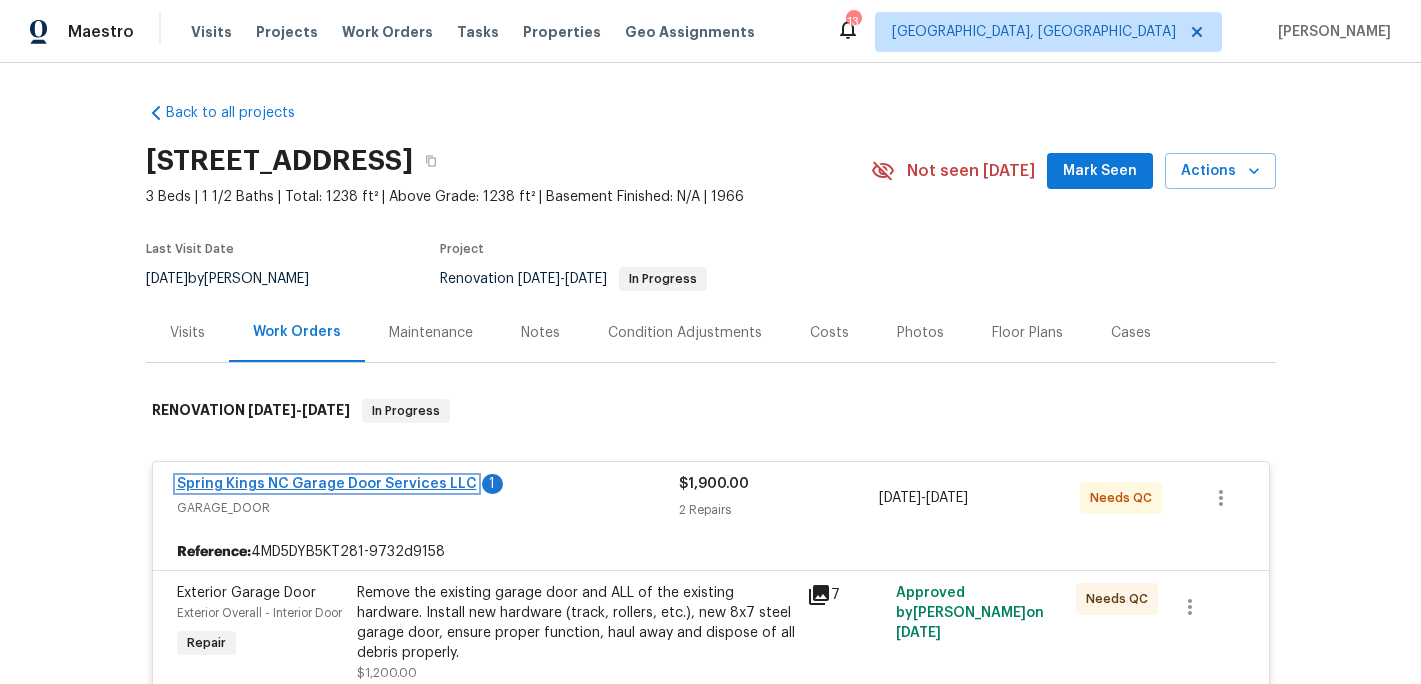 click on "Spring Kings NC Garage Door Services LLC" at bounding box center [327, 484] 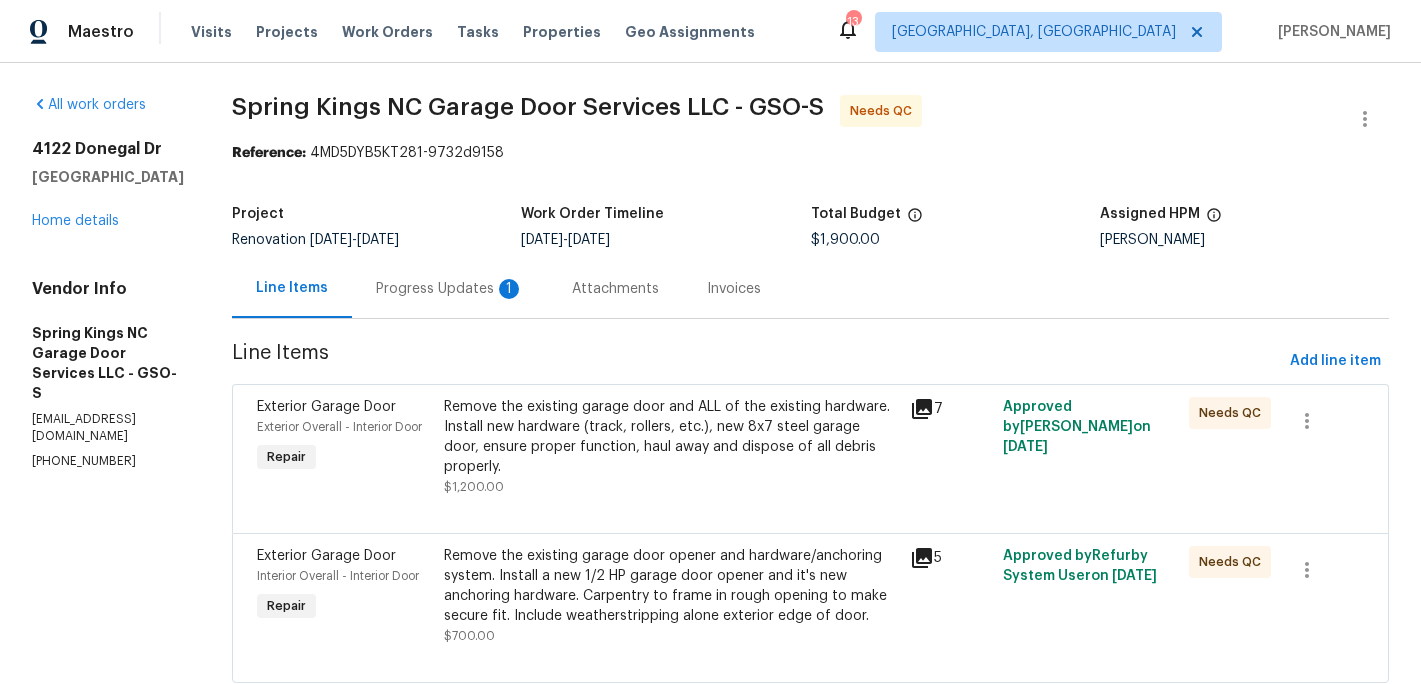 click on "Progress Updates 1" at bounding box center [450, 289] 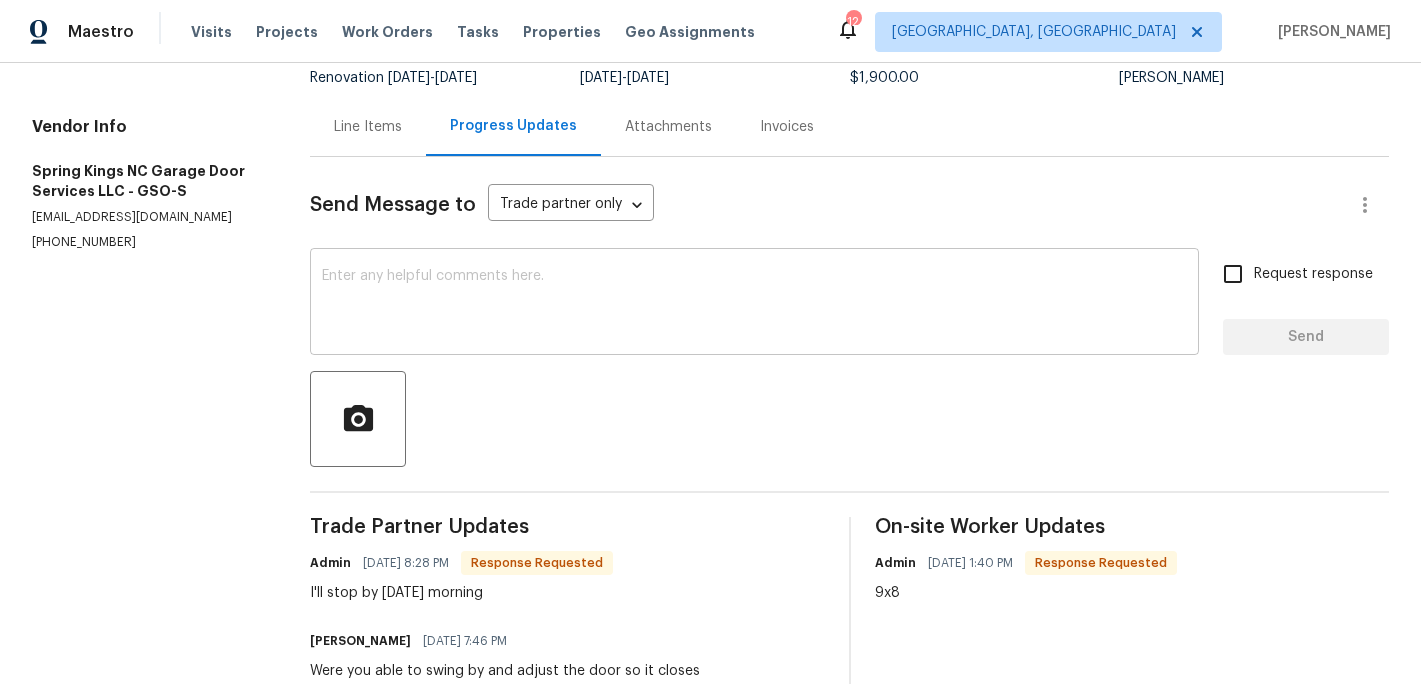 scroll, scrollTop: 307, scrollLeft: 0, axis: vertical 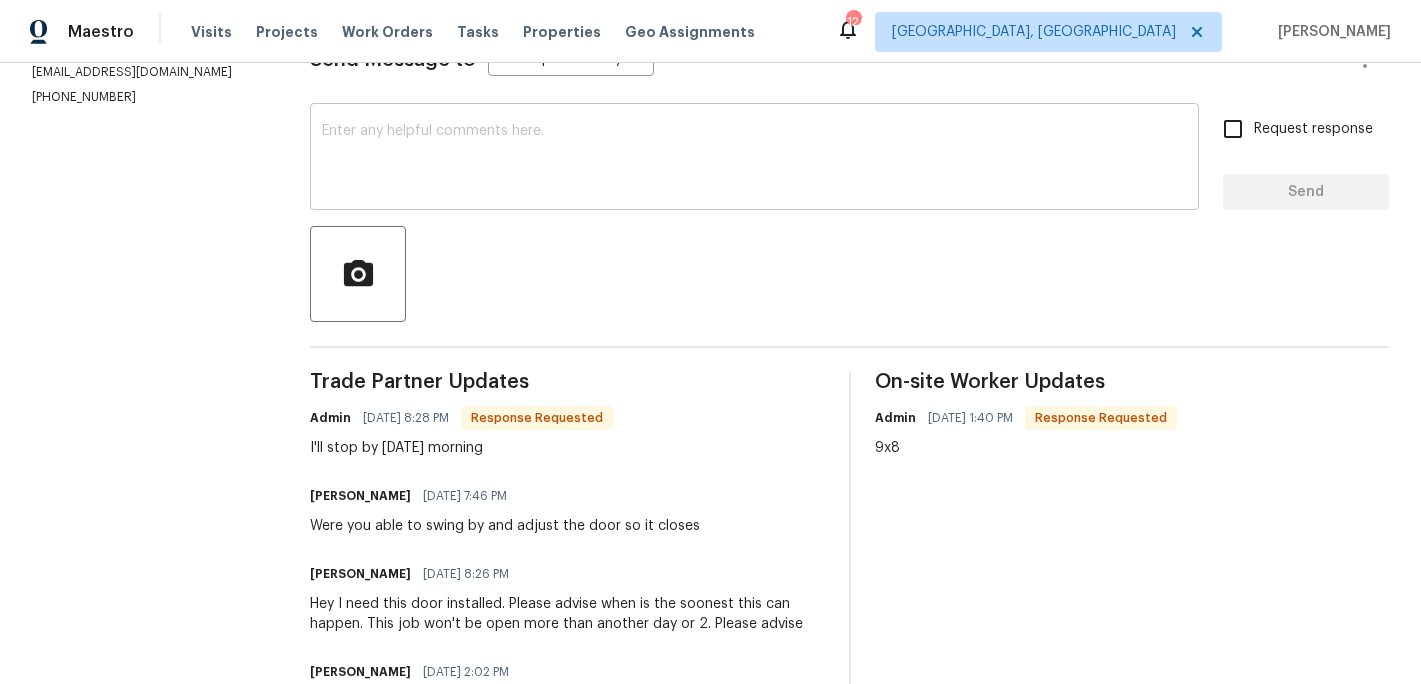 click at bounding box center (754, 159) 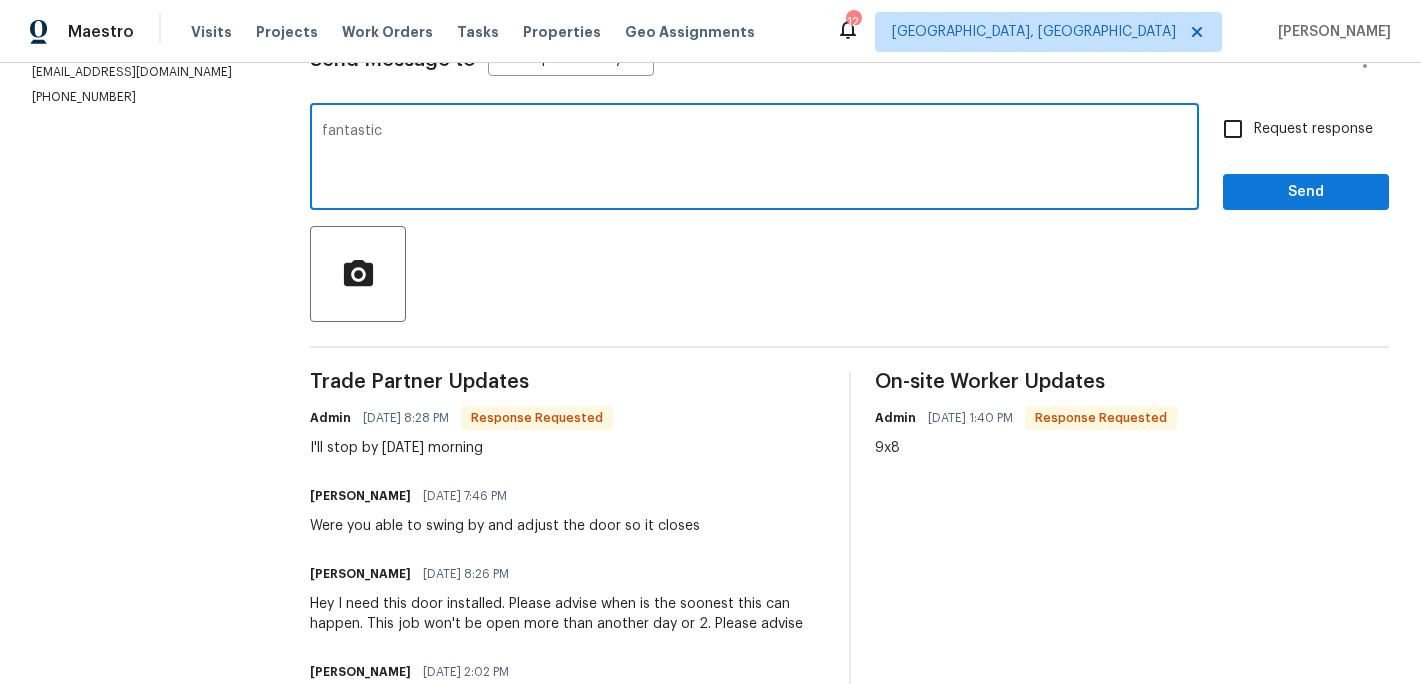 type on "fantastic" 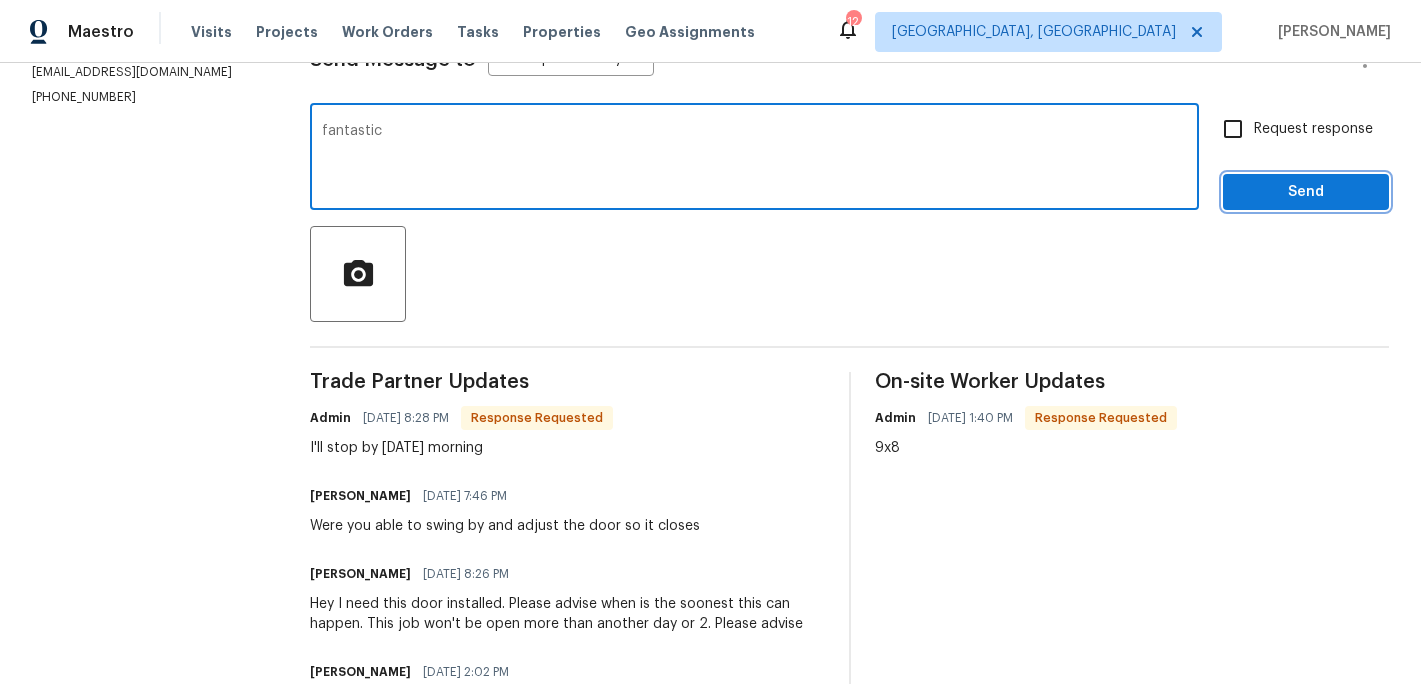 click on "Send" at bounding box center (1306, 192) 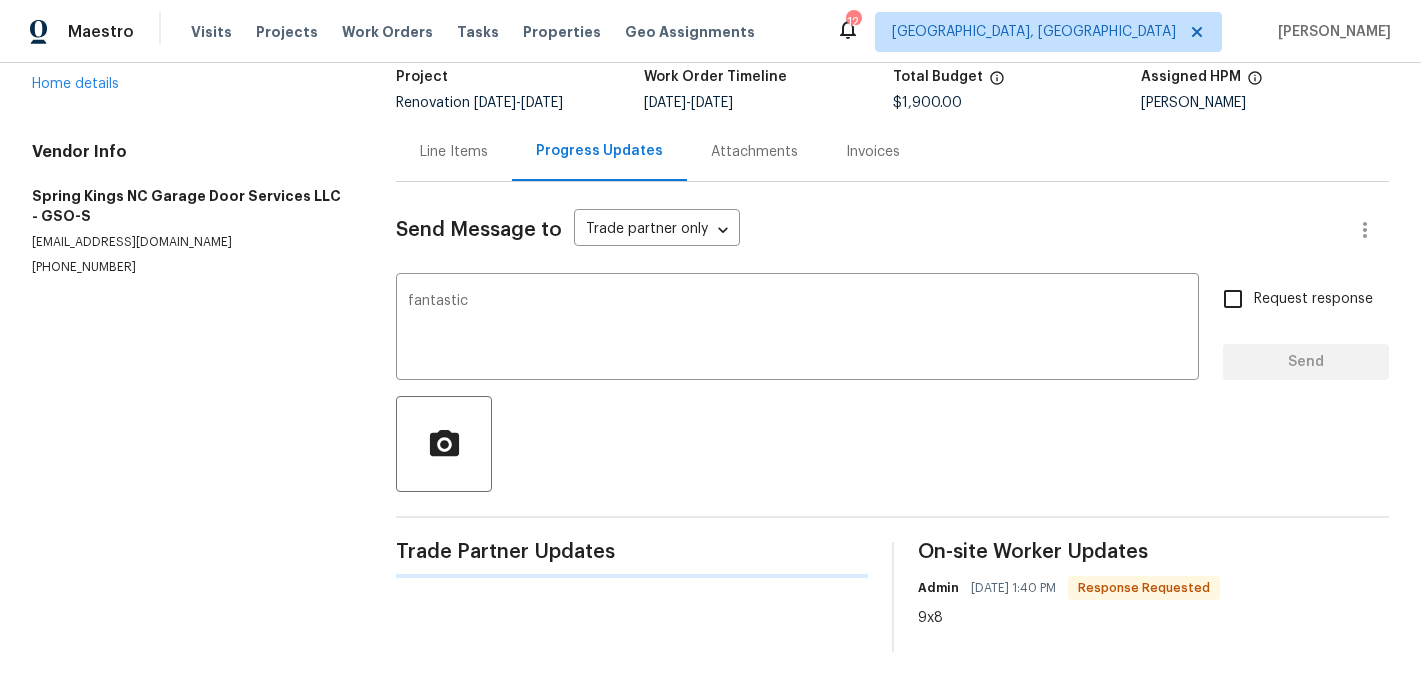 type 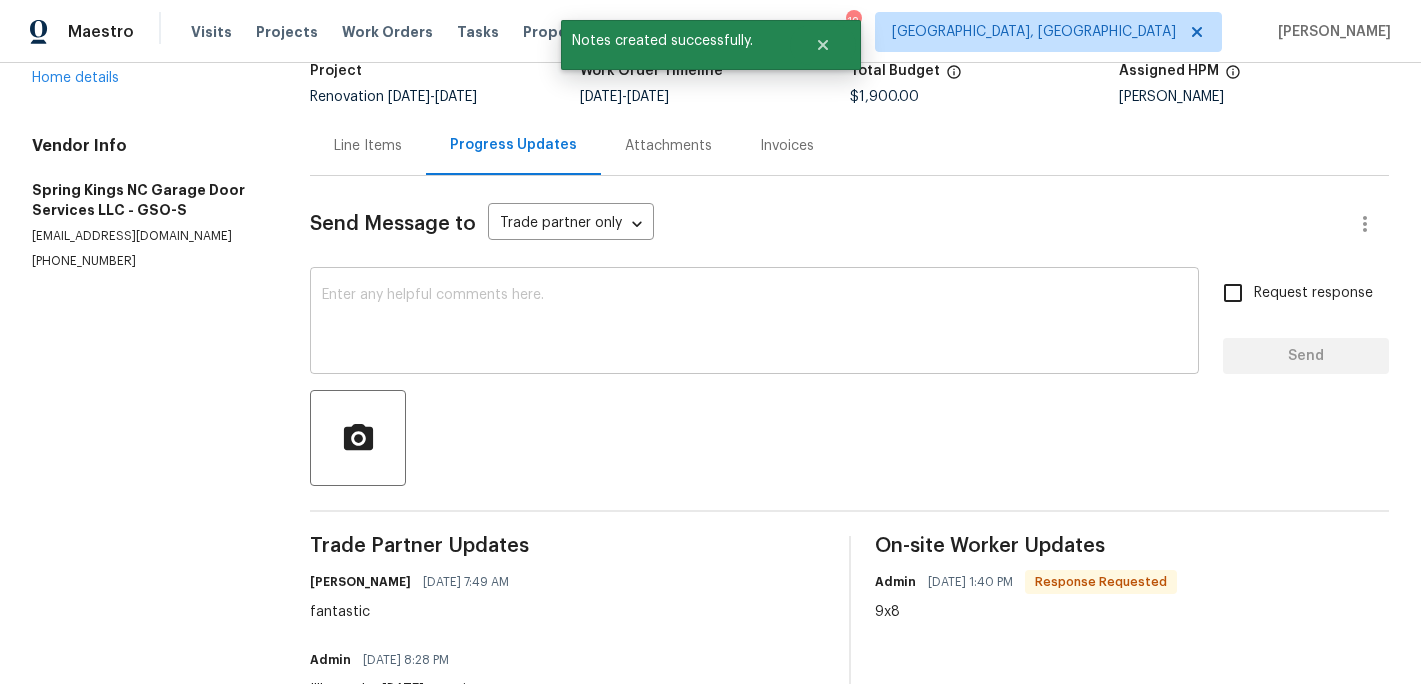 scroll, scrollTop: 0, scrollLeft: 0, axis: both 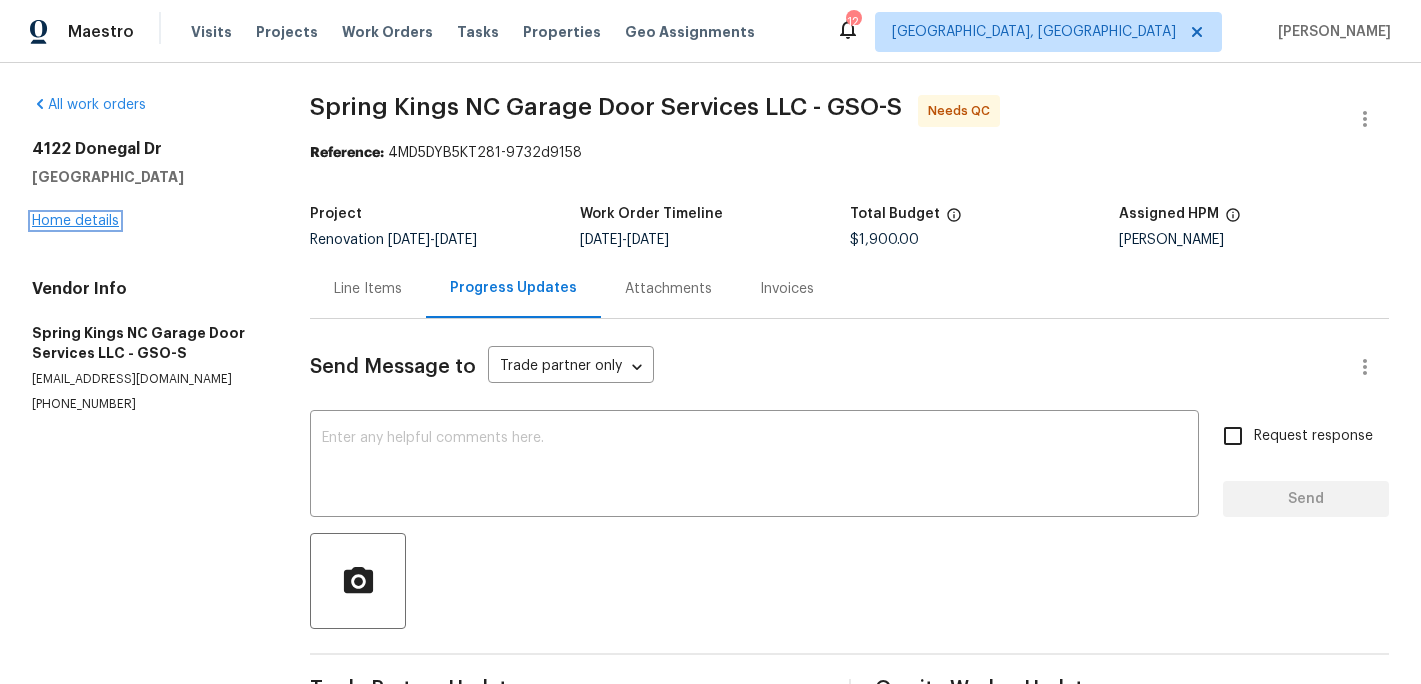 click on "Home details" at bounding box center (75, 221) 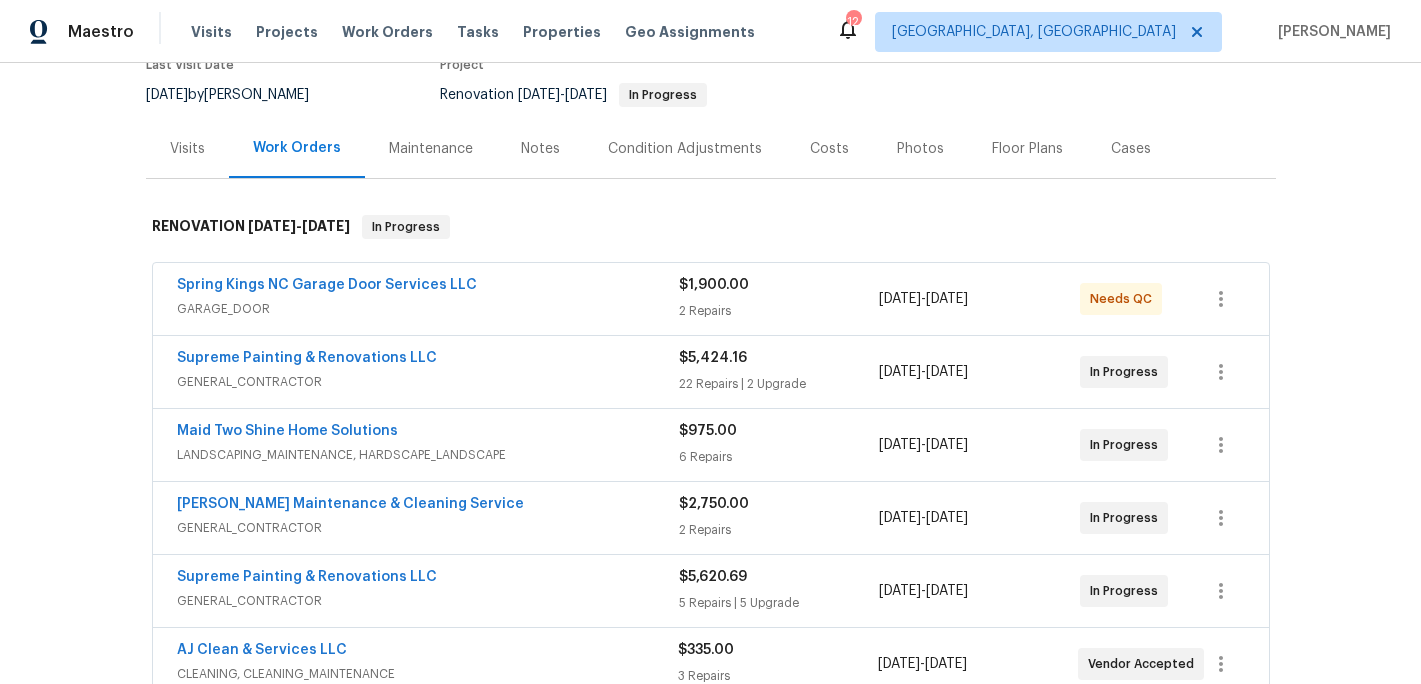 scroll, scrollTop: 222, scrollLeft: 0, axis: vertical 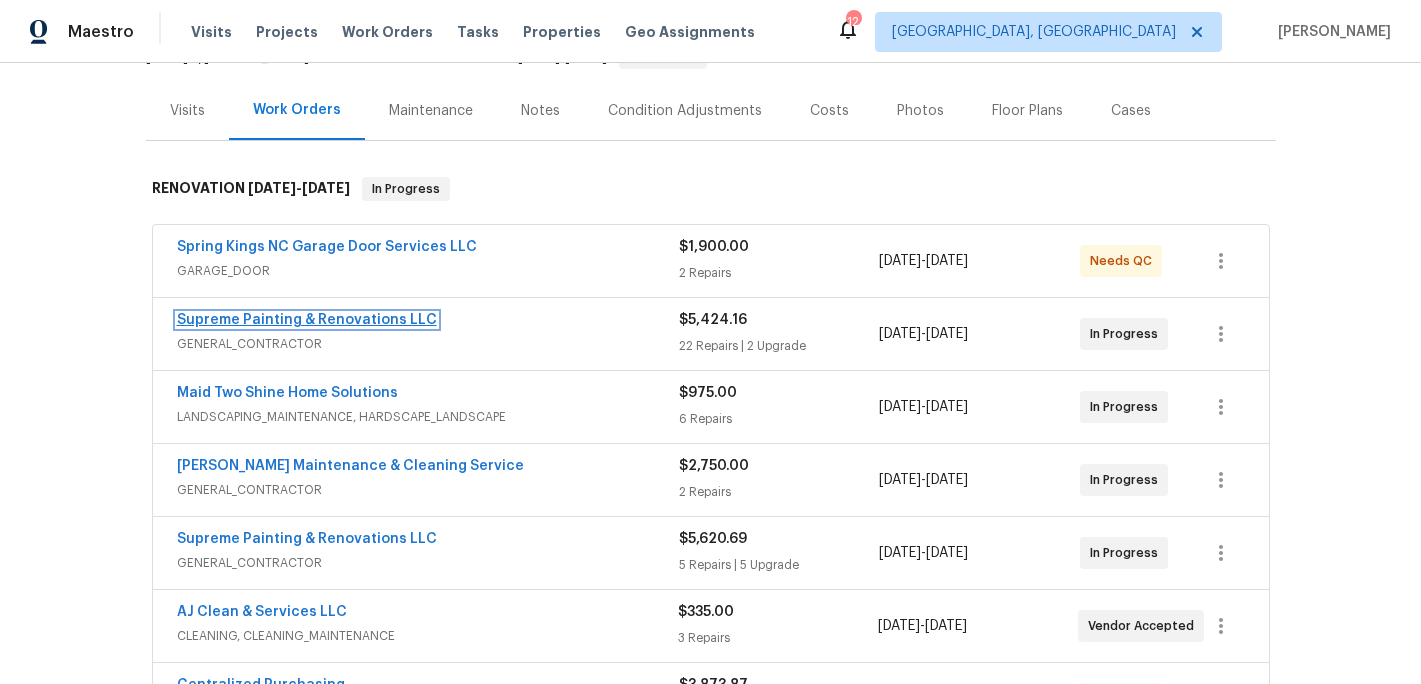 click on "Supreme Painting & Renovations LLC" at bounding box center (307, 320) 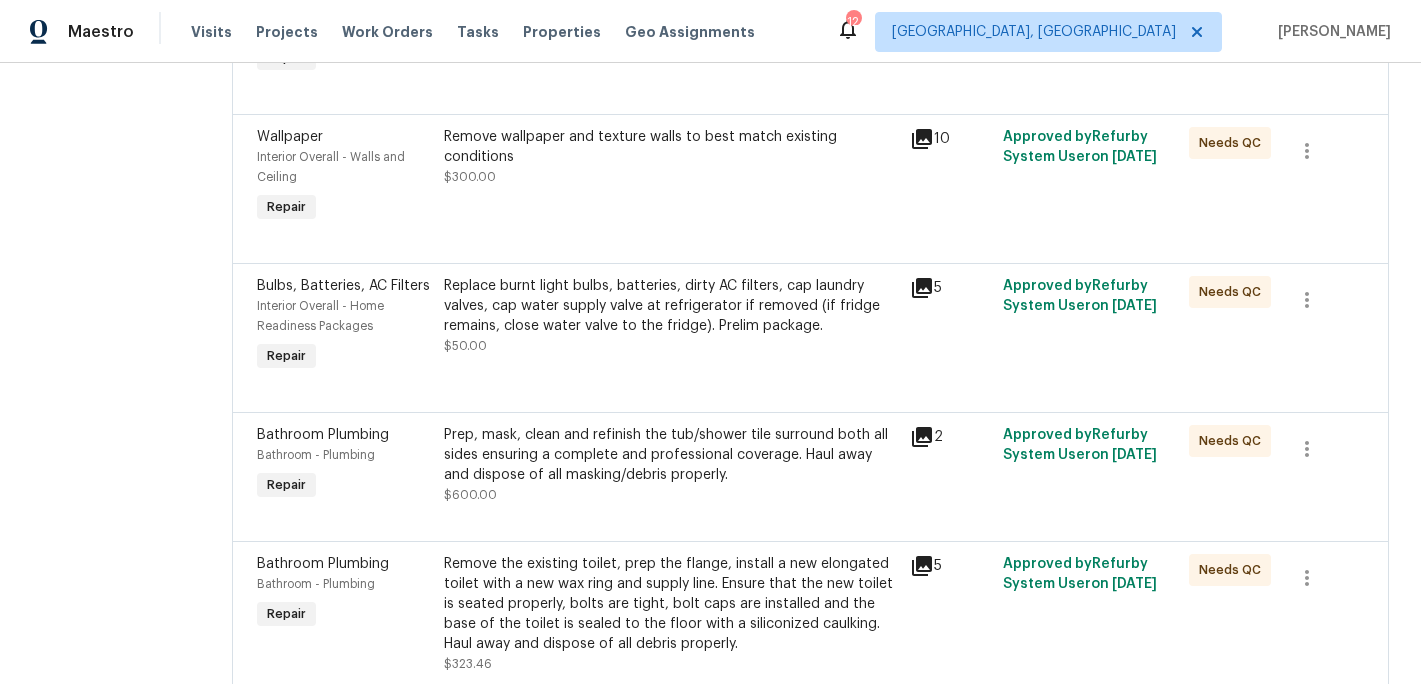 scroll, scrollTop: 0, scrollLeft: 0, axis: both 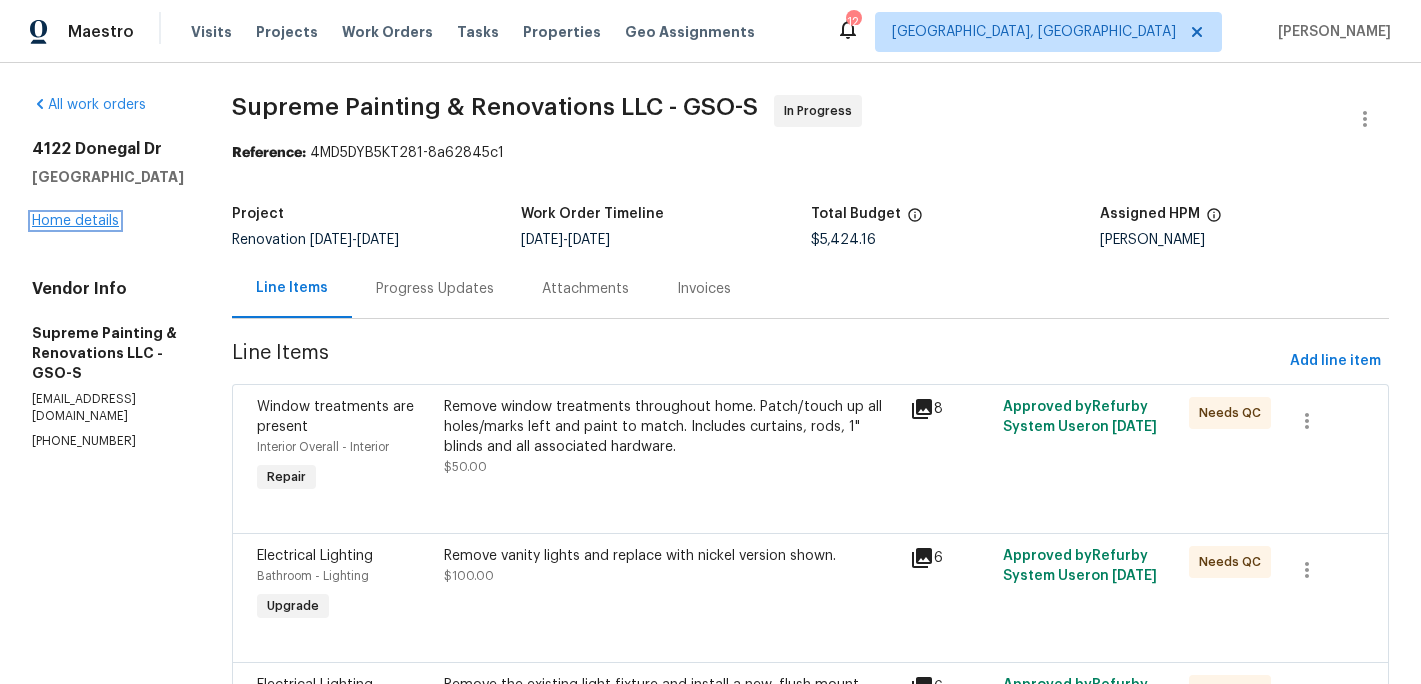 click on "Home details" at bounding box center [75, 221] 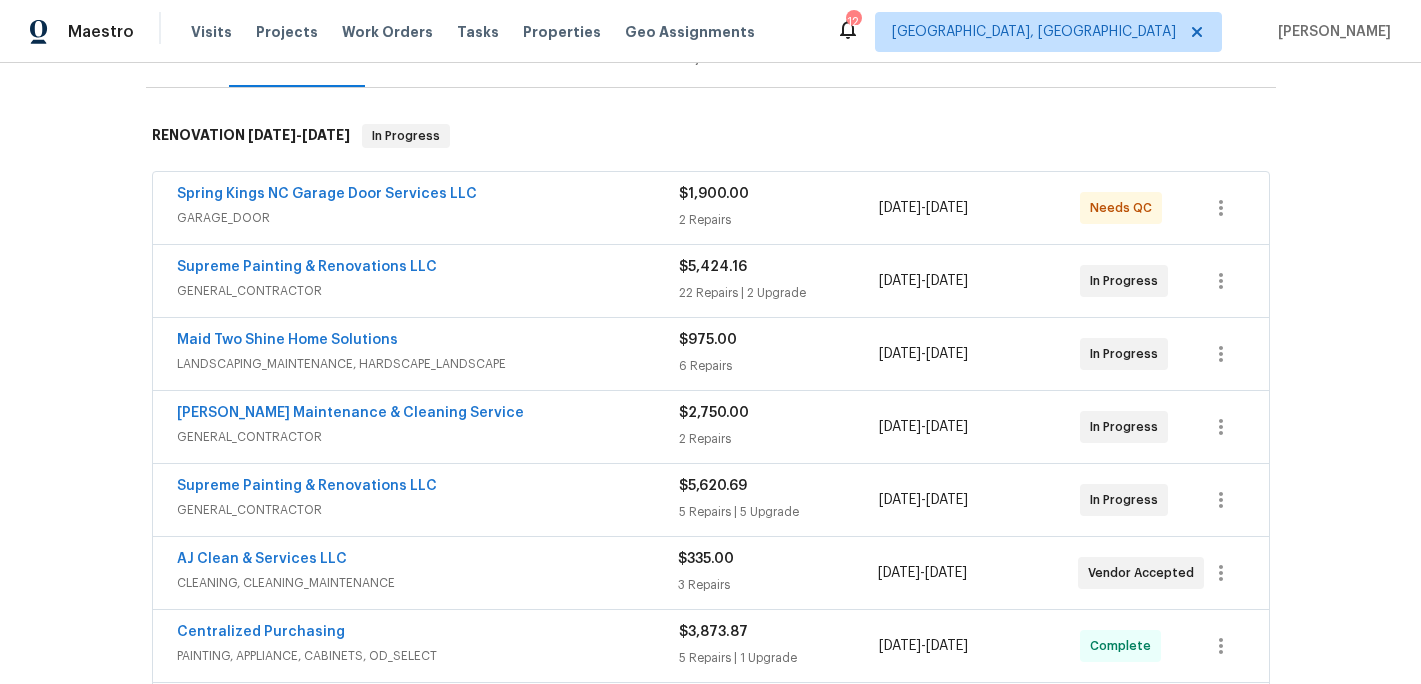 scroll, scrollTop: 285, scrollLeft: 0, axis: vertical 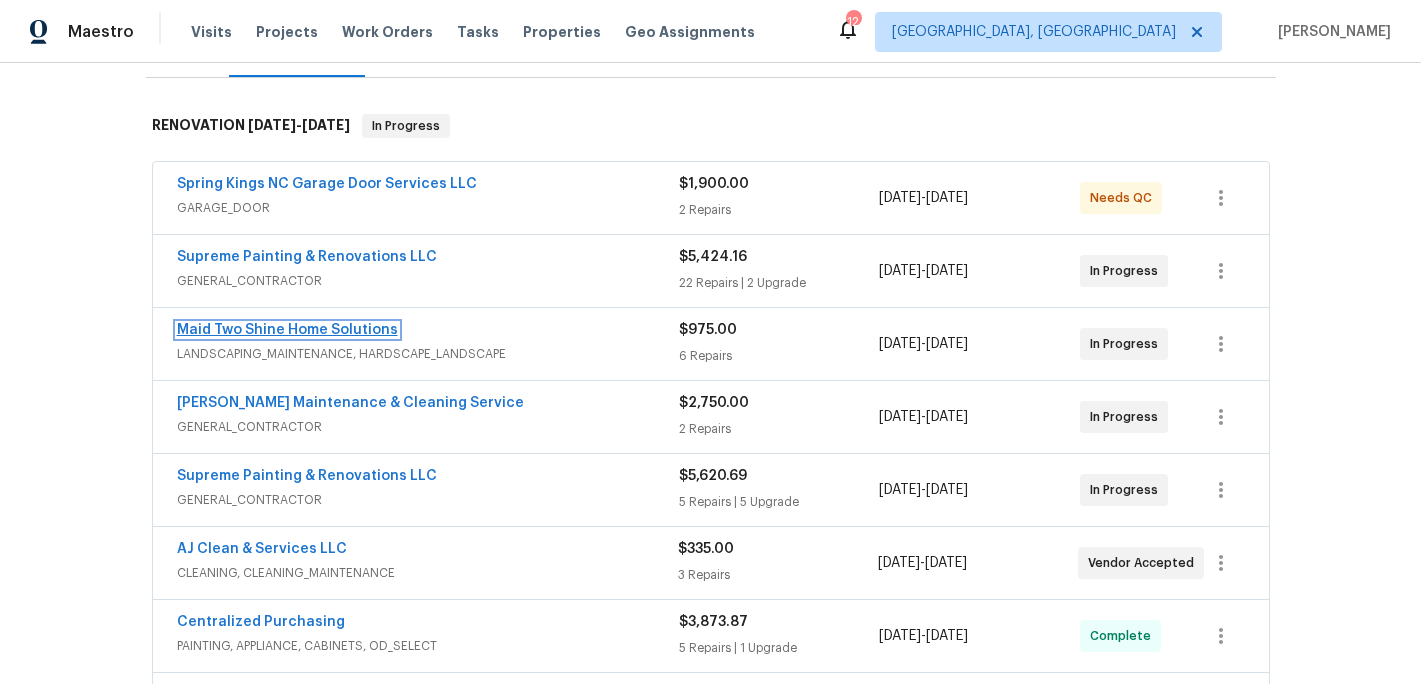 click on "Maid Two Shine Home Solutions" at bounding box center [287, 330] 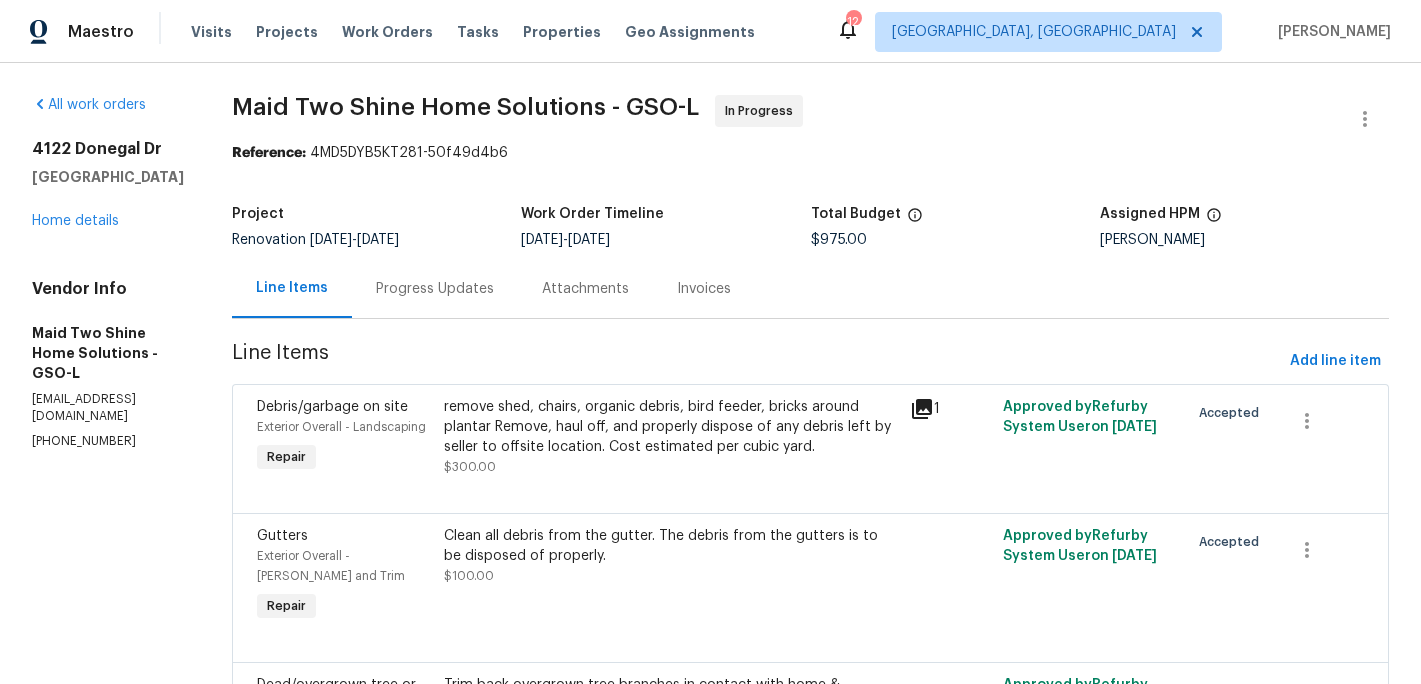 click on "Progress Updates" at bounding box center (435, 289) 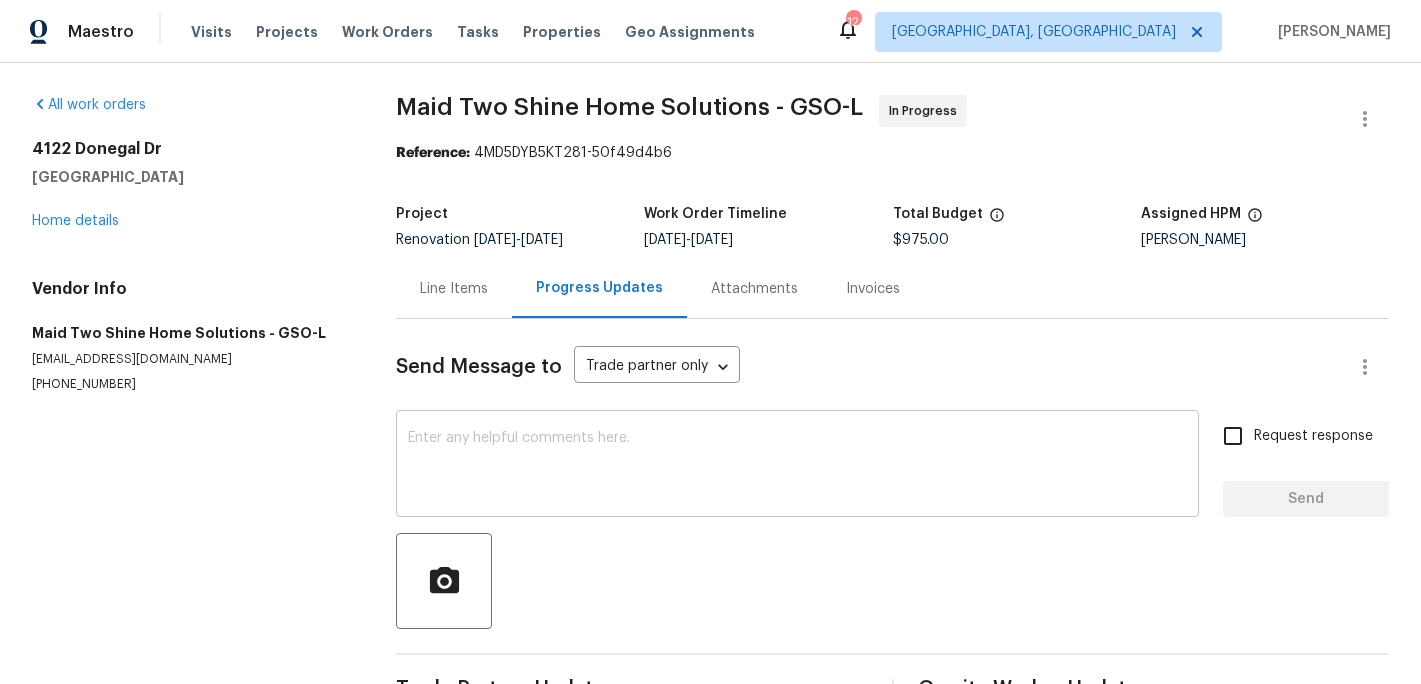 scroll, scrollTop: 59, scrollLeft: 0, axis: vertical 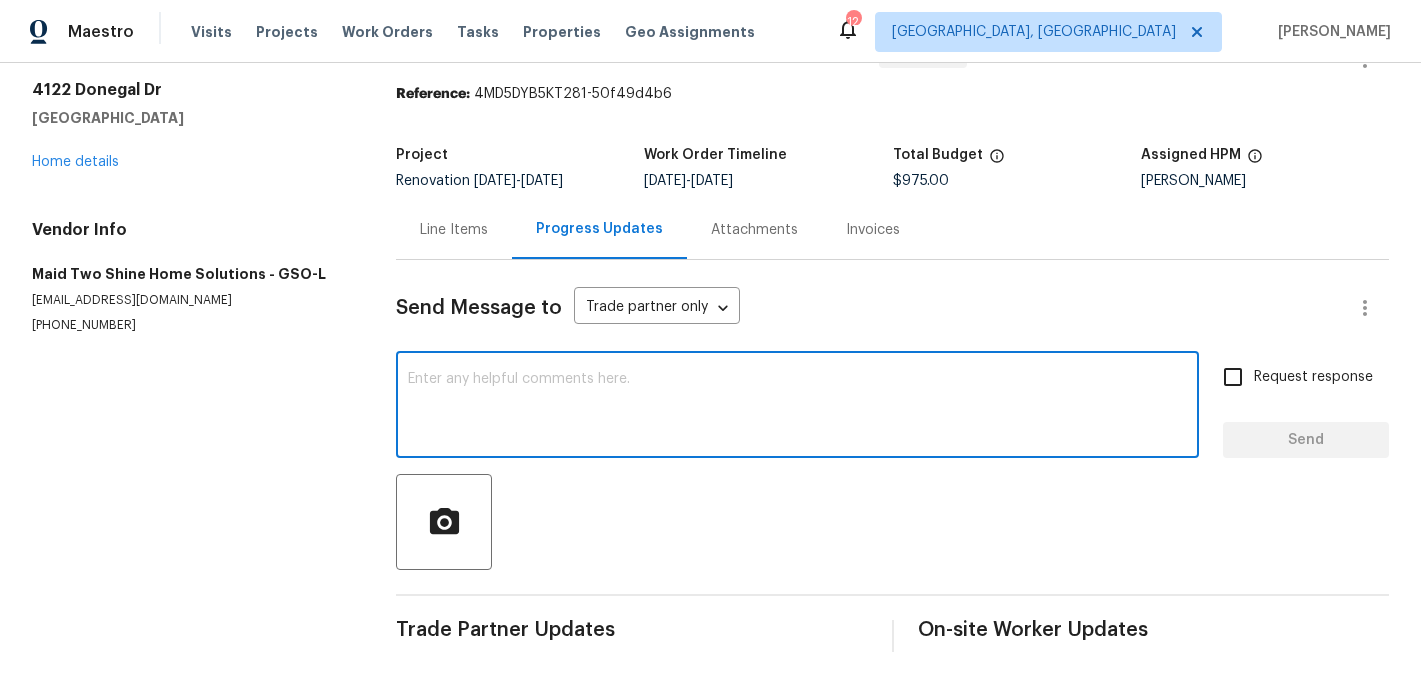 click at bounding box center (797, 407) 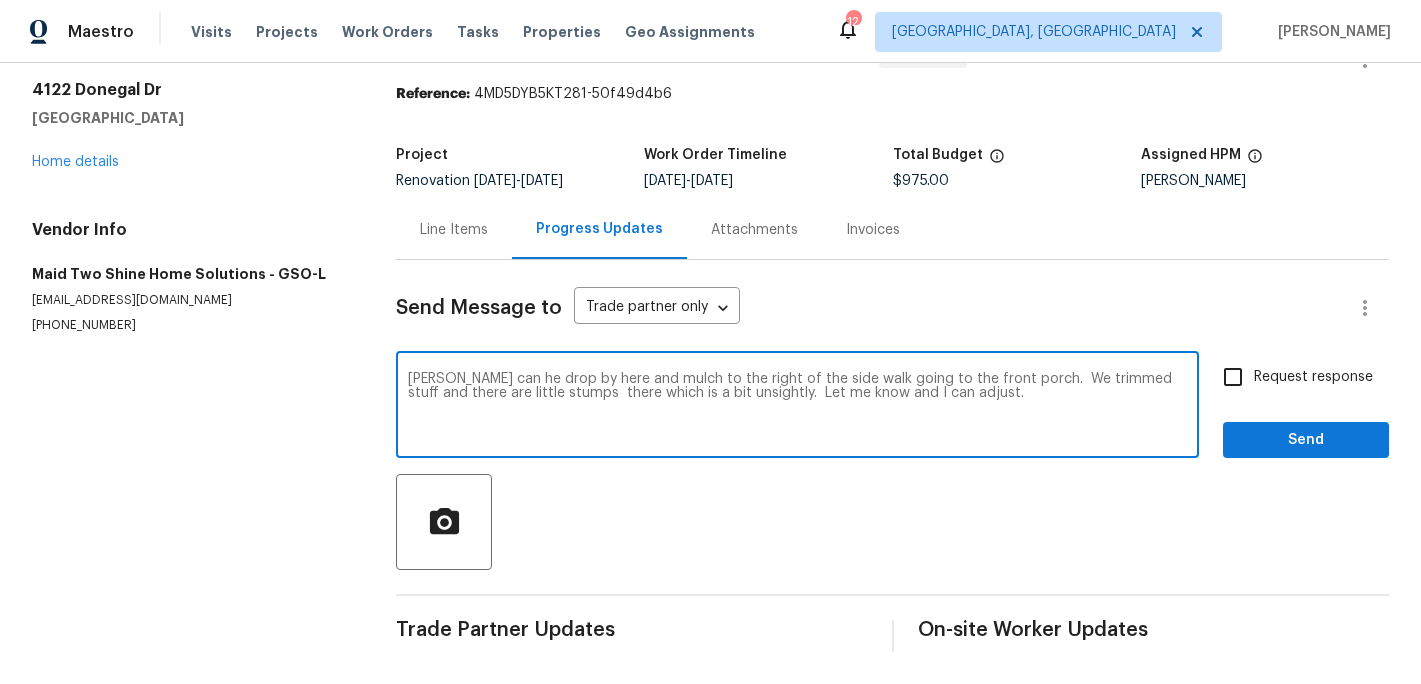 type on "[PERSON_NAME] can he drop by here and mulch to the right of the side walk going to the front porch.  We trimmed stuff and there are little stumps  there which is a bit unsightly.  Let me know and I can adjust." 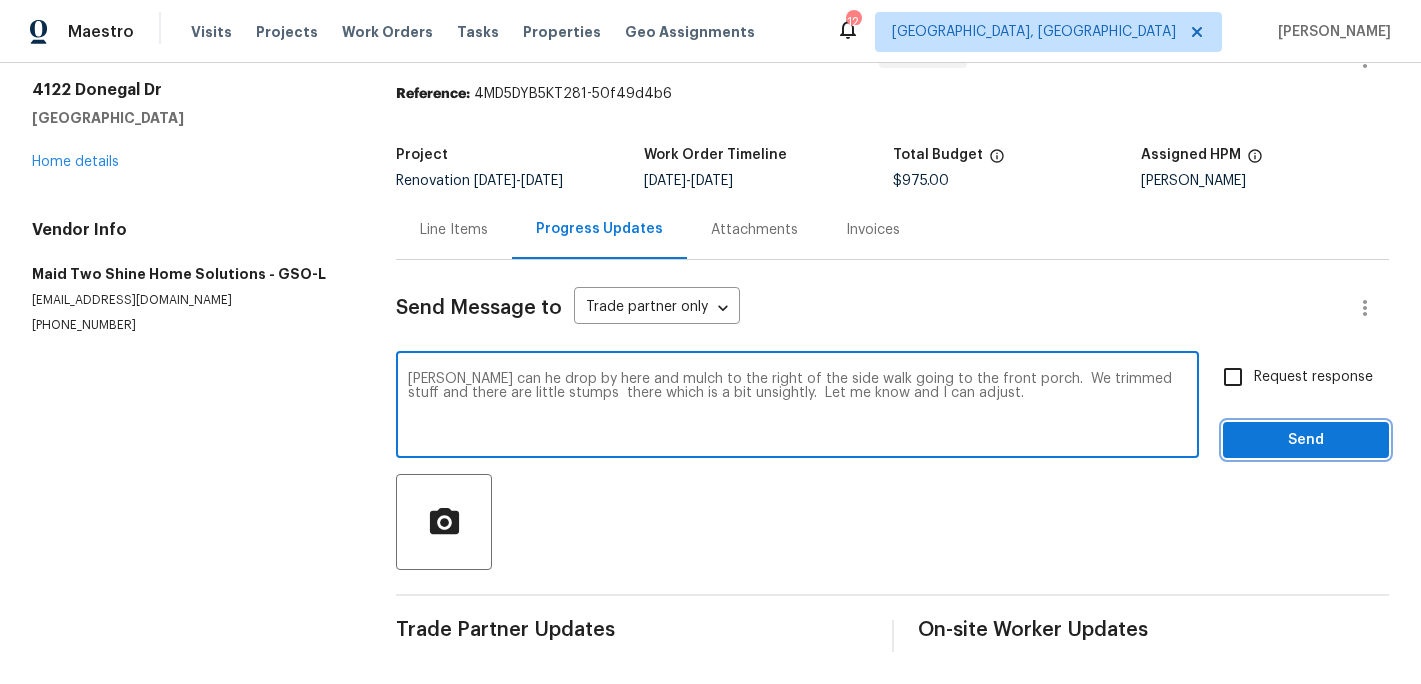 click on "Send" at bounding box center [1306, 440] 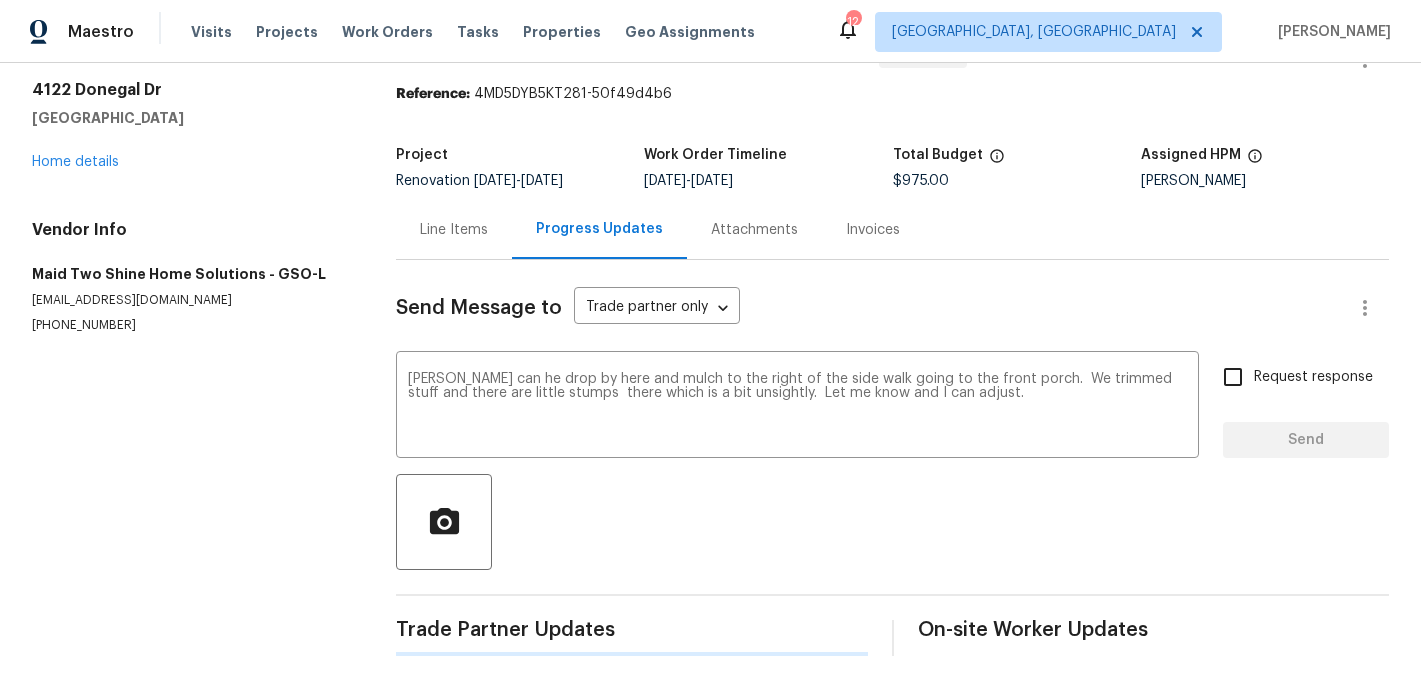 type 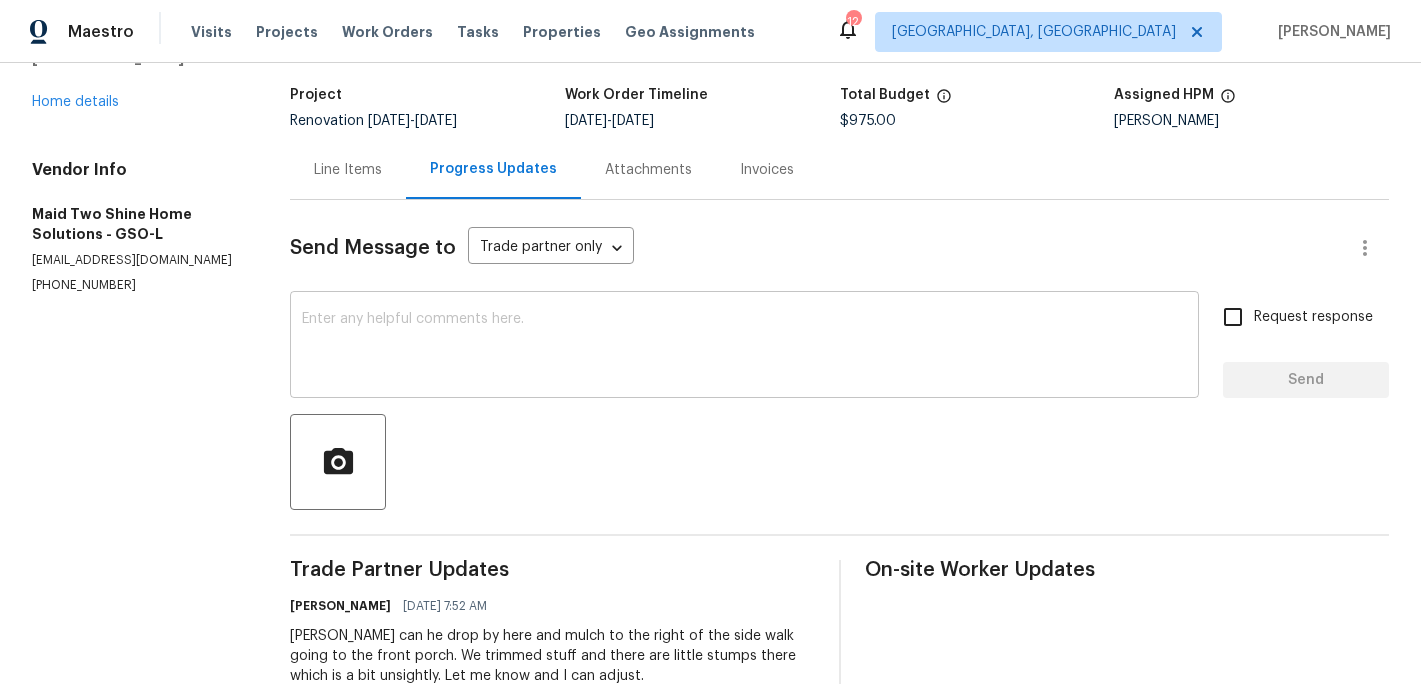 scroll, scrollTop: 0, scrollLeft: 0, axis: both 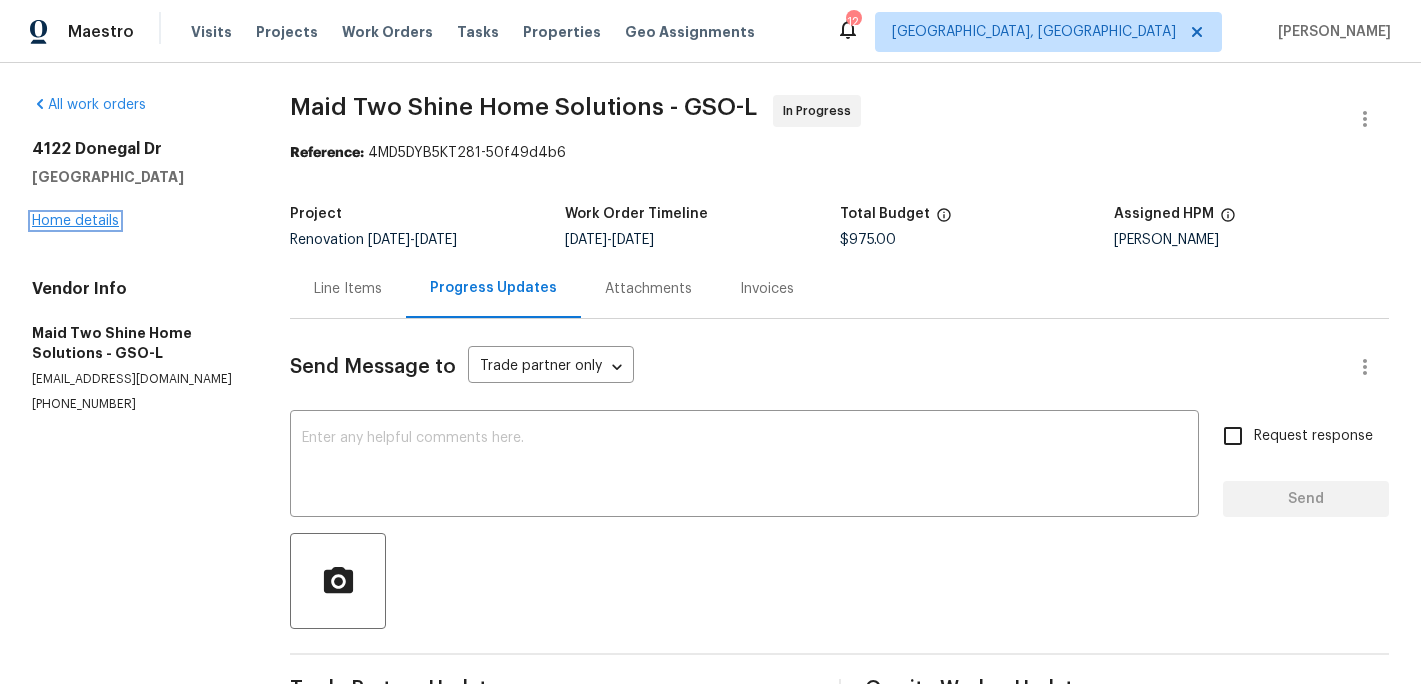 click on "Home details" at bounding box center (75, 221) 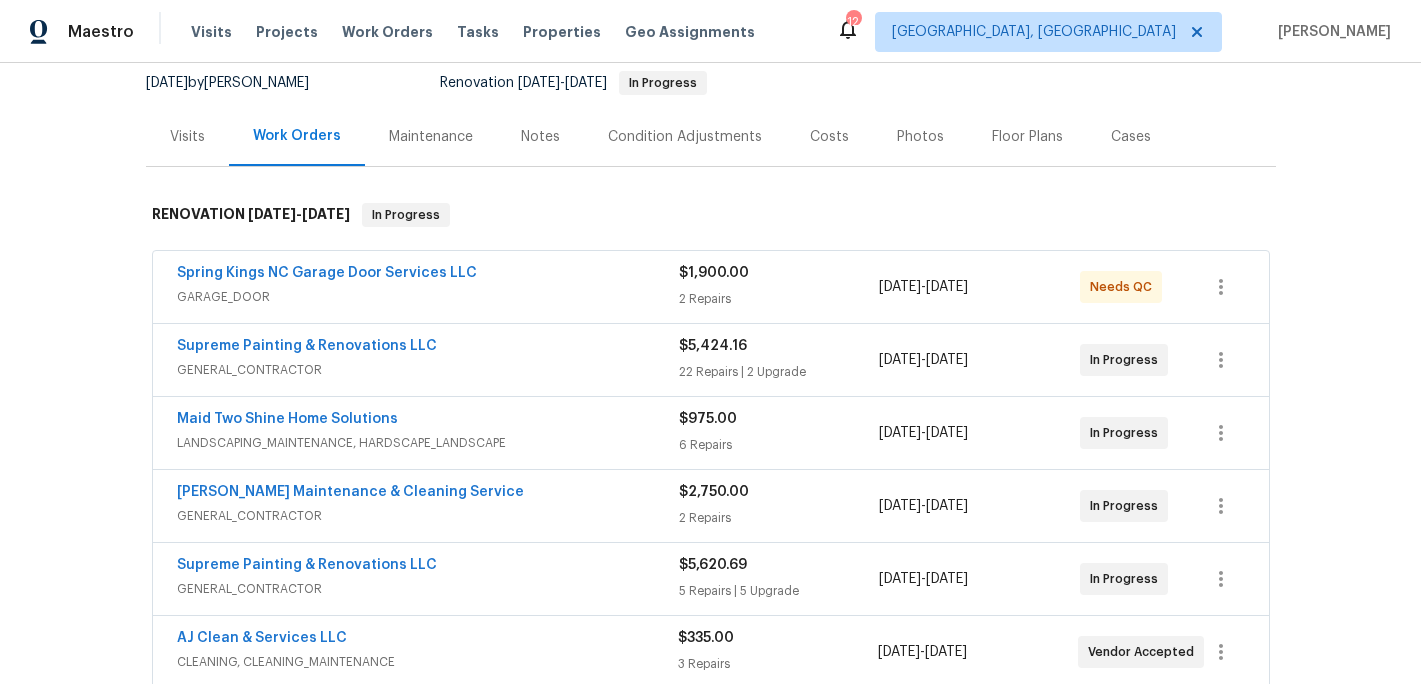 scroll, scrollTop: 445, scrollLeft: 0, axis: vertical 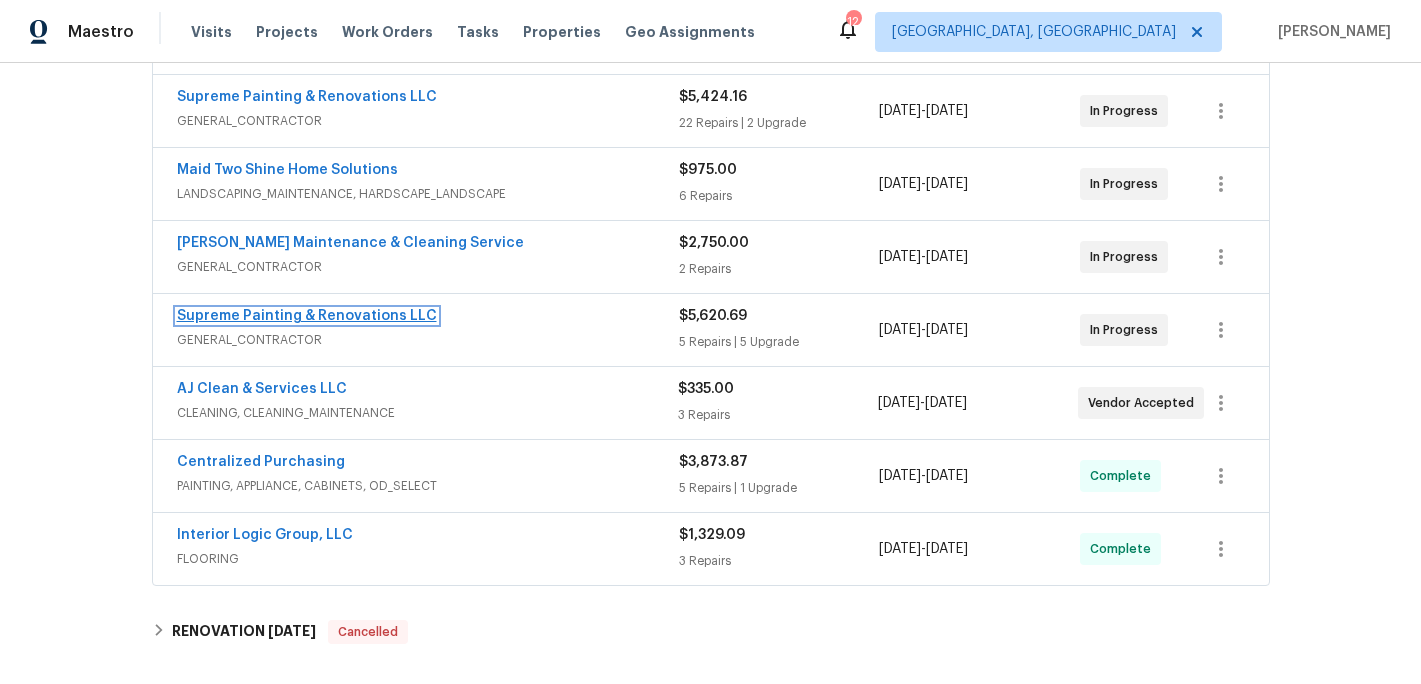 click on "Supreme Painting & Renovations LLC" at bounding box center [307, 316] 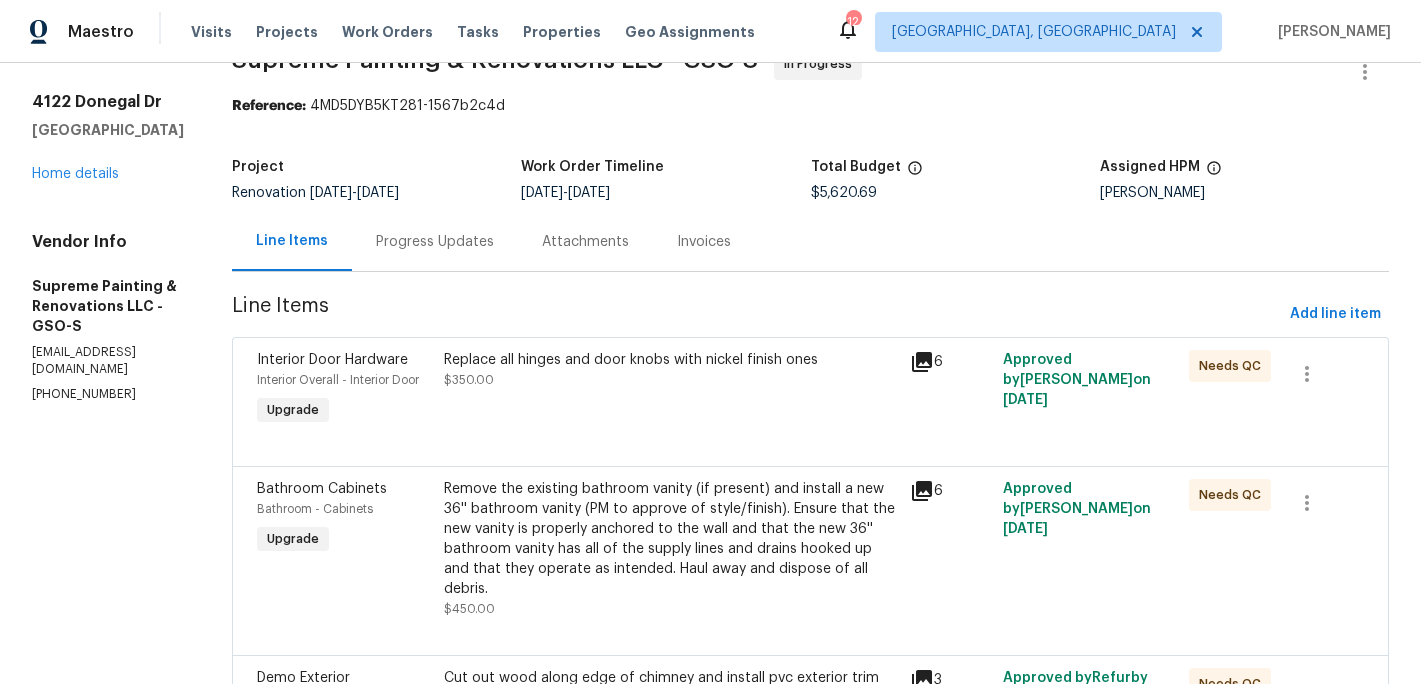 scroll, scrollTop: 0, scrollLeft: 0, axis: both 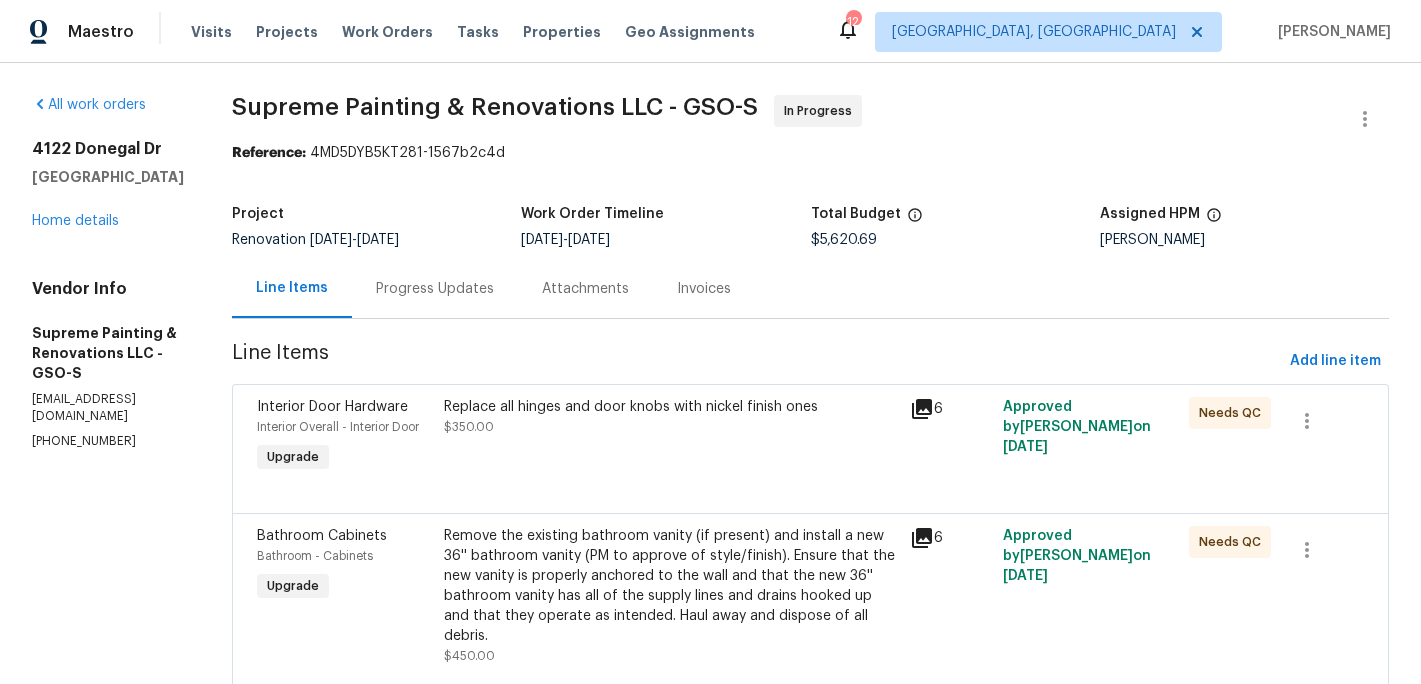 click on "Replace all hinges and door knobs with nickel finish ones" at bounding box center [671, 407] 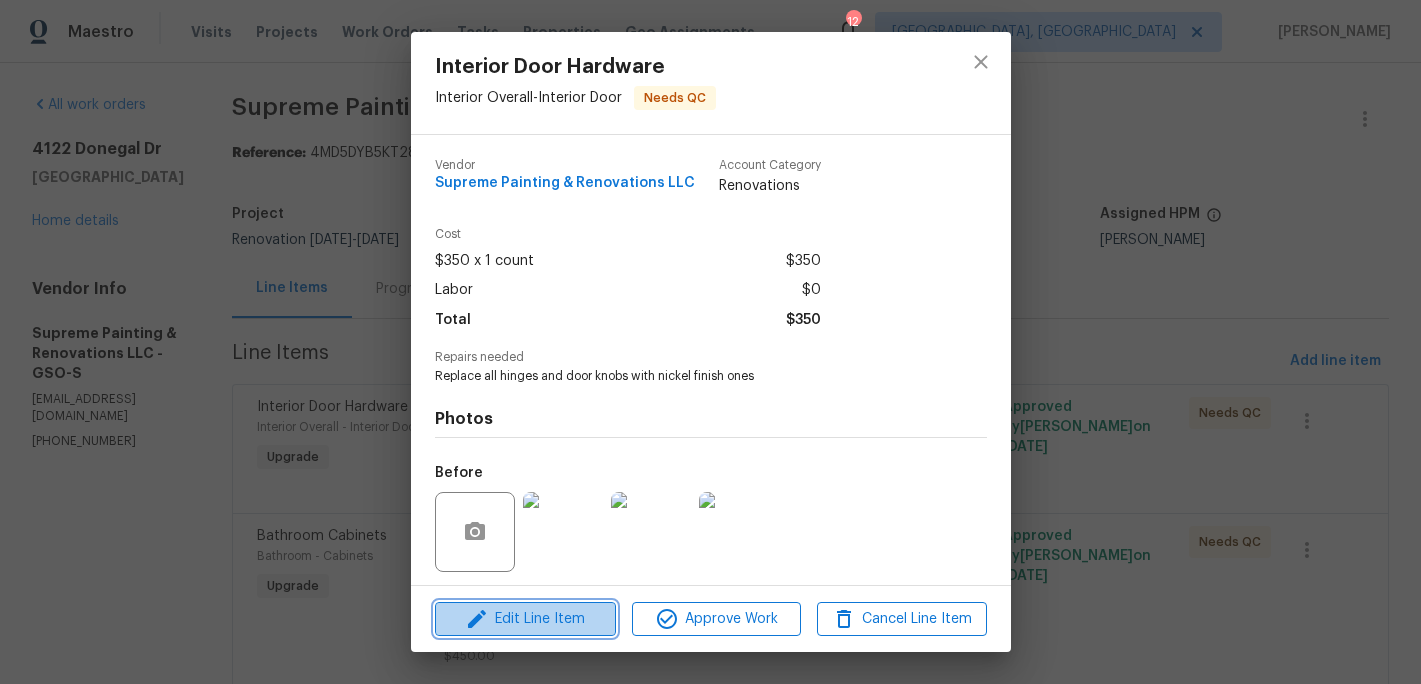 click on "Edit Line Item" at bounding box center [525, 619] 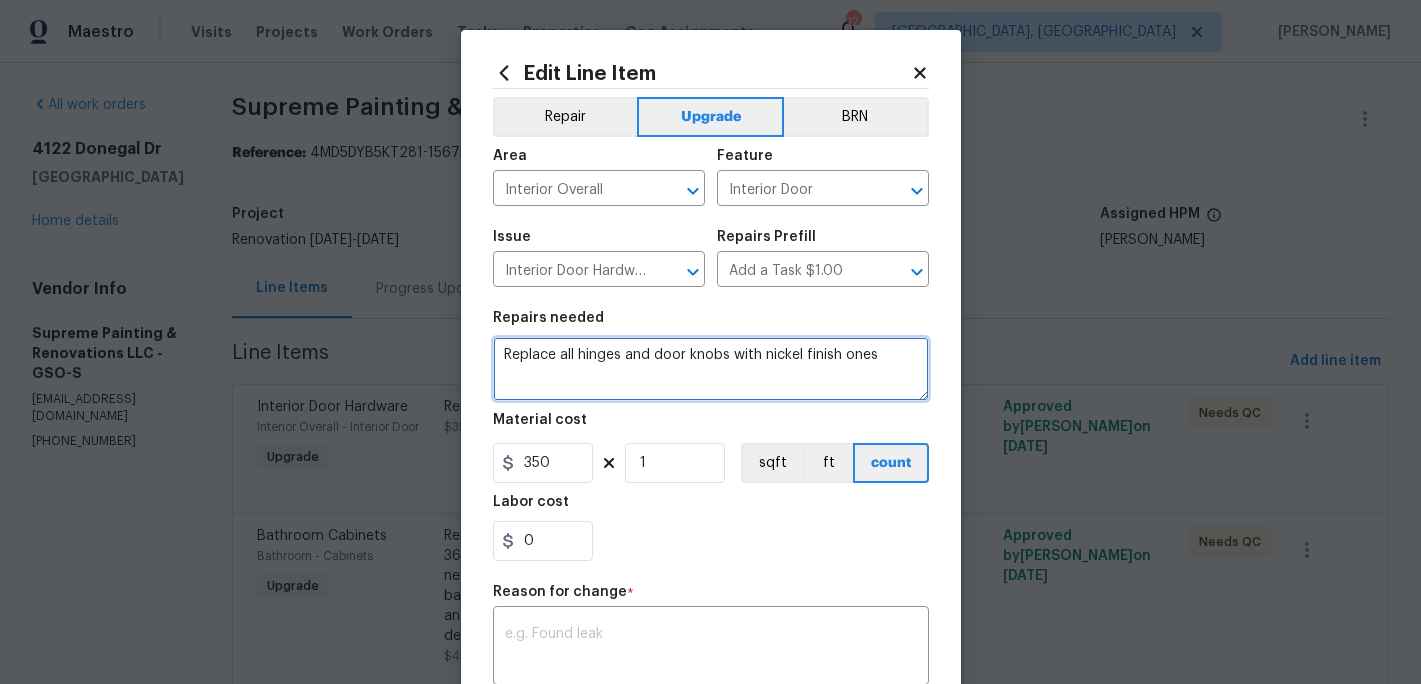 click on "Replace all hinges and door knobs with nickel finish ones" at bounding box center (711, 369) 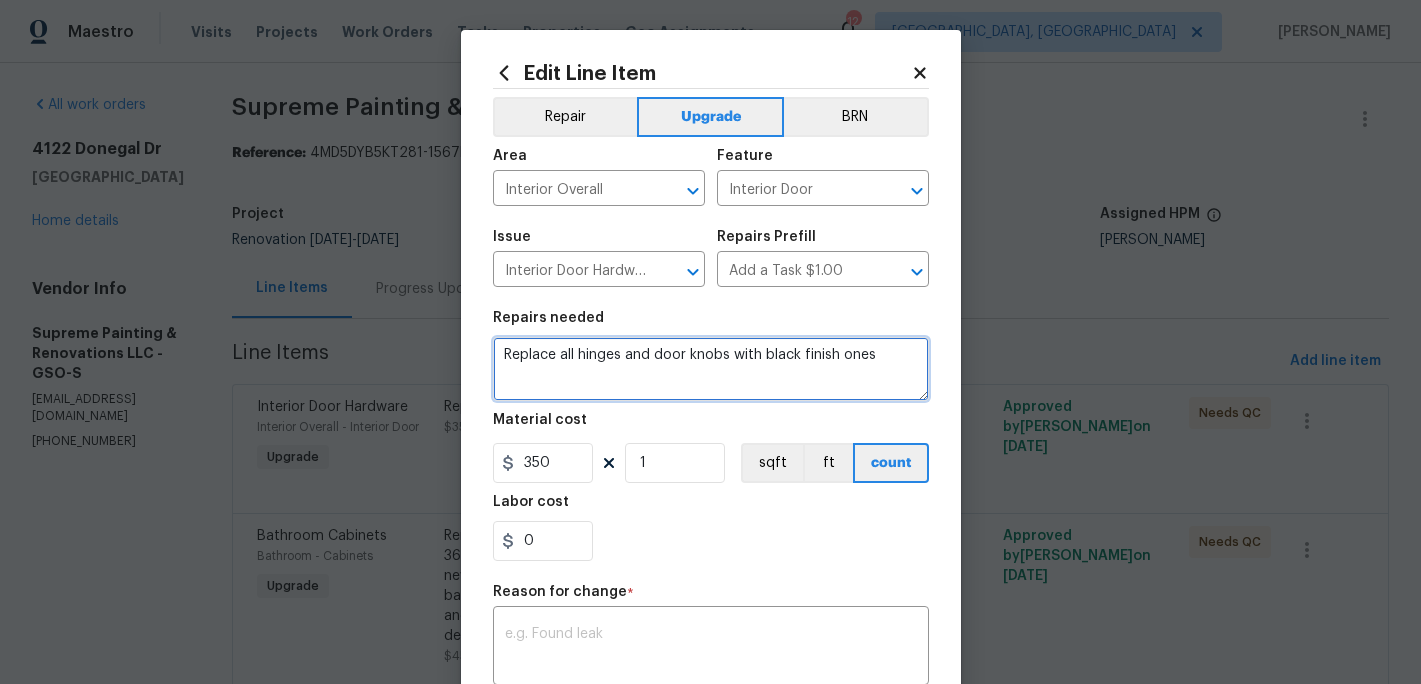 type on "Replace all hinges and door knobs with black finish ones" 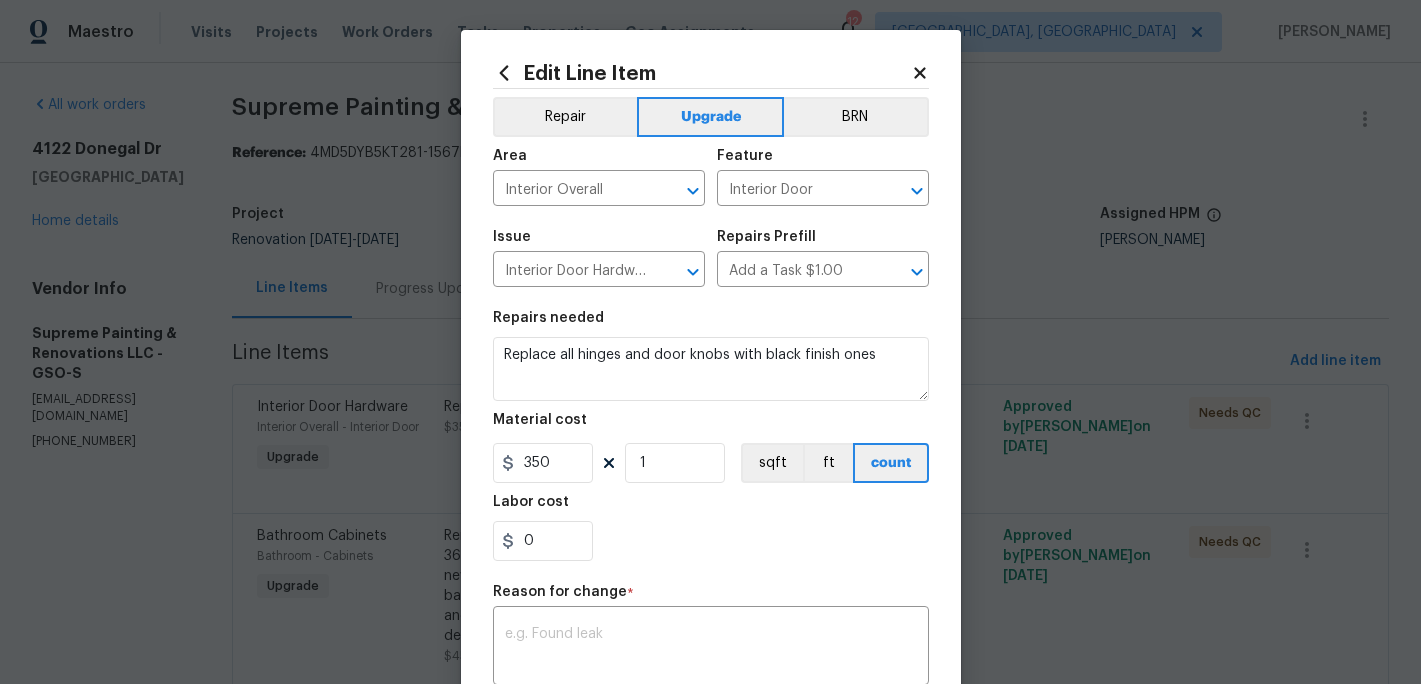 click on "0" at bounding box center [711, 541] 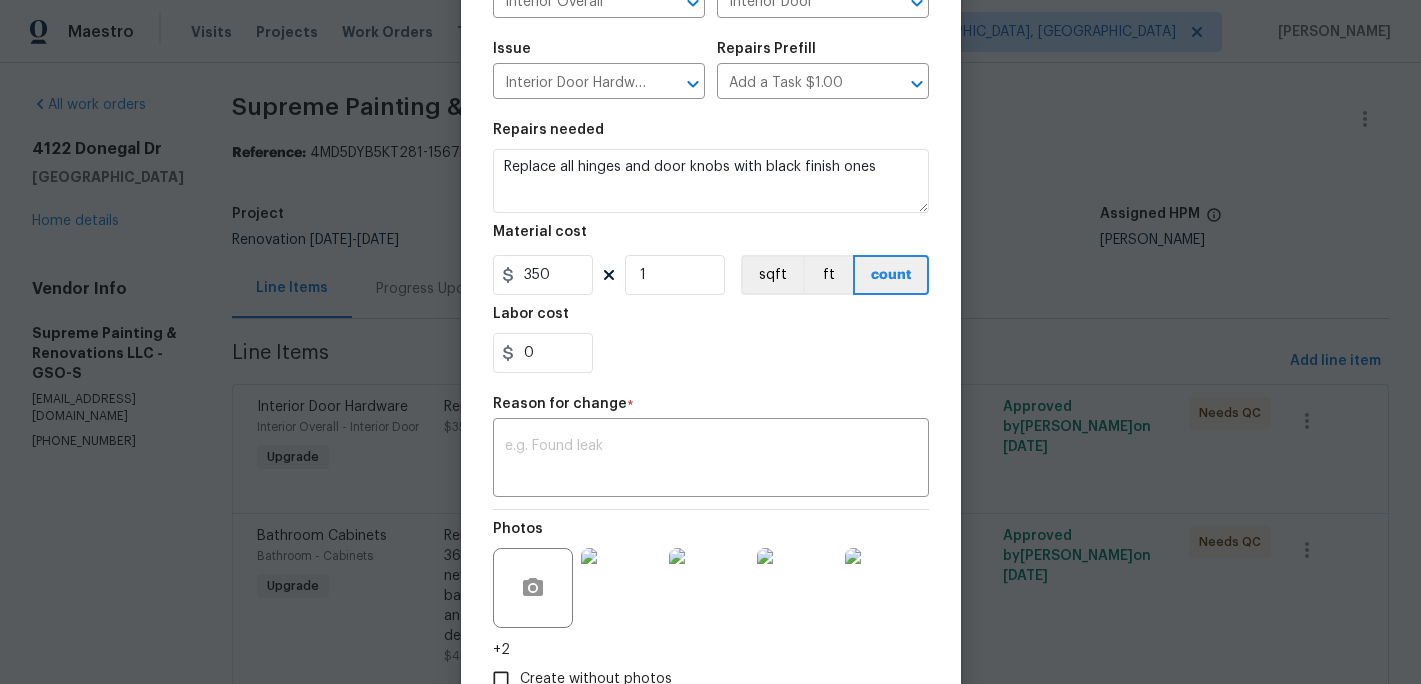 scroll, scrollTop: 322, scrollLeft: 0, axis: vertical 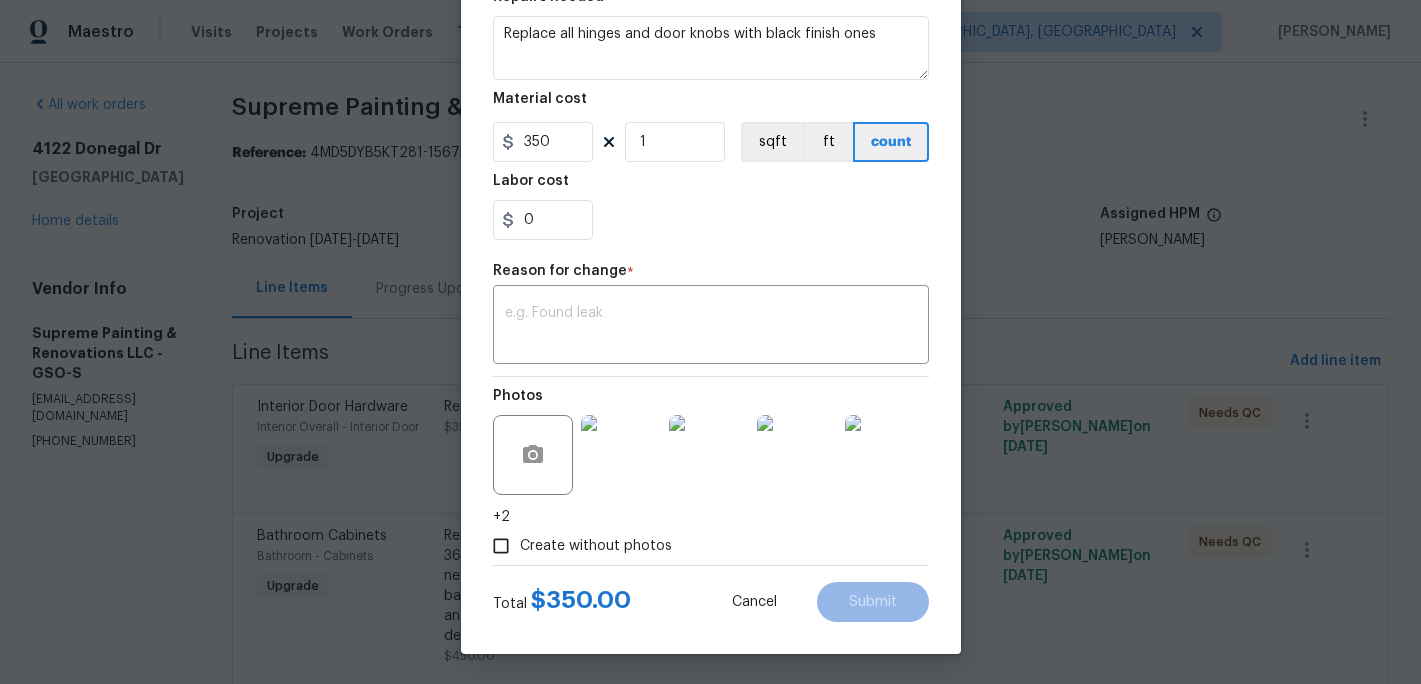 click on "Create without photos" at bounding box center (711, 546) 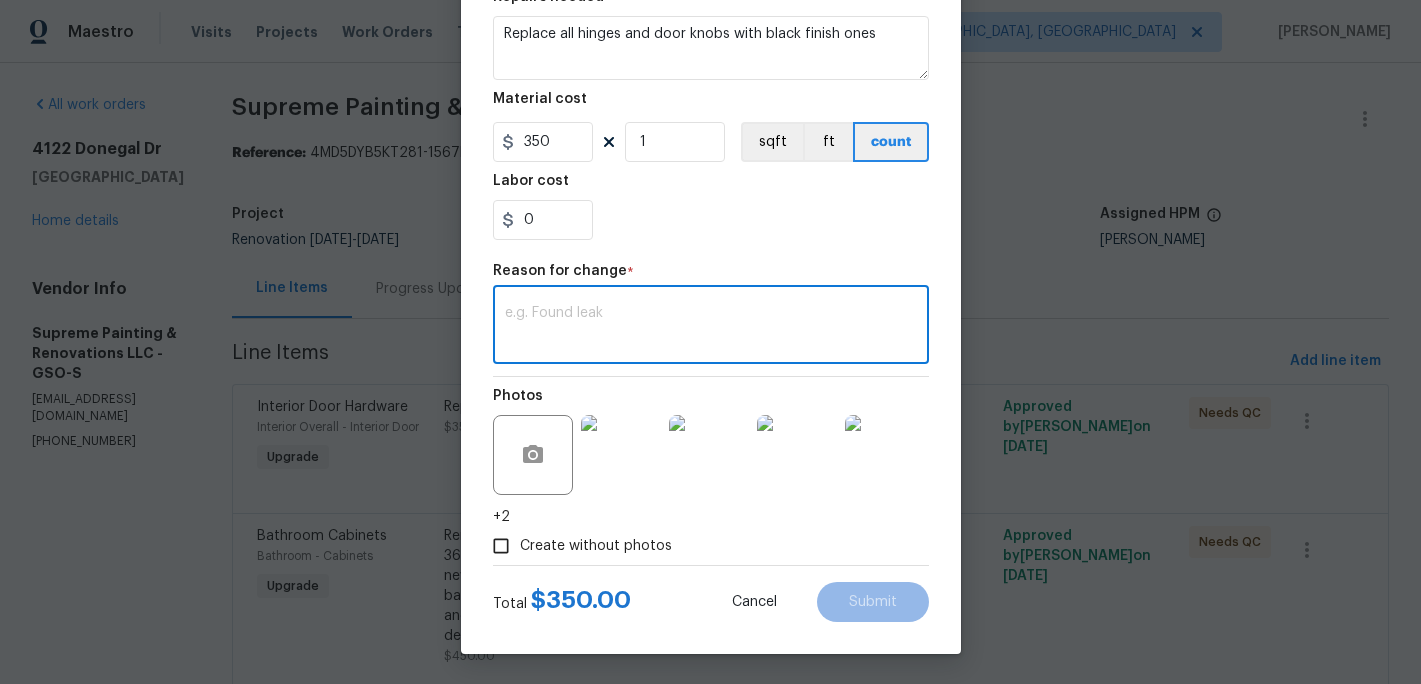 click at bounding box center (711, 327) 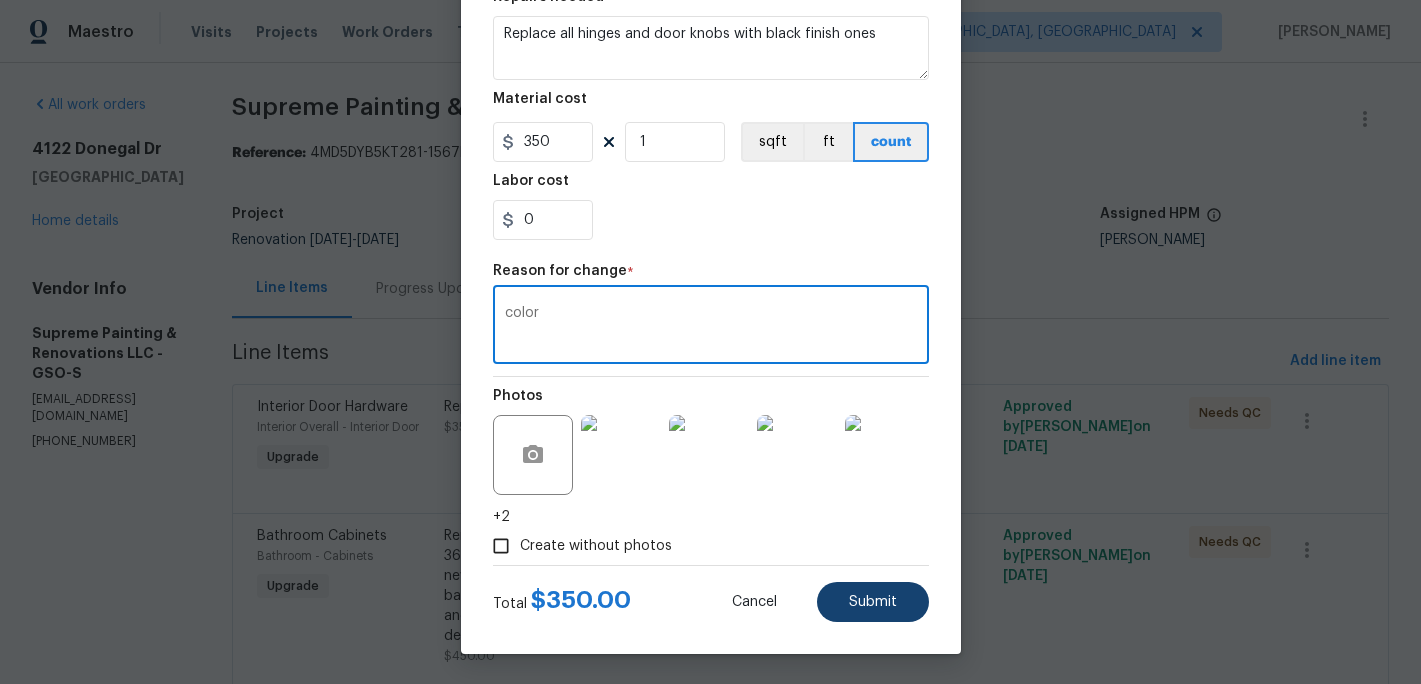 type on "color" 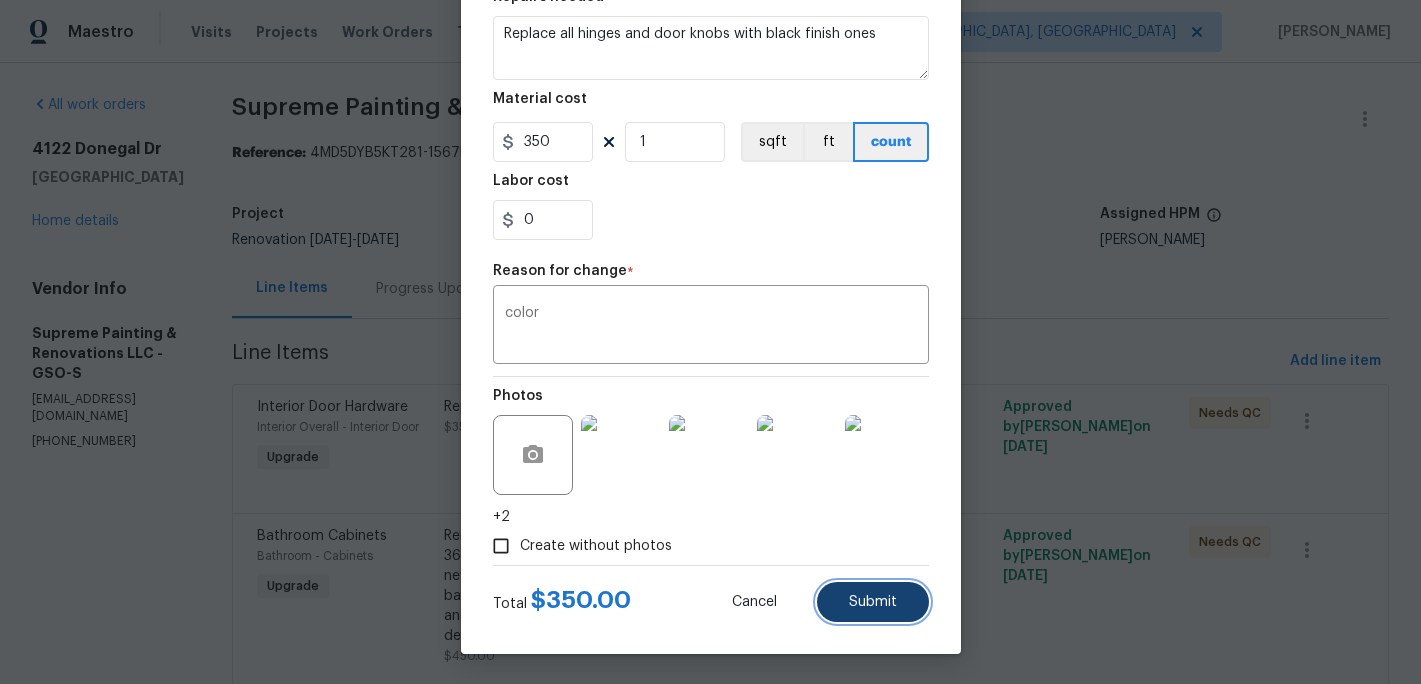 click on "Submit" at bounding box center [873, 602] 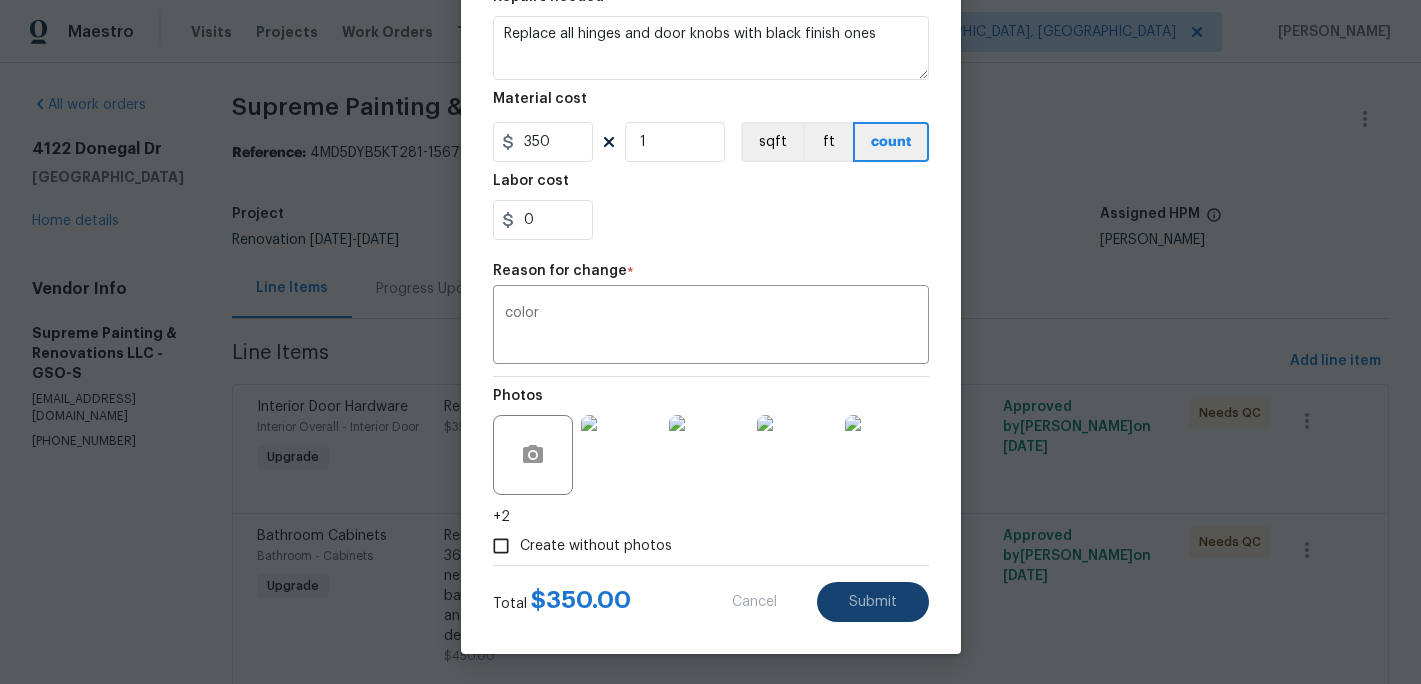 type on "Replace all hinges and door knobs with nickel finish ones" 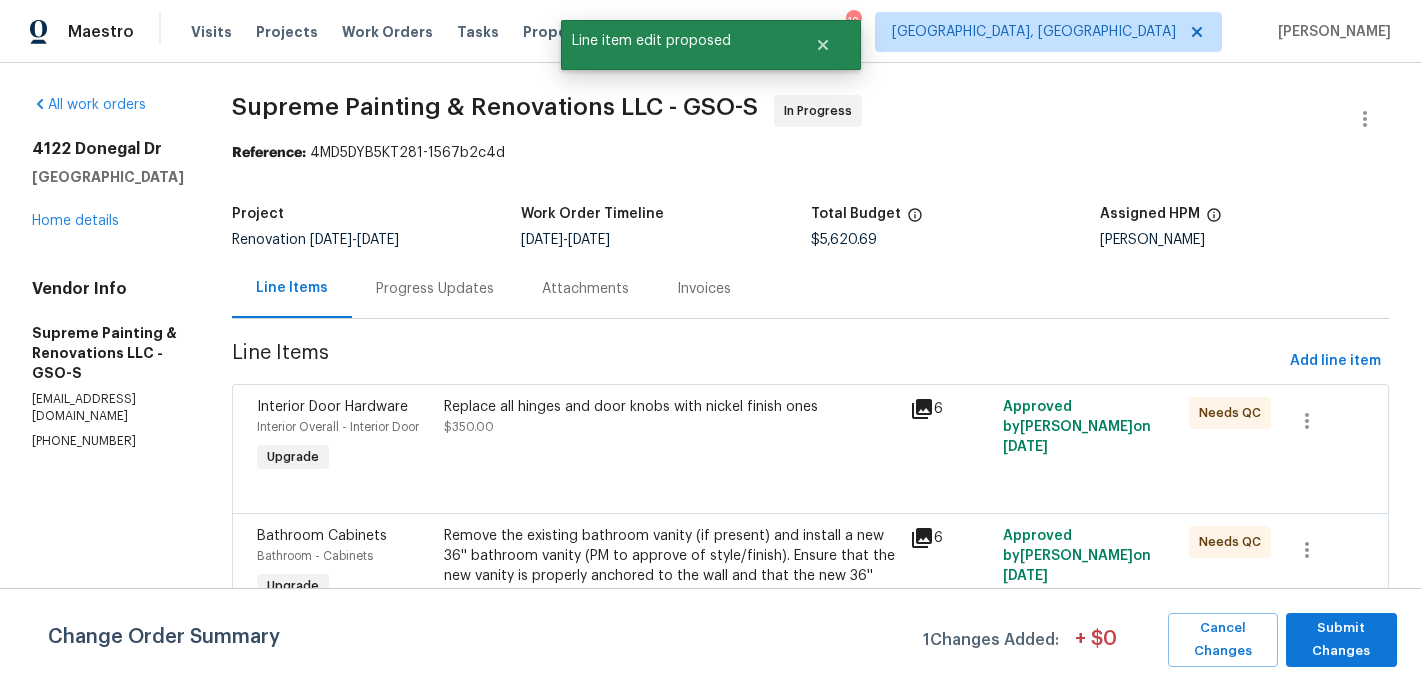 scroll, scrollTop: 0, scrollLeft: 0, axis: both 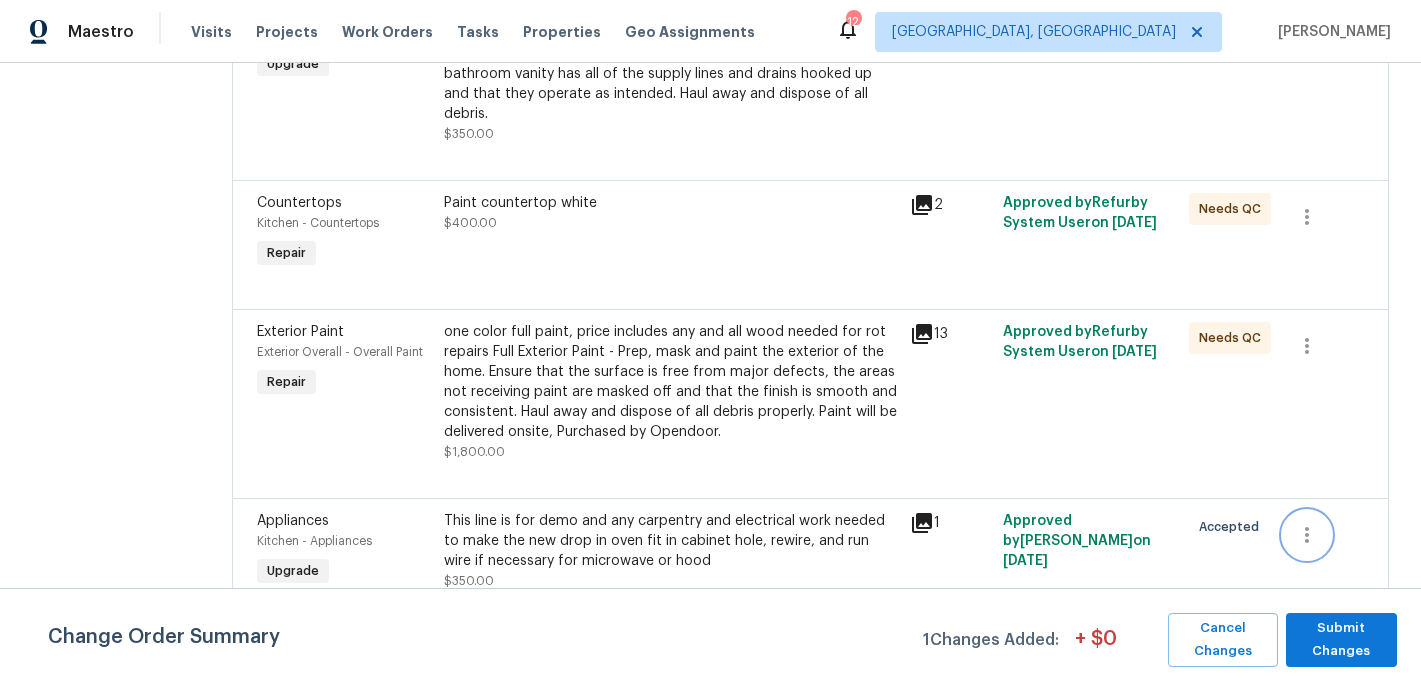 click 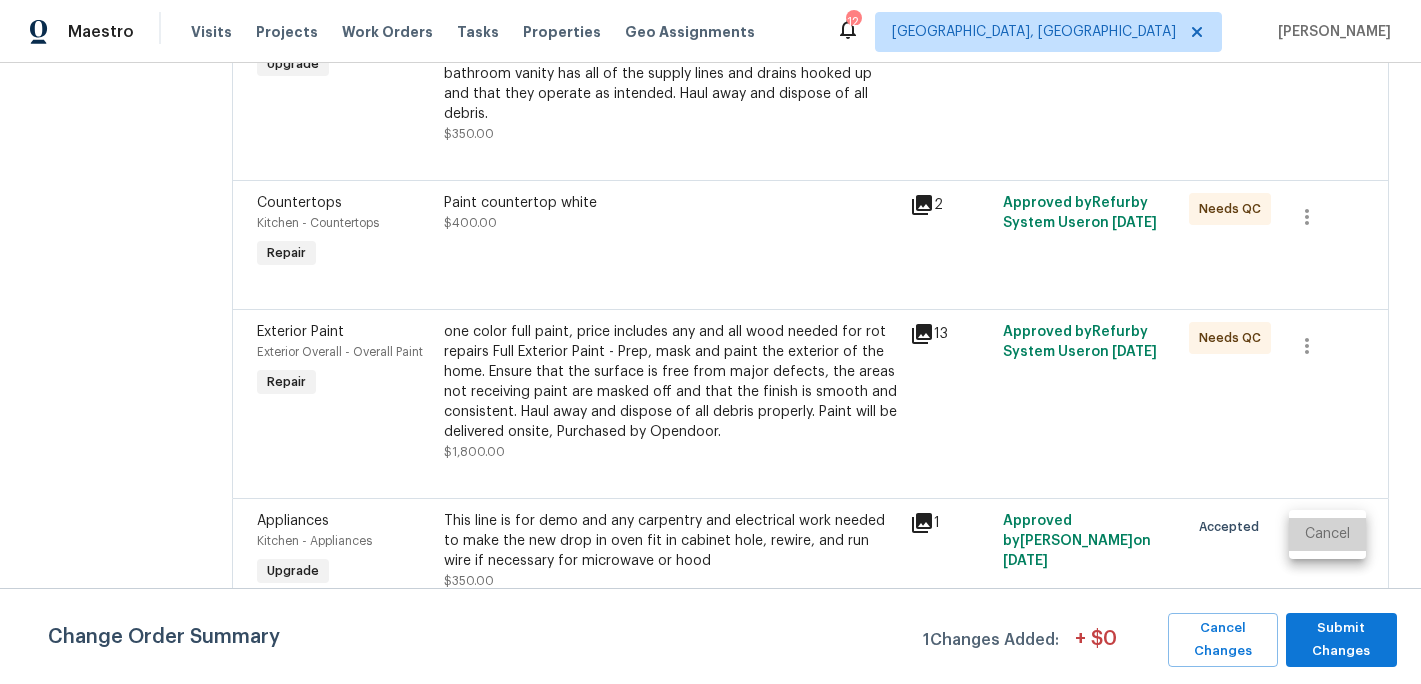 click on "Cancel" at bounding box center [1327, 534] 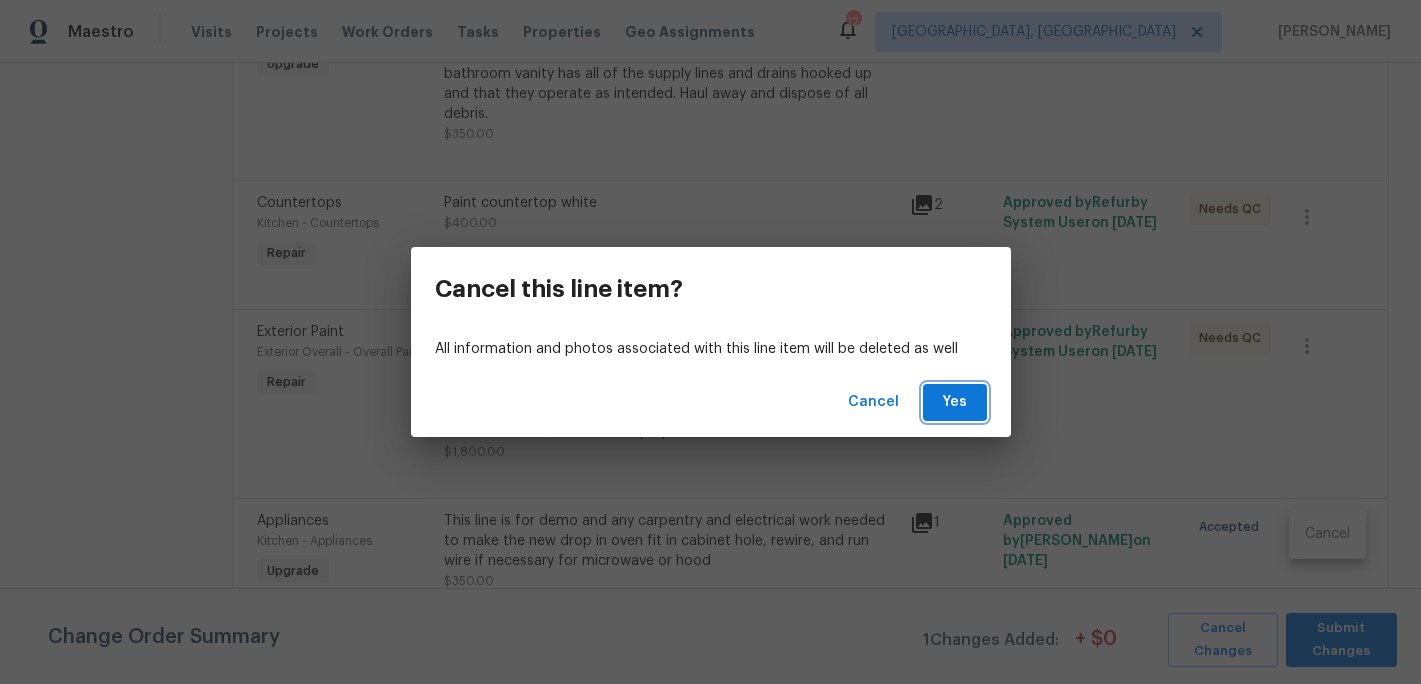 click on "Yes" at bounding box center (955, 402) 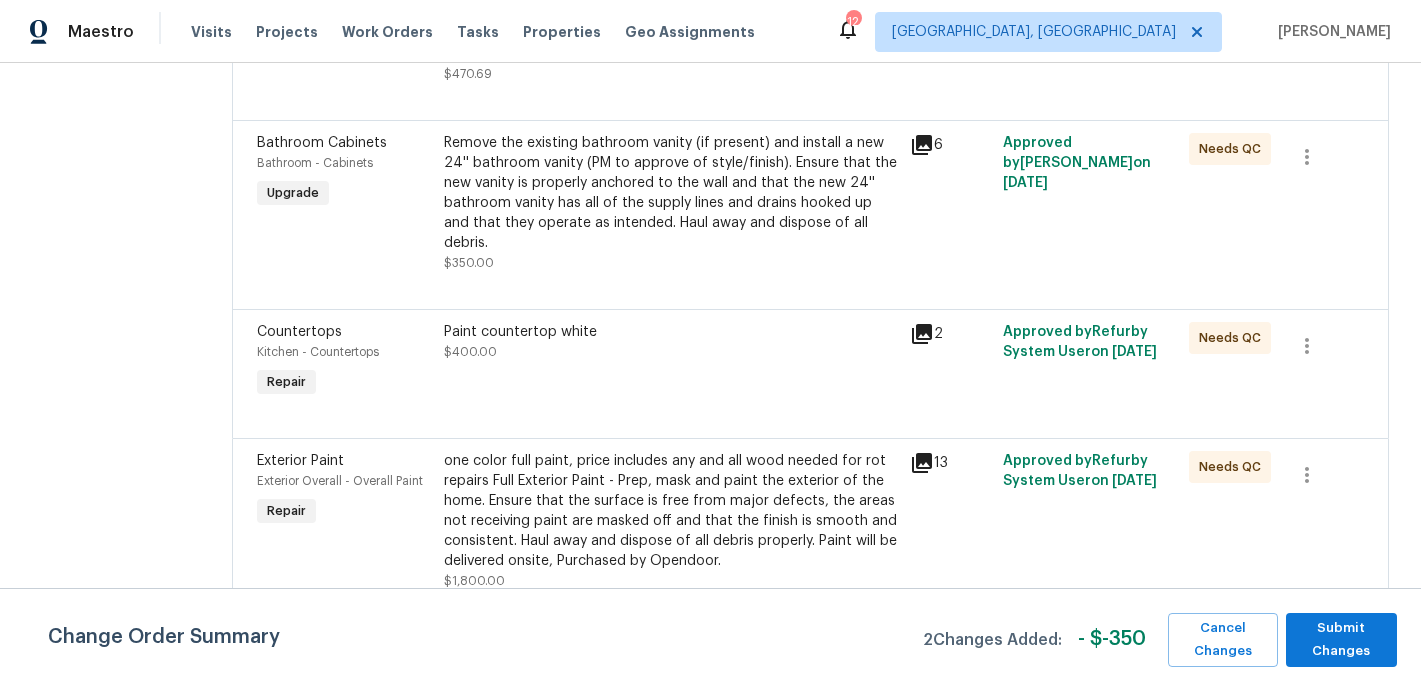 scroll, scrollTop: 1306, scrollLeft: 0, axis: vertical 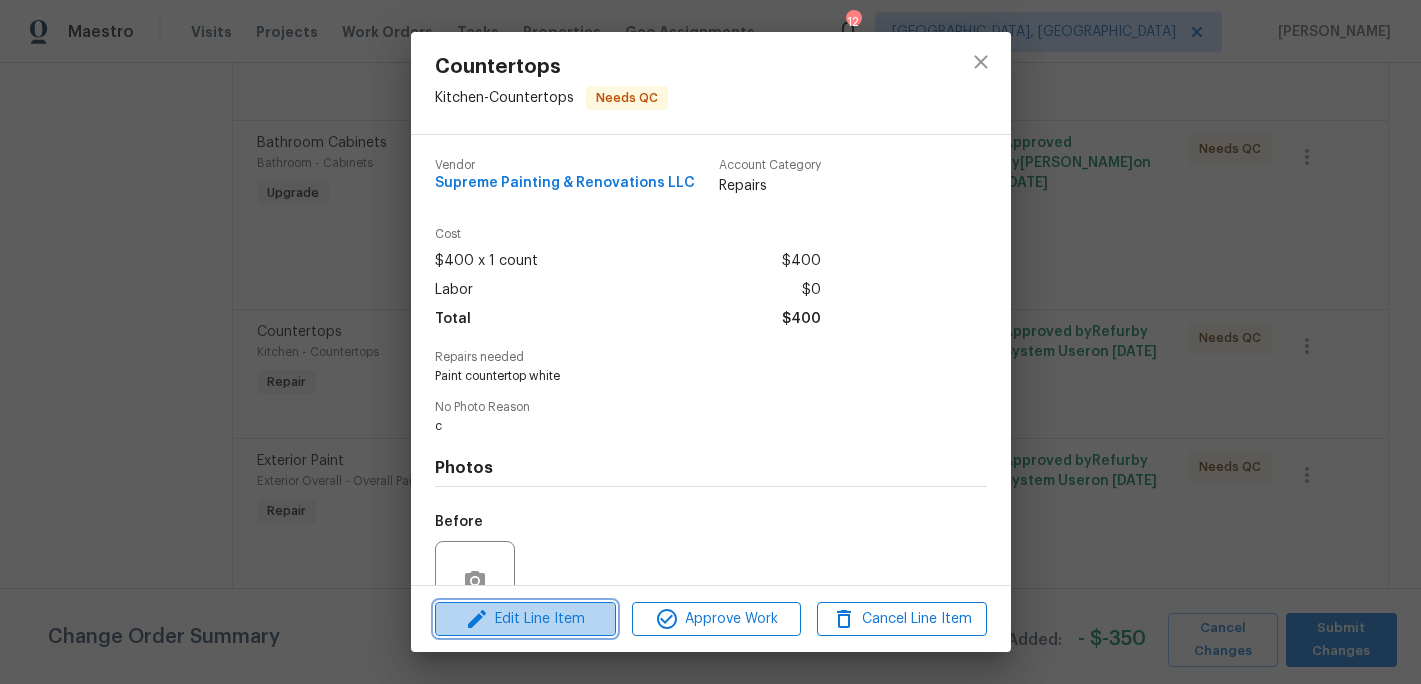 click on "Edit Line Item" at bounding box center (525, 619) 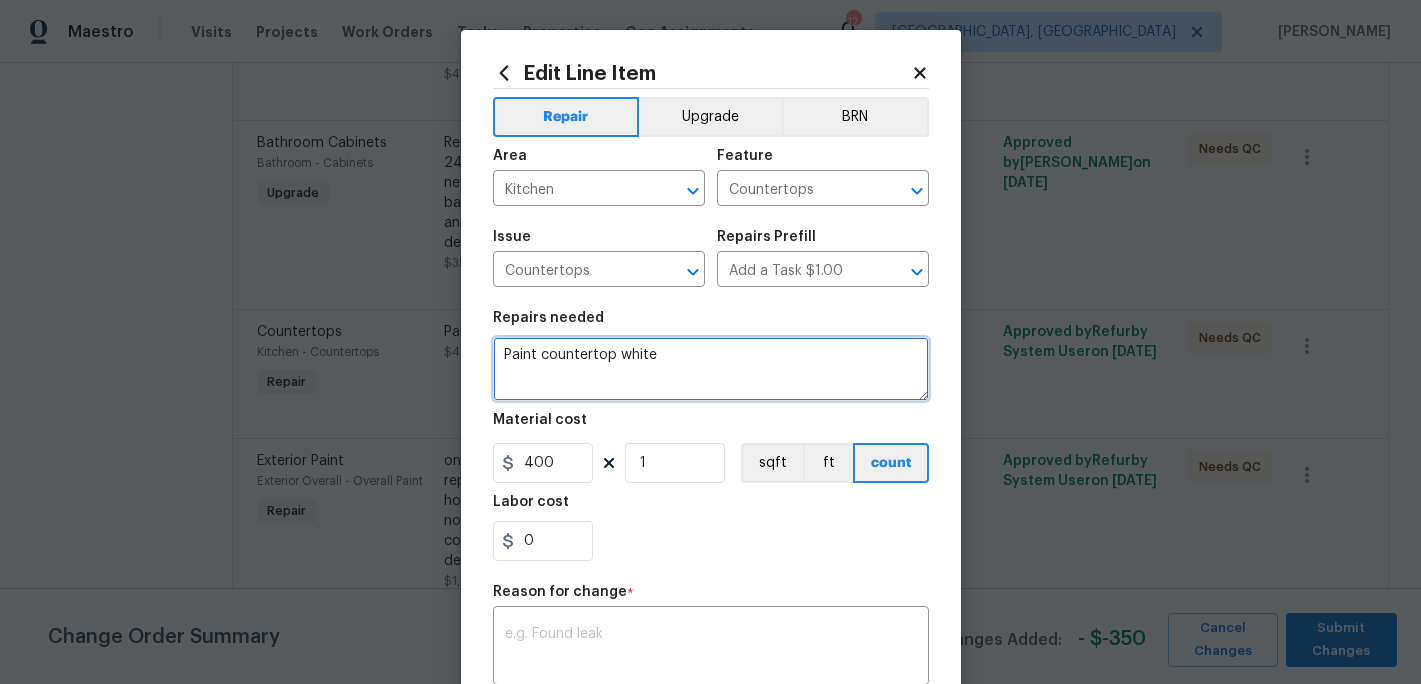 click on "Paint countertop white" at bounding box center (711, 369) 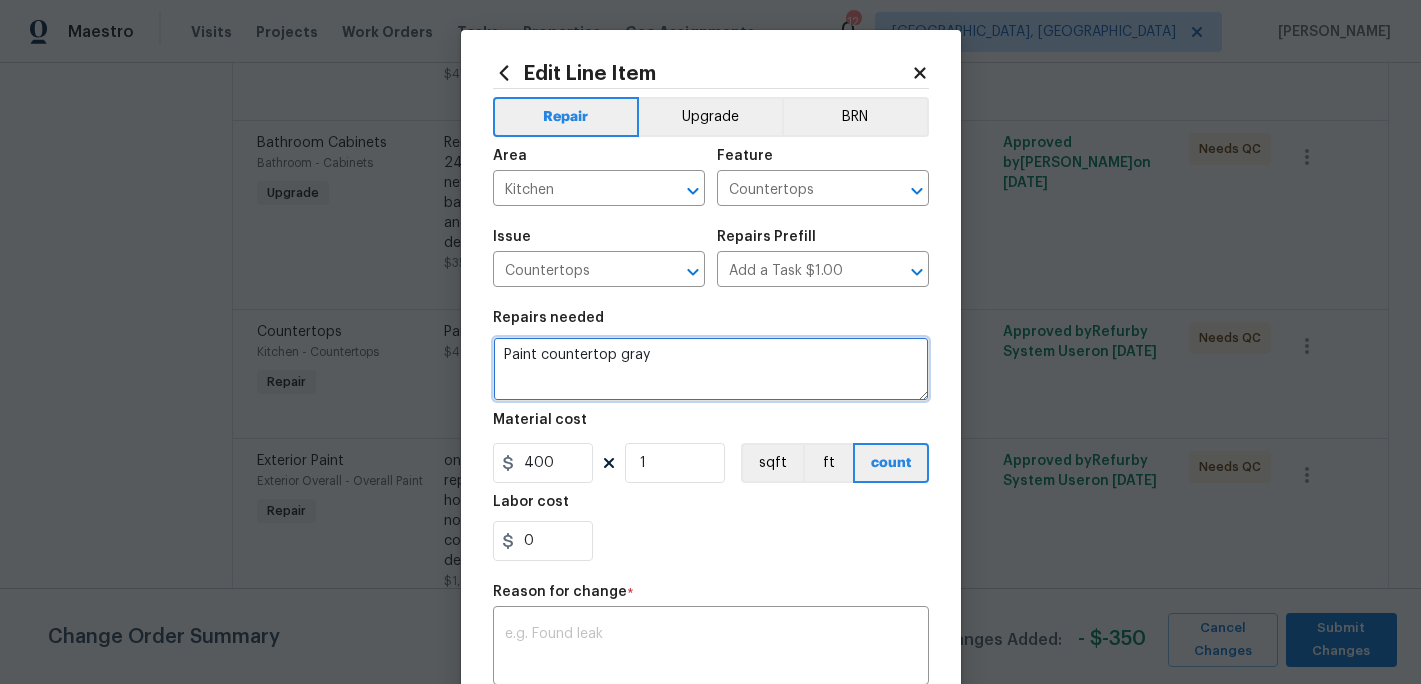 type on "Paint countertop gray" 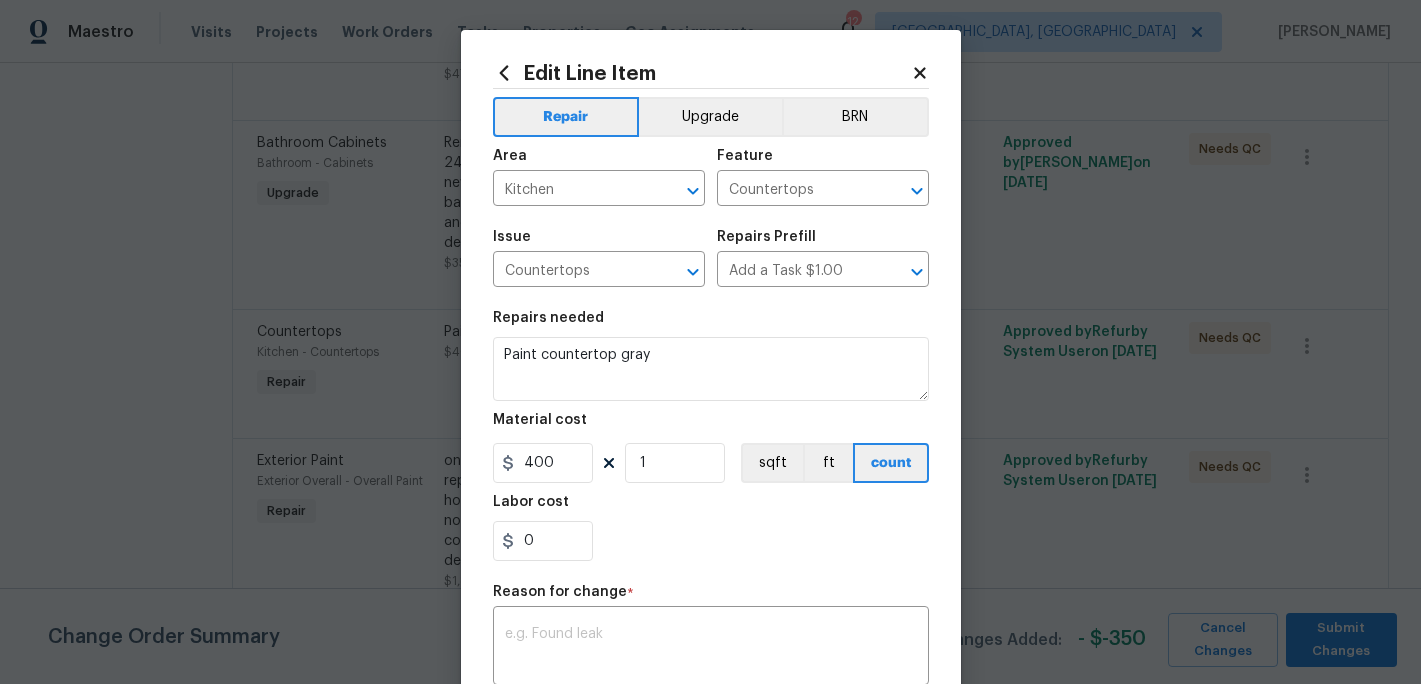 click on "Labor cost" at bounding box center (711, 508) 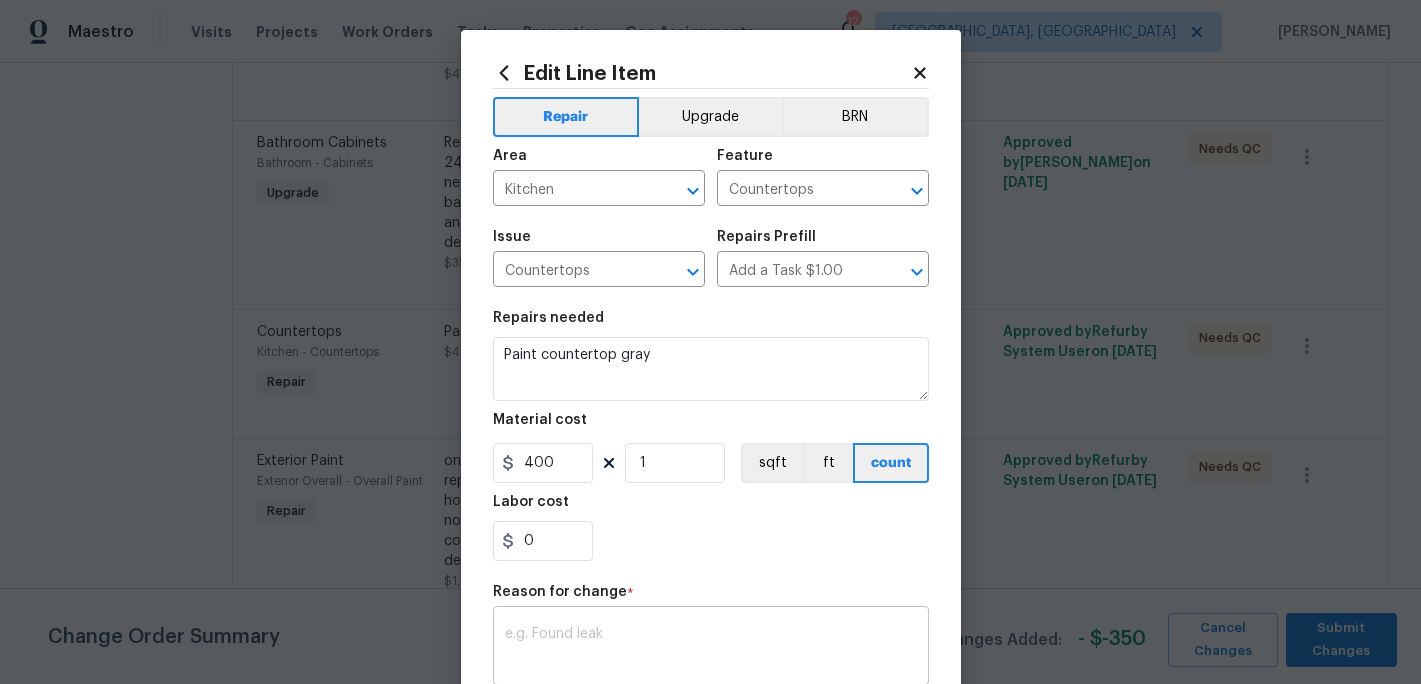 click at bounding box center (711, 648) 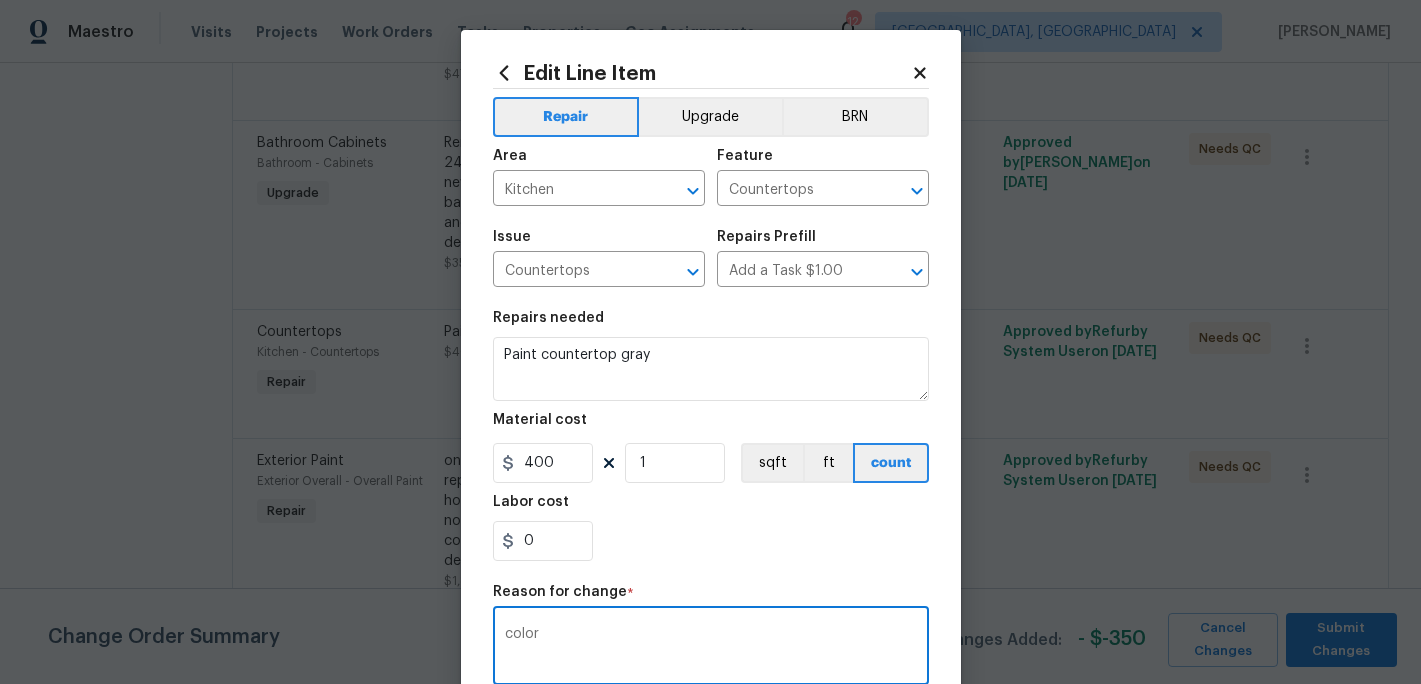 type on "color" 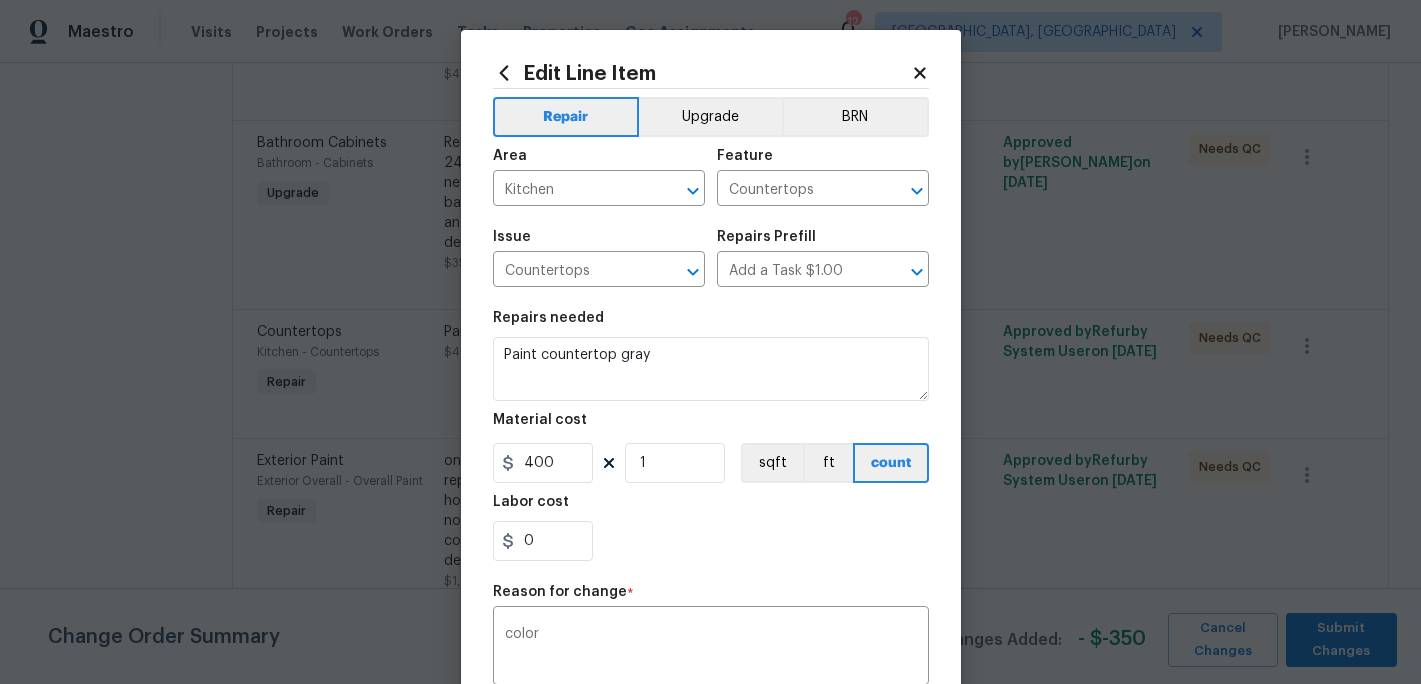 click on "0" at bounding box center (711, 541) 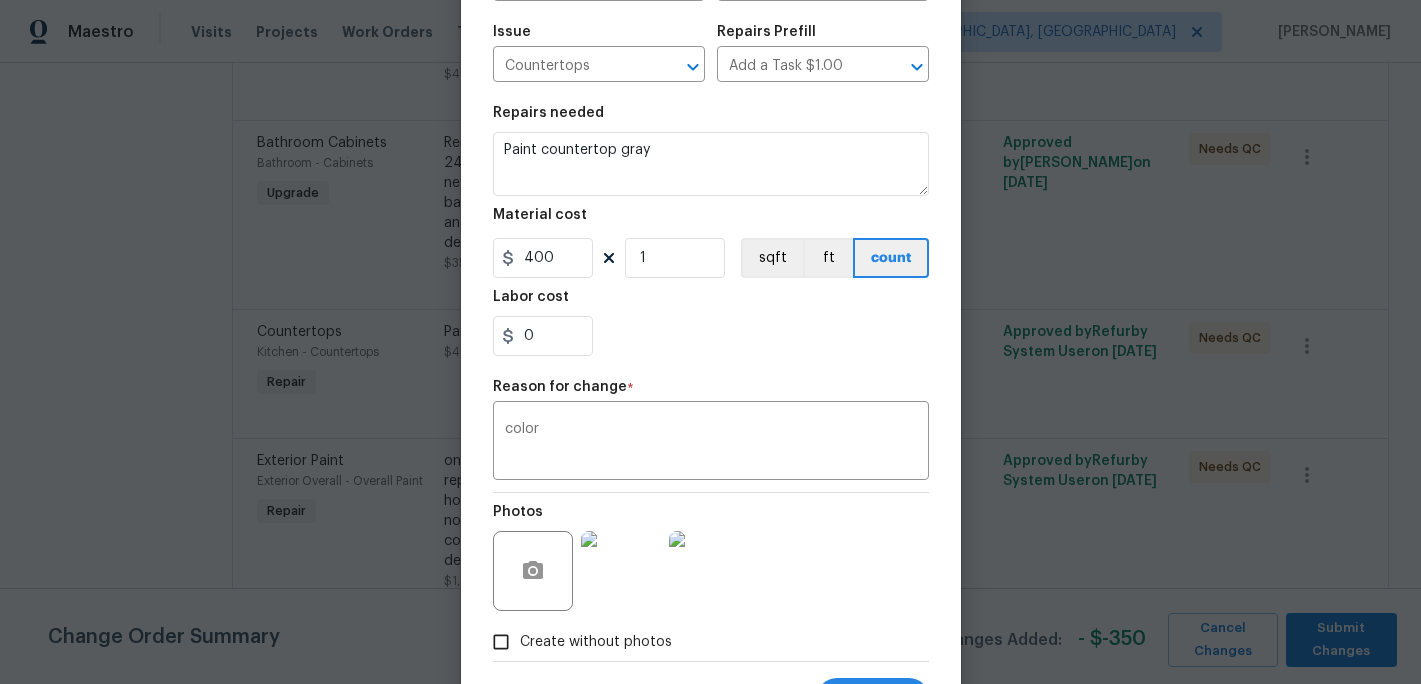 scroll, scrollTop: 302, scrollLeft: 0, axis: vertical 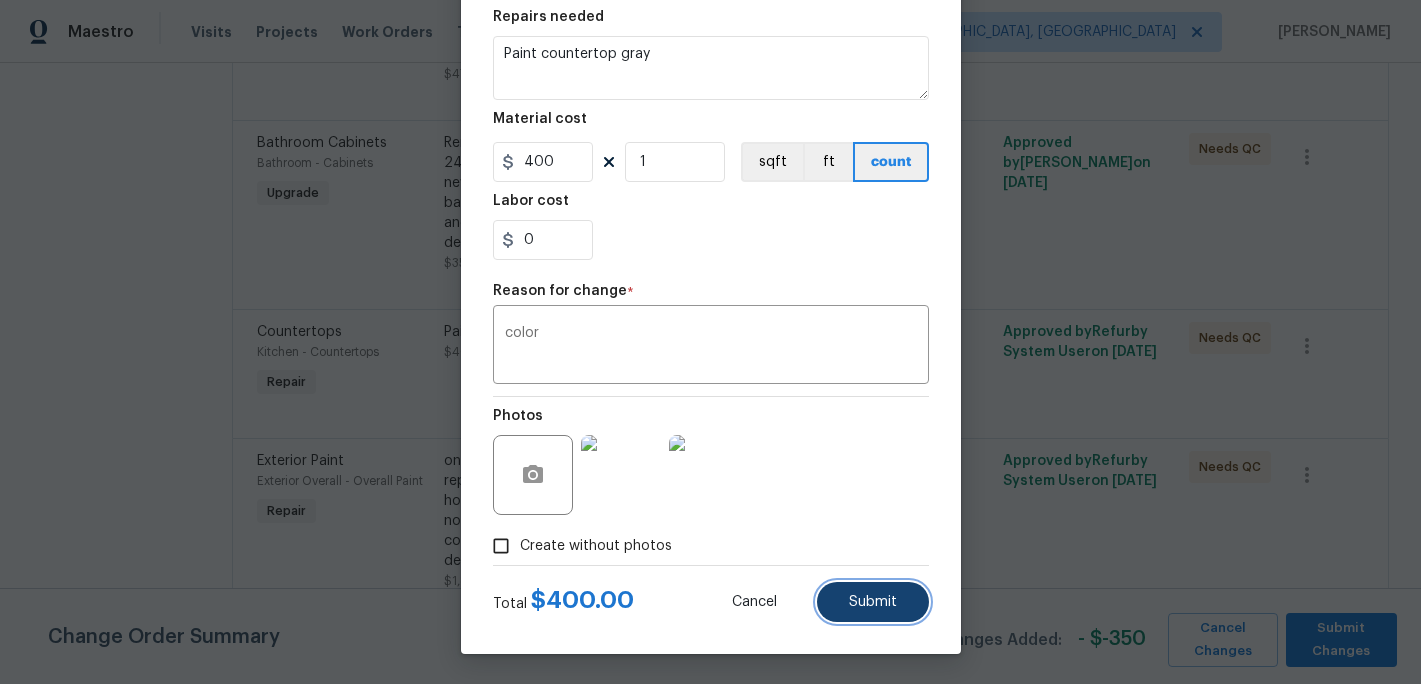 click on "Submit" at bounding box center (873, 602) 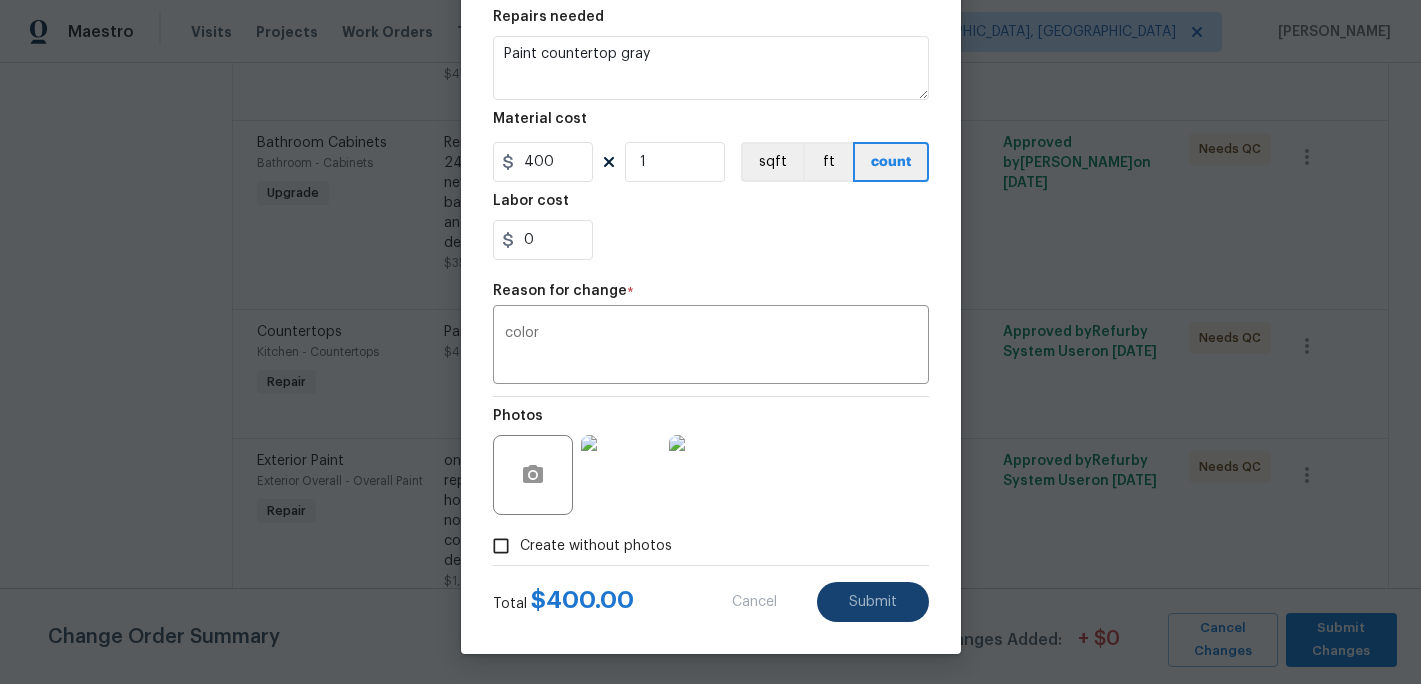 type on "Paint countertop white" 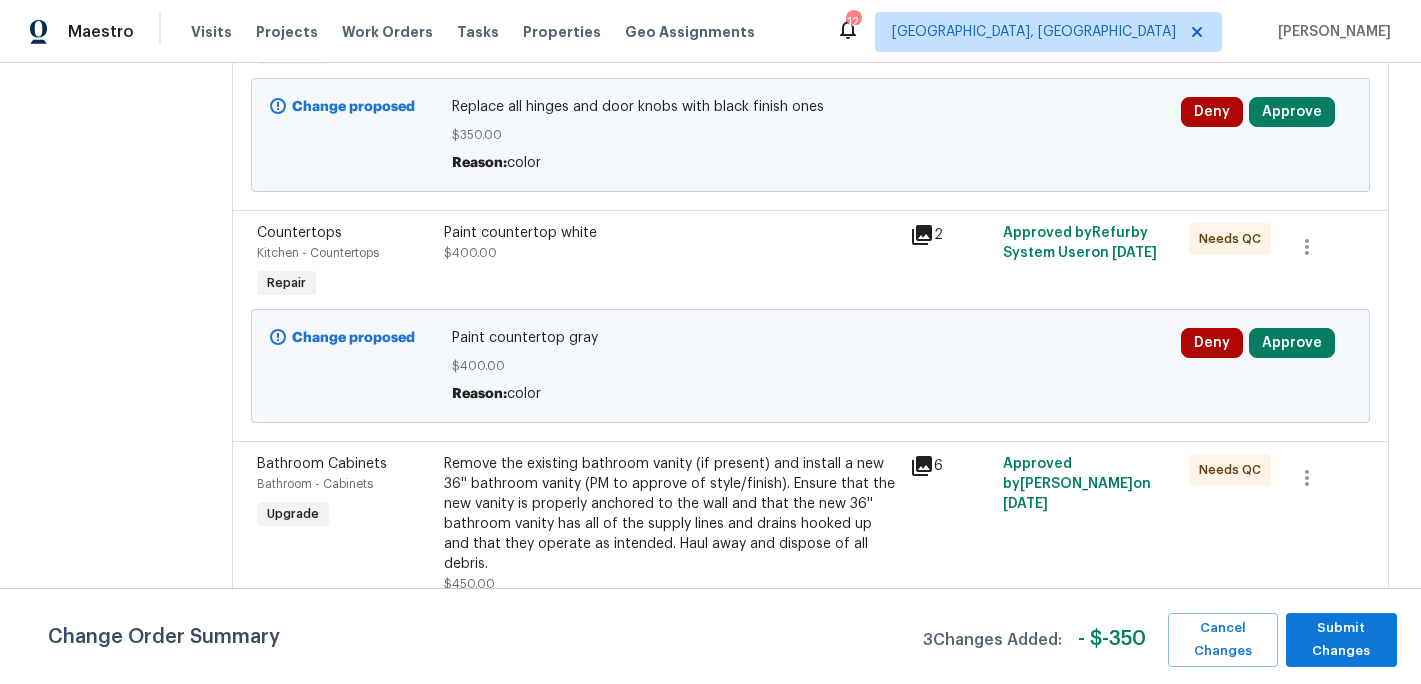 scroll, scrollTop: 0, scrollLeft: 0, axis: both 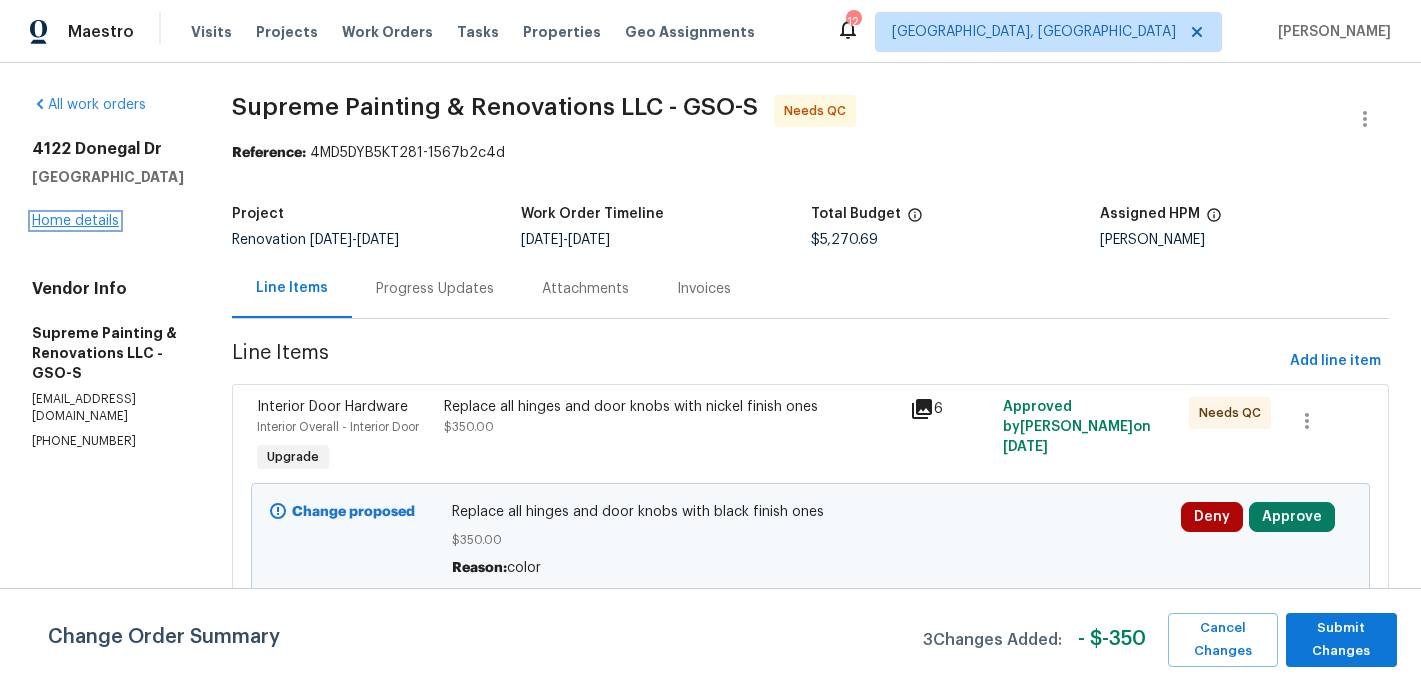 click on "Home details" at bounding box center (75, 221) 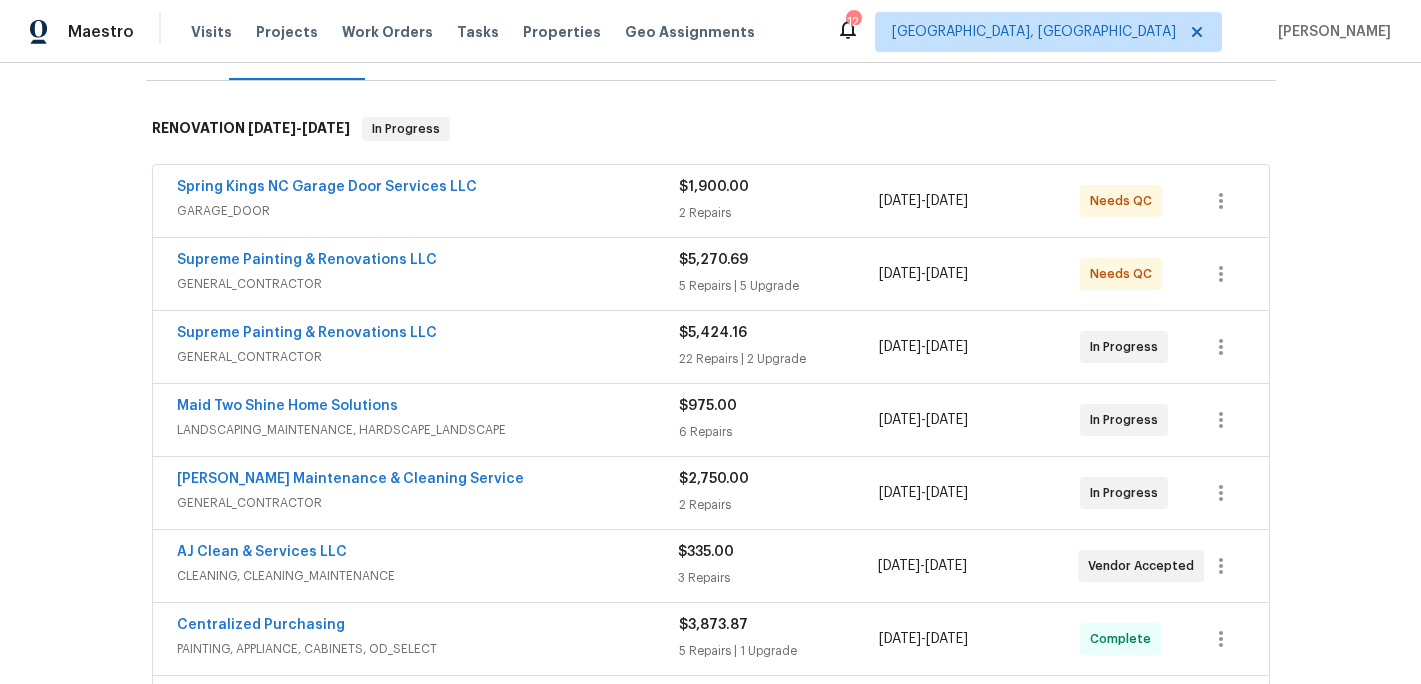scroll, scrollTop: 353, scrollLeft: 0, axis: vertical 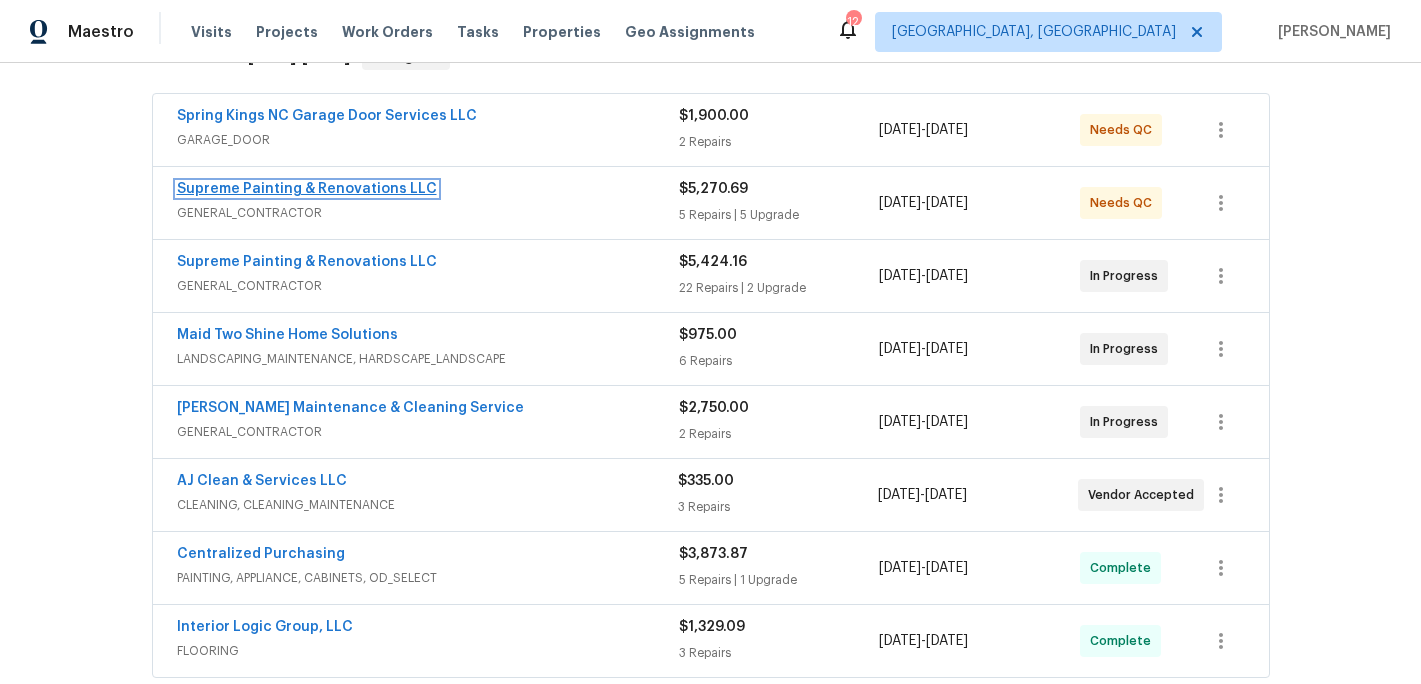 click on "Supreme Painting & Renovations LLC" at bounding box center [307, 189] 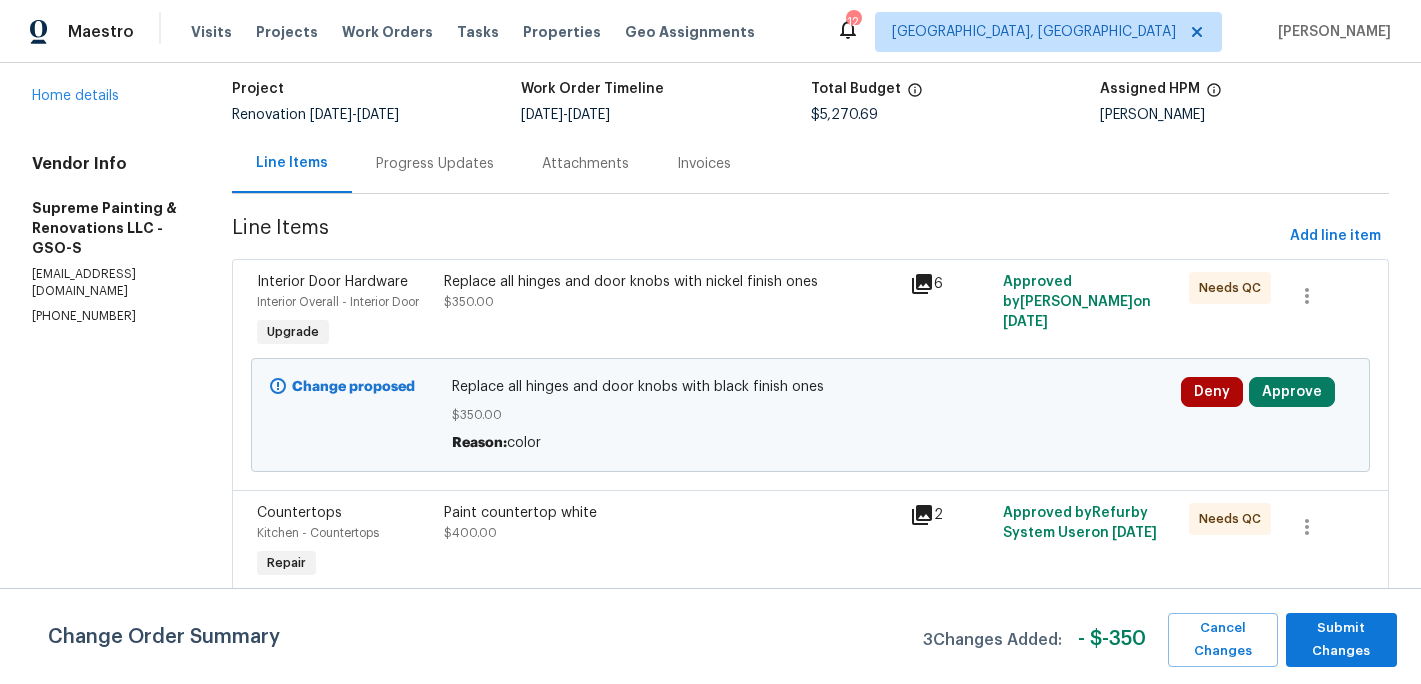 scroll, scrollTop: 0, scrollLeft: 0, axis: both 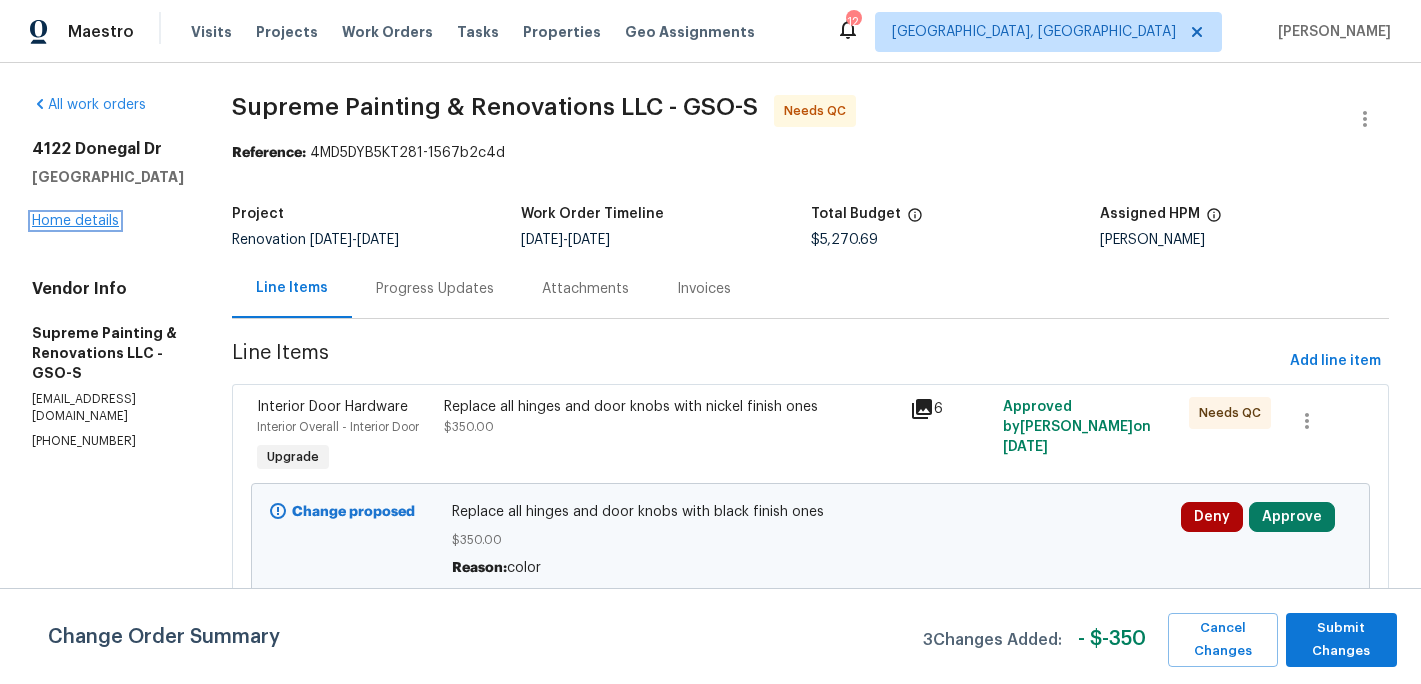 click on "Home details" at bounding box center (75, 221) 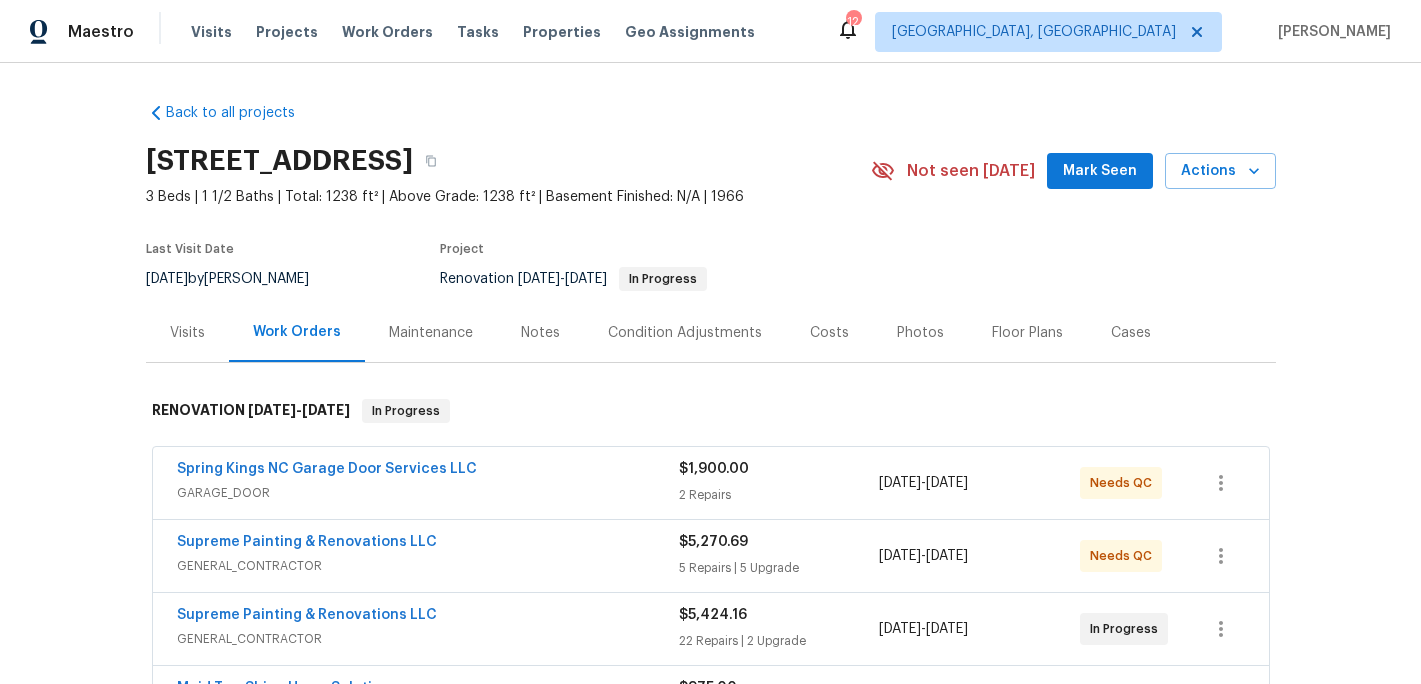 click on "Notes" at bounding box center (540, 333) 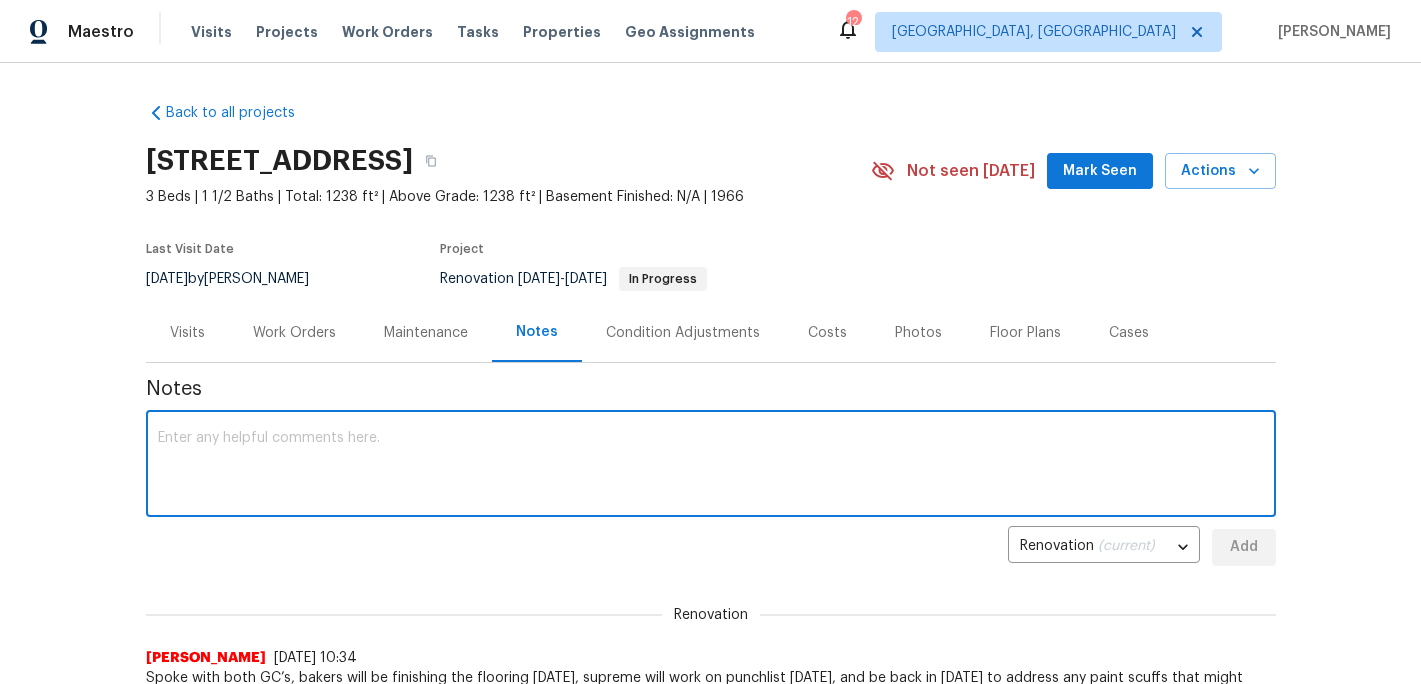 click at bounding box center (711, 466) 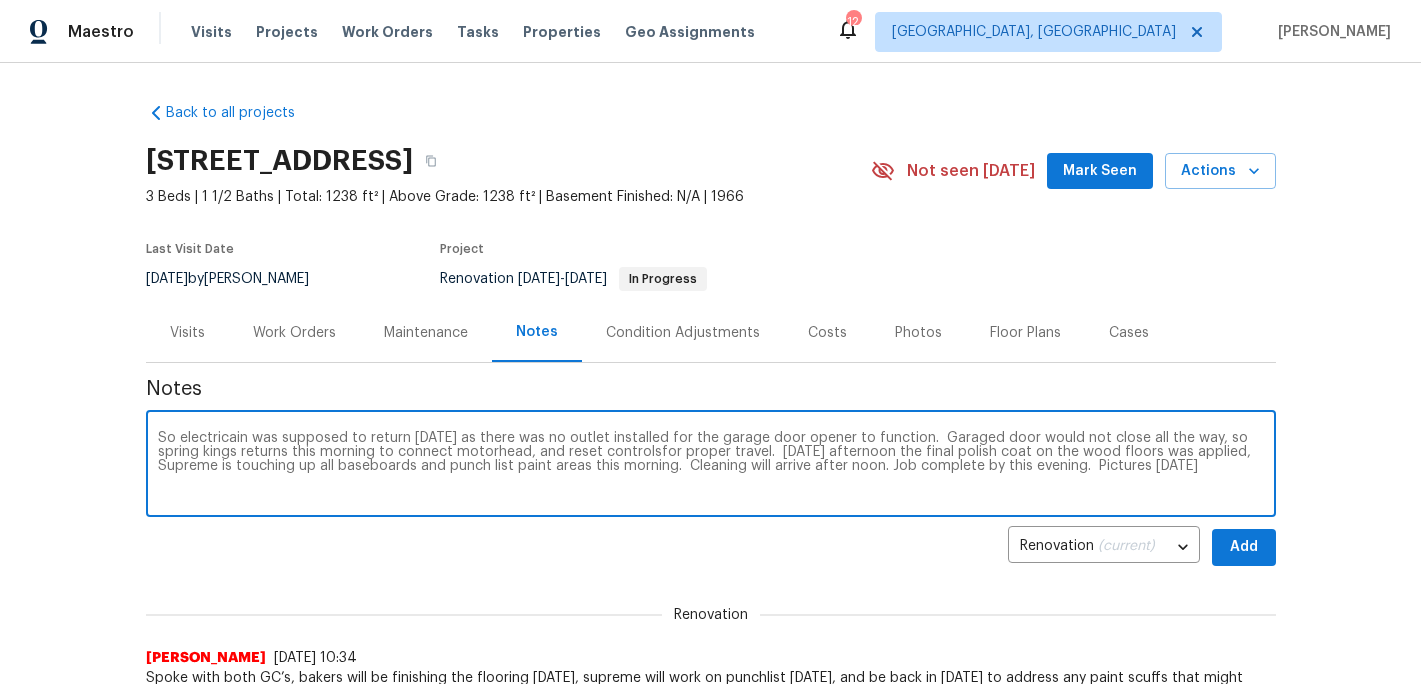type on "So electricain was supposed to return [DATE] as there was no outlet installed for the garage door opener to function.  Garaged door would not close all the way, so spring kings returns this morning to connect motorhead, and reset controlsfor proper travel.  [DATE] afternoon the final polish coat on the wood floors was applied, Supreme is touching up all baseboards and punch list paint areas this morning.  Cleaning will arrive after noon. Job complete by this evening.  Pictures [DATE]" 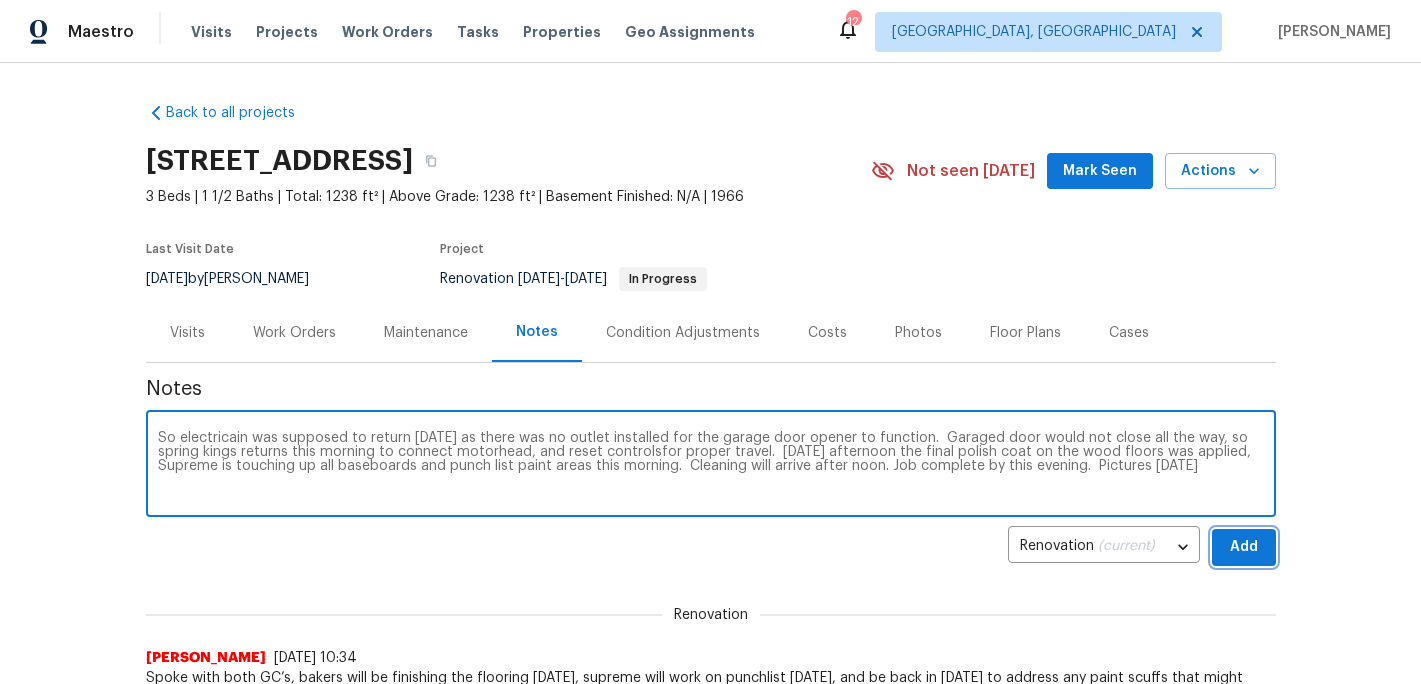 click on "Add" at bounding box center [1244, 547] 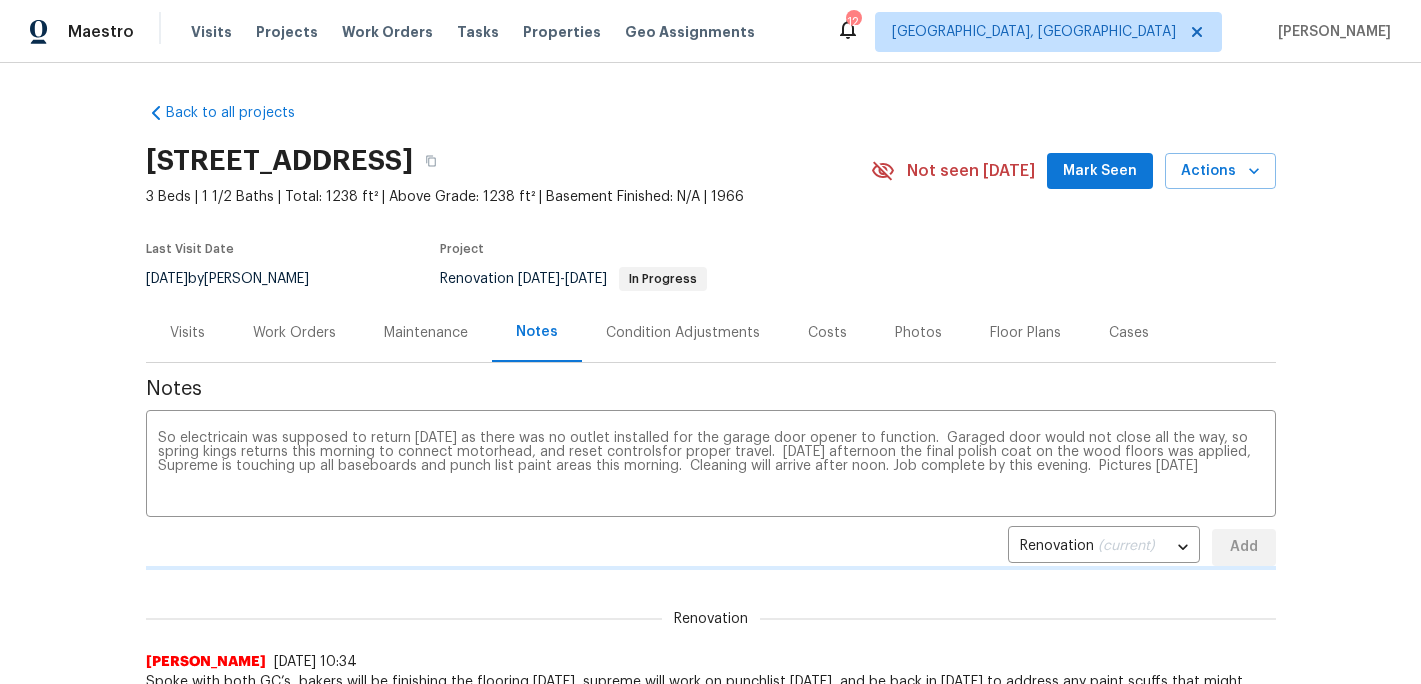 type 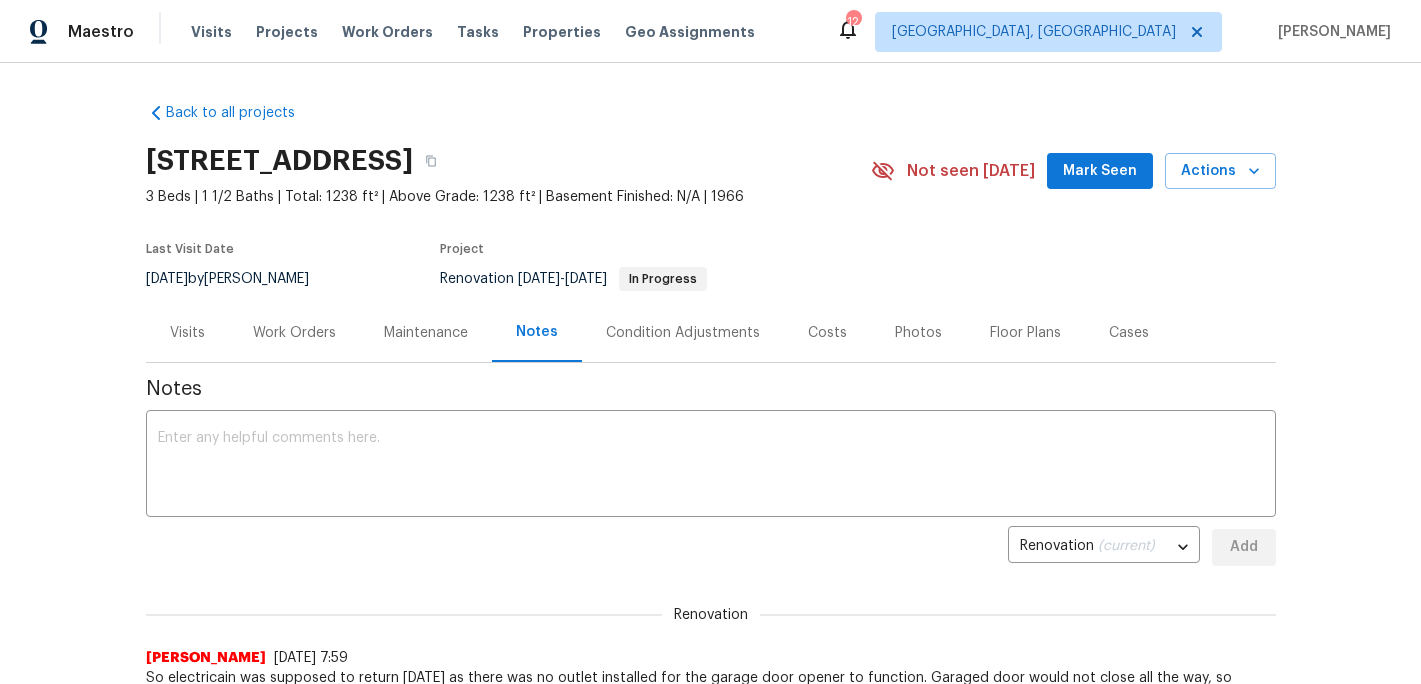 click on "Mark Seen" at bounding box center [1100, 171] 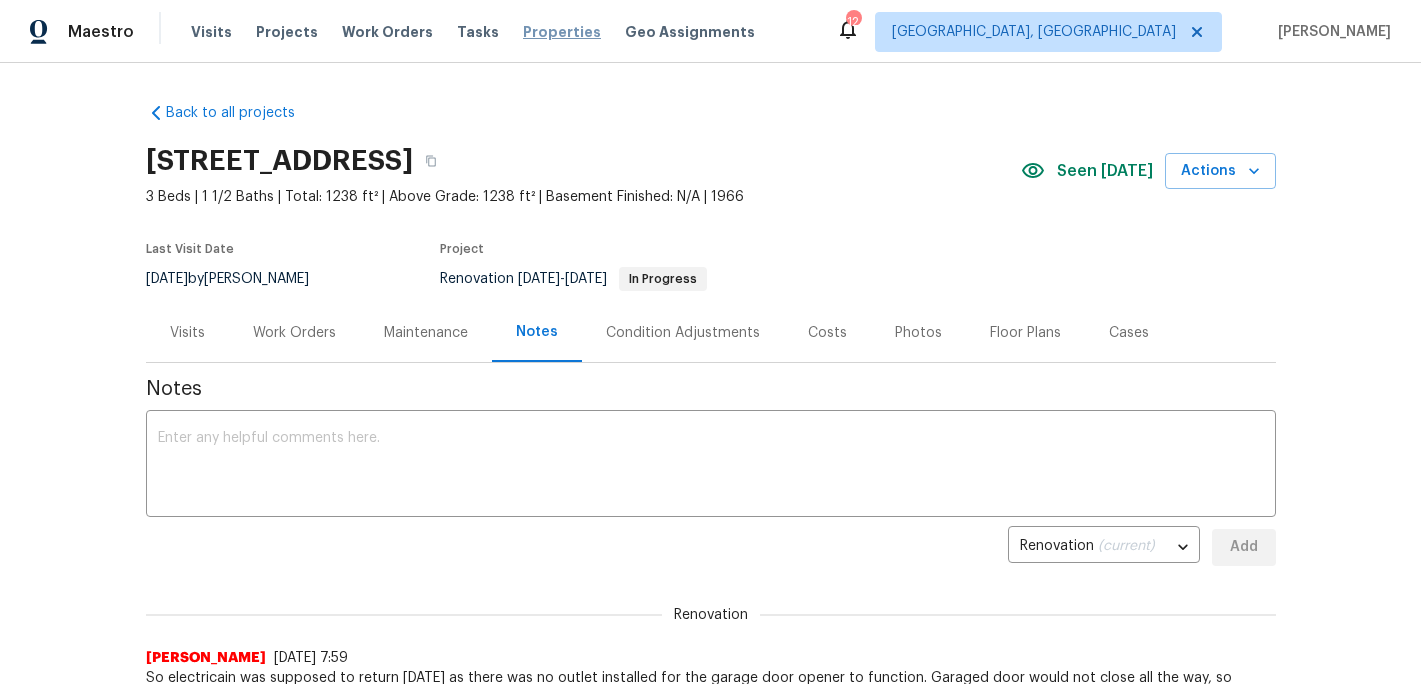 click on "Properties" at bounding box center [562, 32] 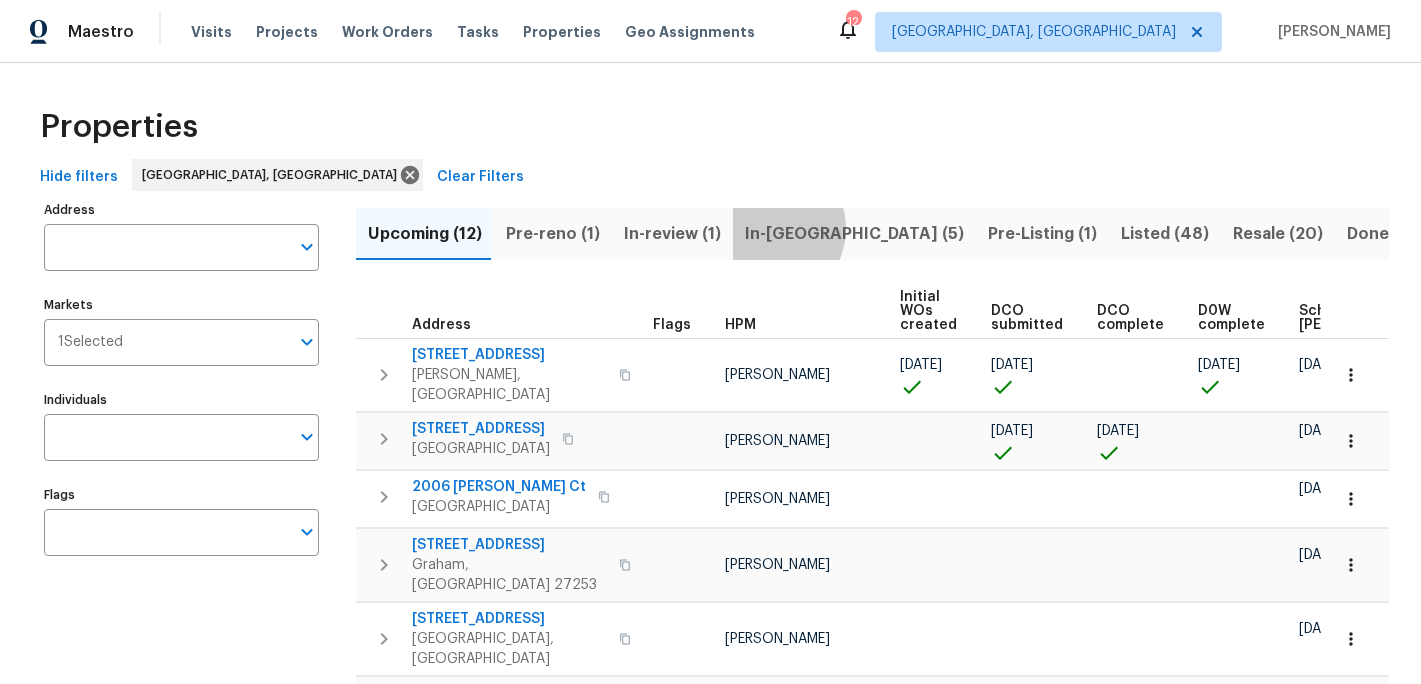 click on "In-[GEOGRAPHIC_DATA] (5)" at bounding box center (854, 234) 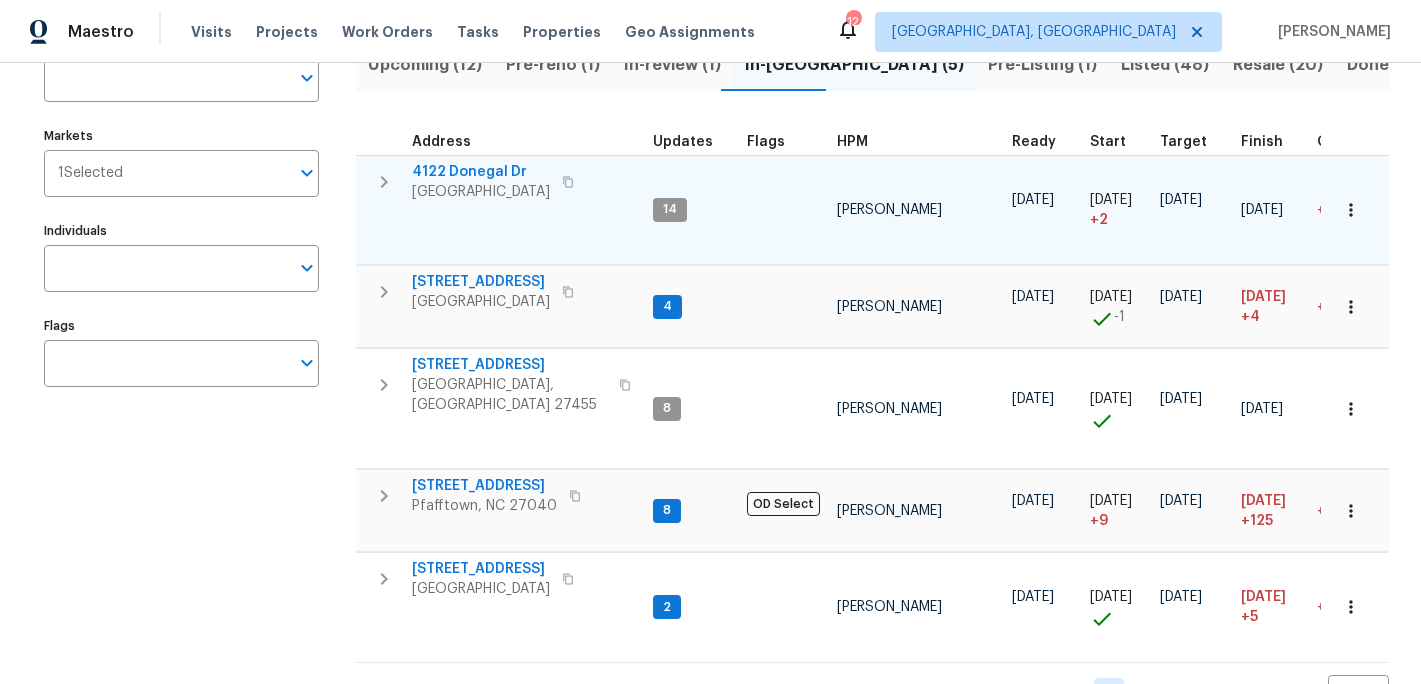scroll, scrollTop: 219, scrollLeft: 0, axis: vertical 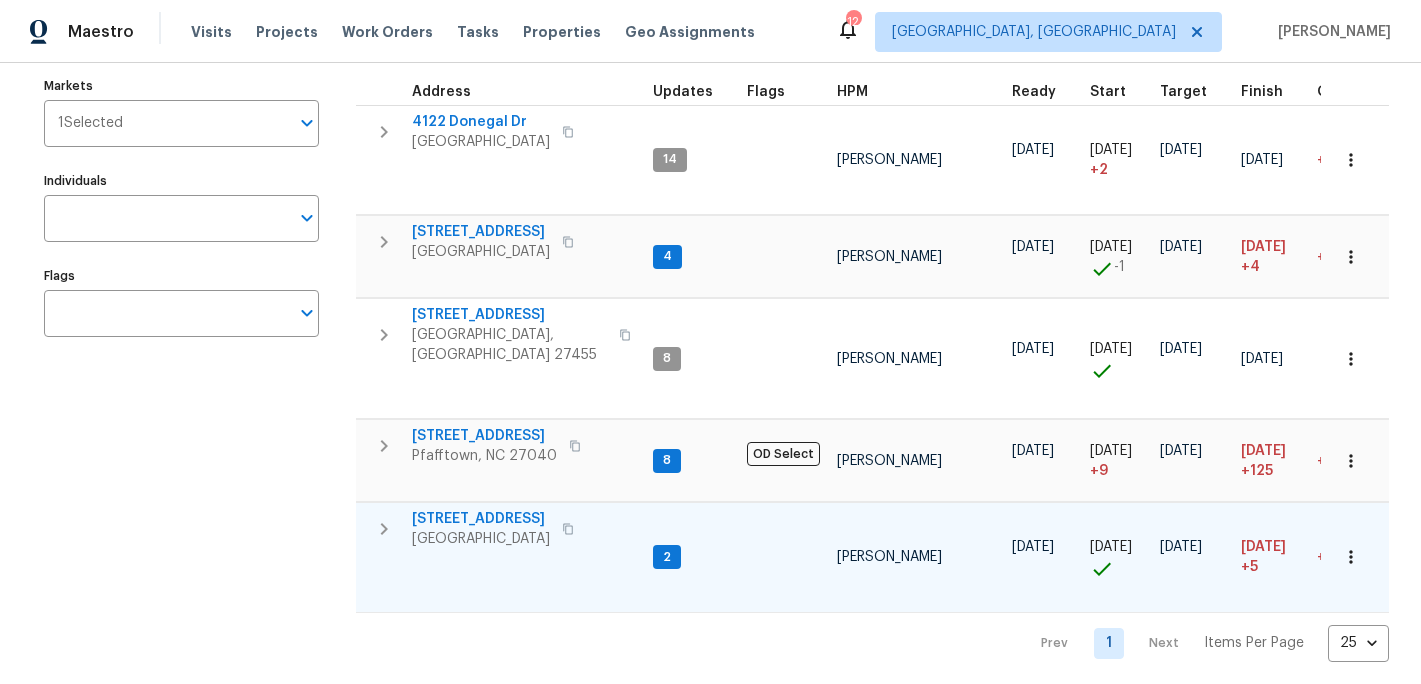 click on "[STREET_ADDRESS]" at bounding box center (481, 519) 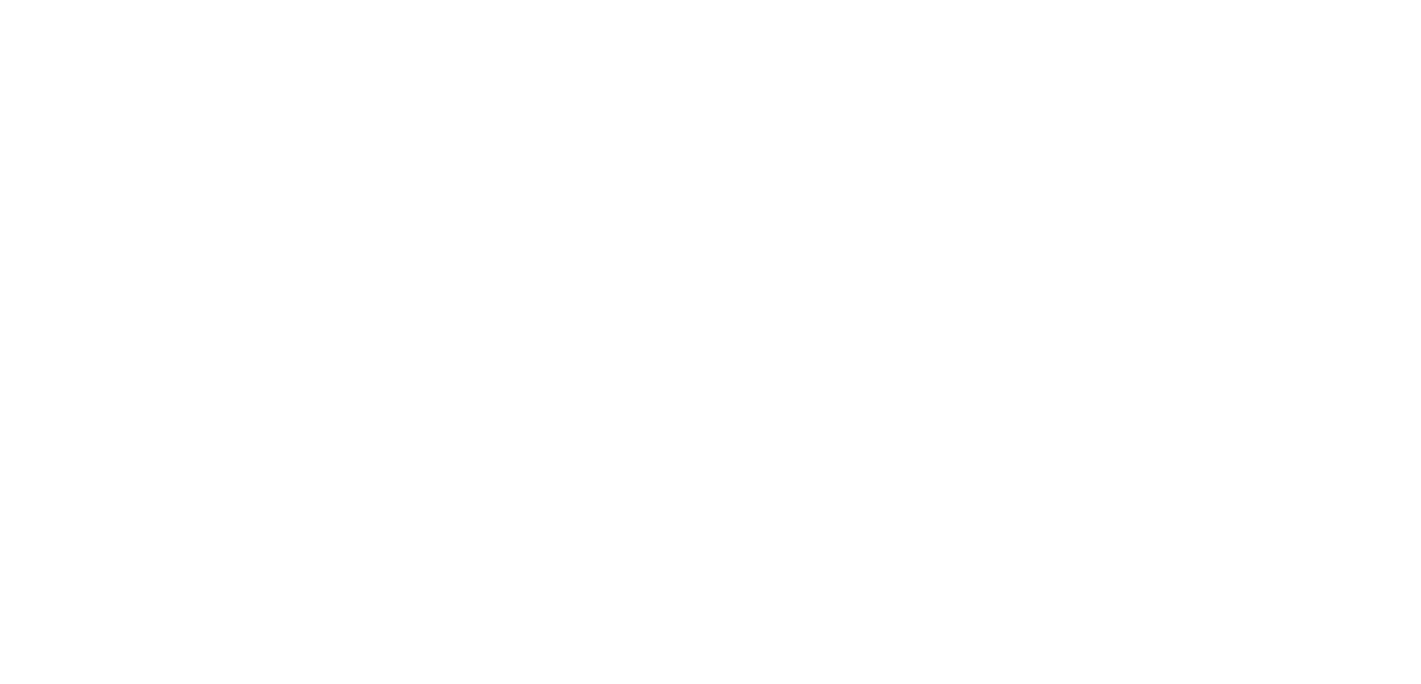 scroll, scrollTop: 0, scrollLeft: 0, axis: both 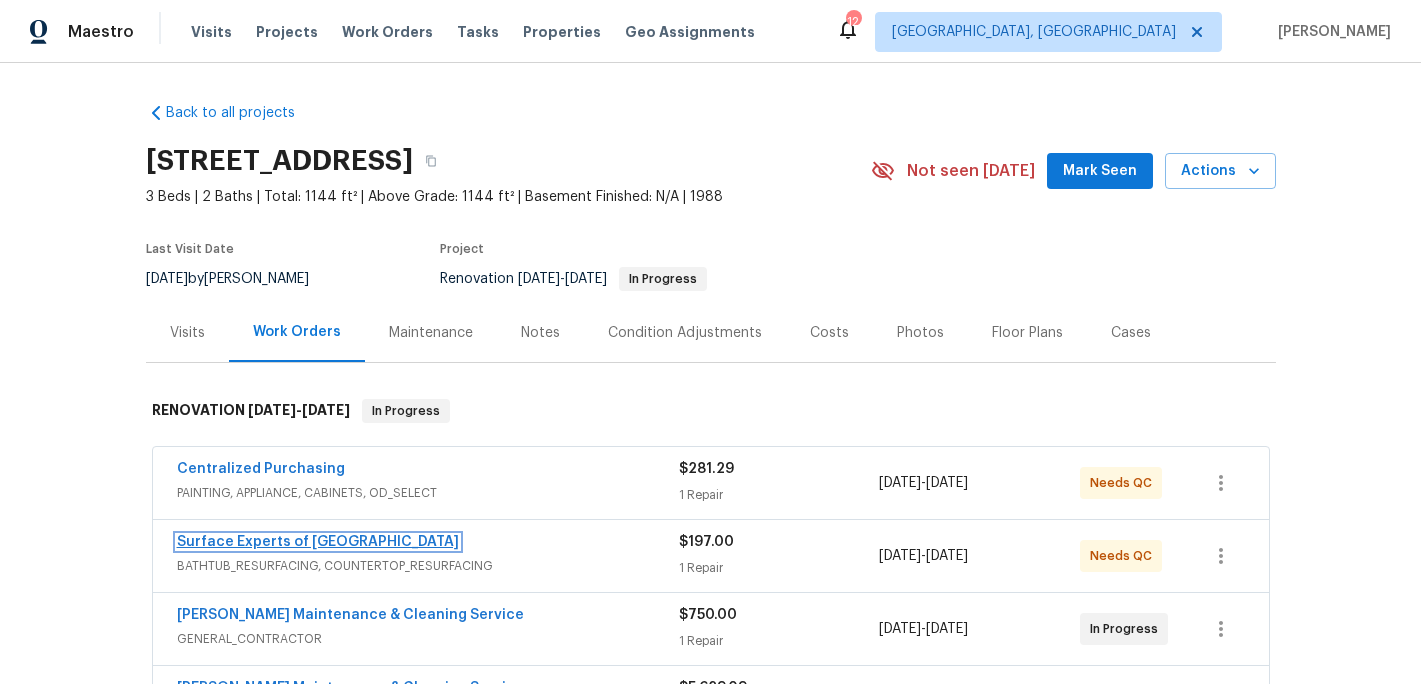 click on "Surface Experts of Winston-Salem" at bounding box center [318, 542] 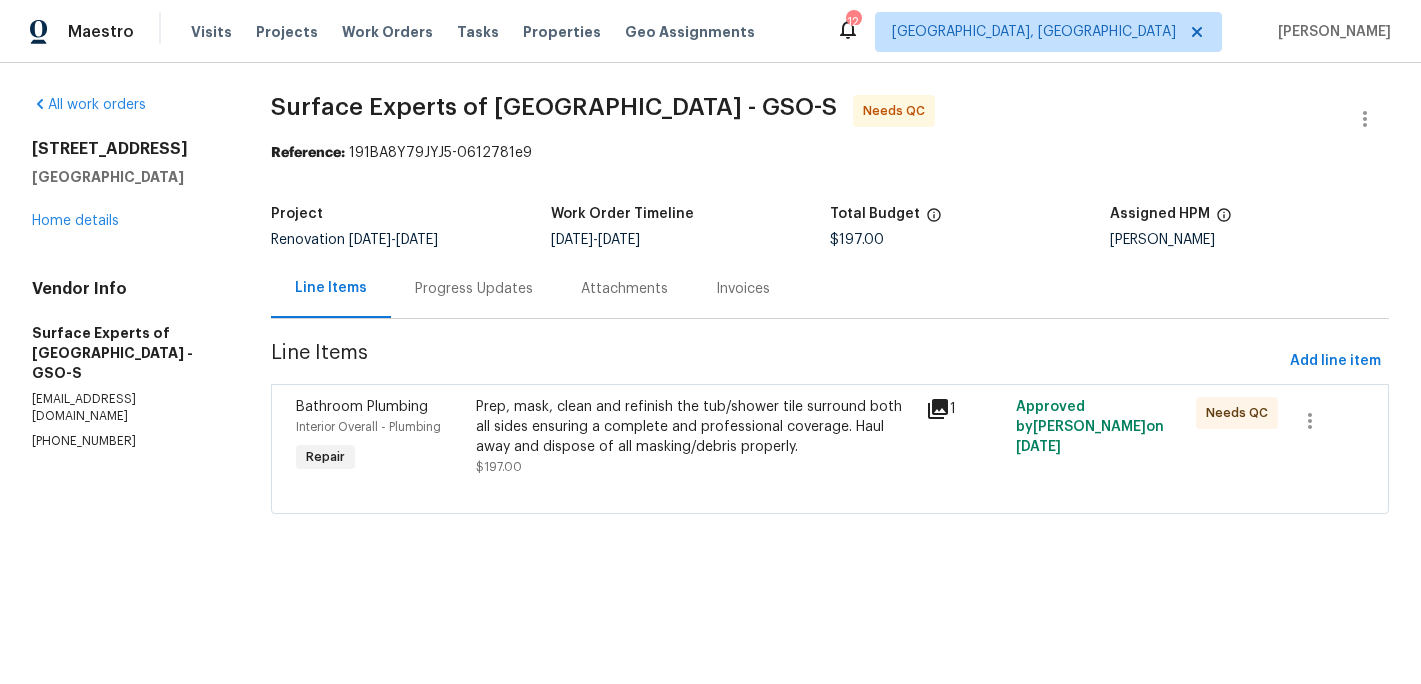 click on "Prep, mask, clean and refinish the tub/shower tile surround both all sides ensuring a complete and professional coverage. Haul away and dispose of all masking/debris properly." at bounding box center (695, 427) 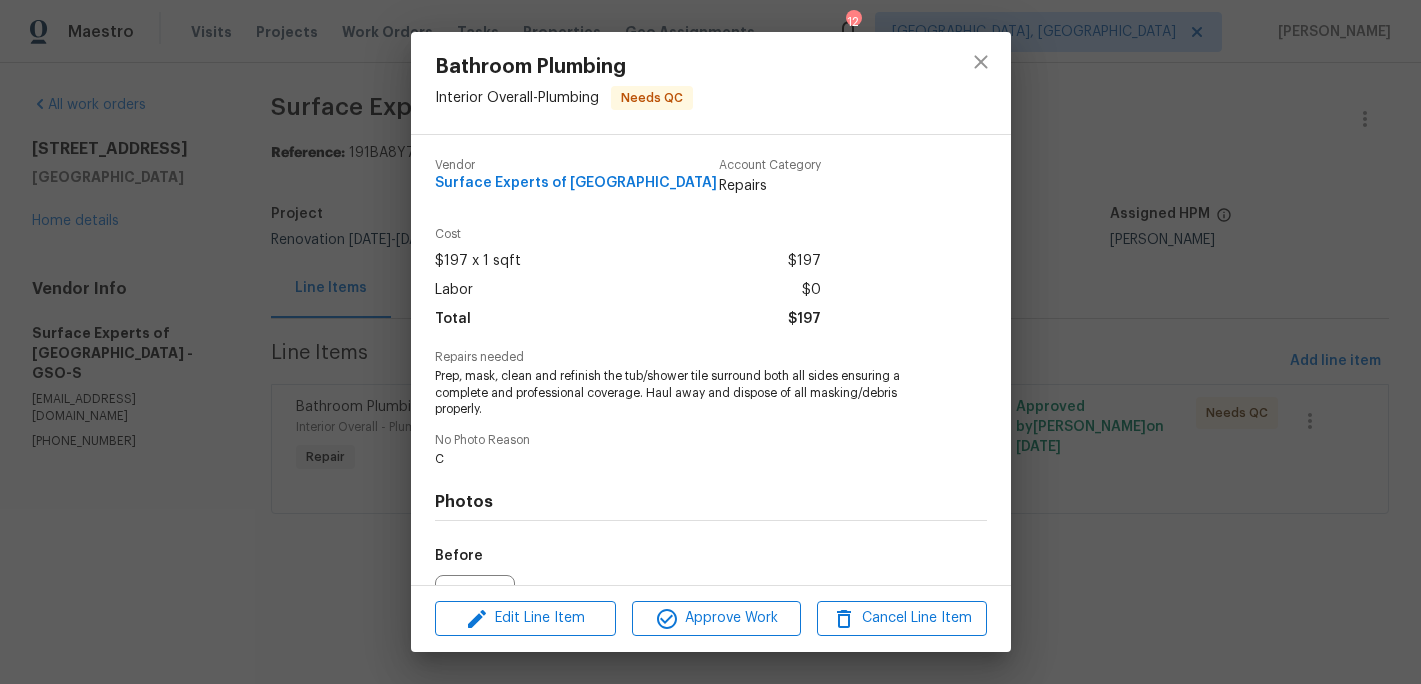 scroll, scrollTop: 220, scrollLeft: 0, axis: vertical 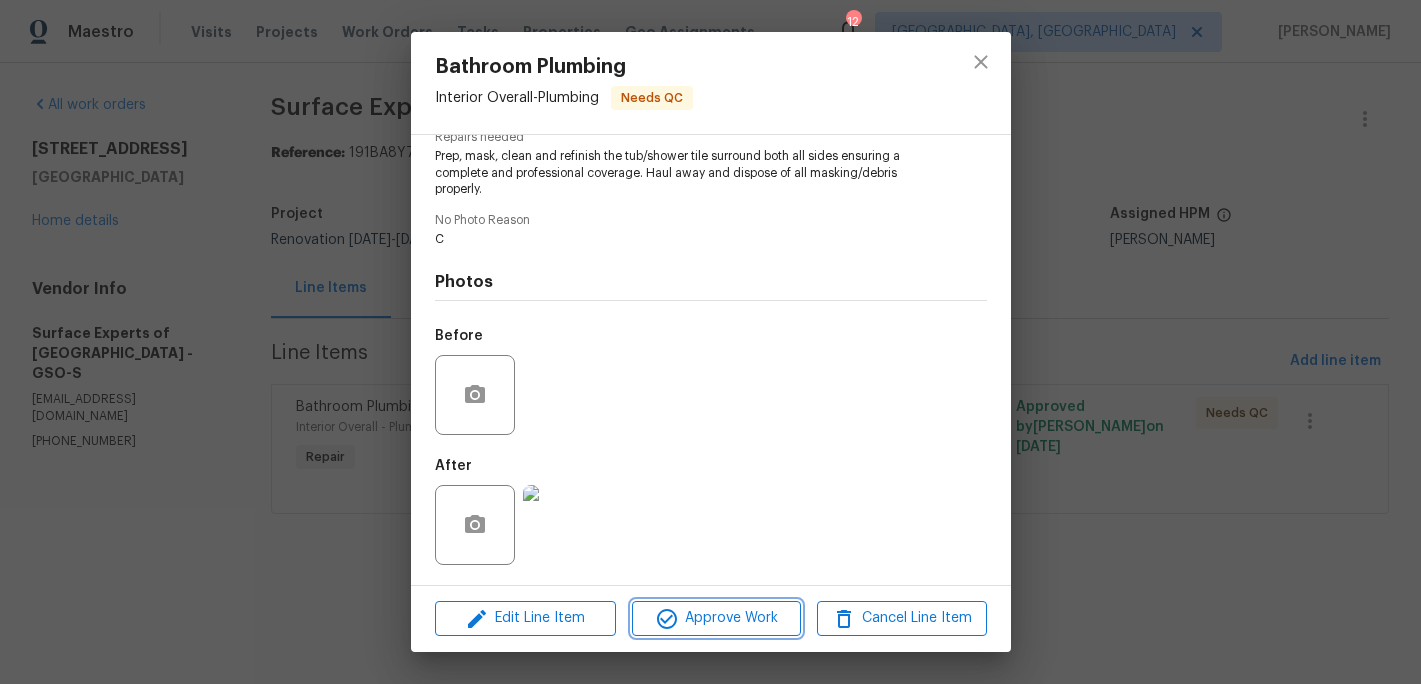 click on "Approve Work" at bounding box center (716, 618) 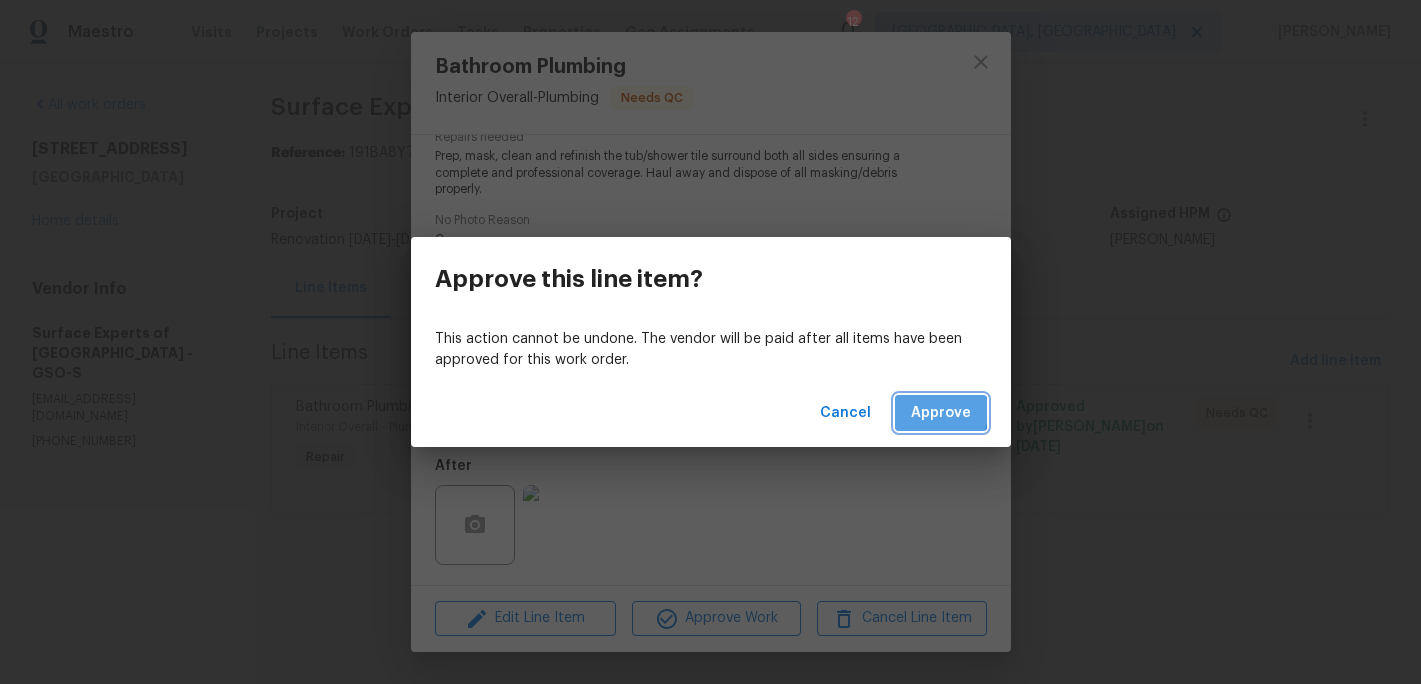 click on "Approve" at bounding box center (941, 413) 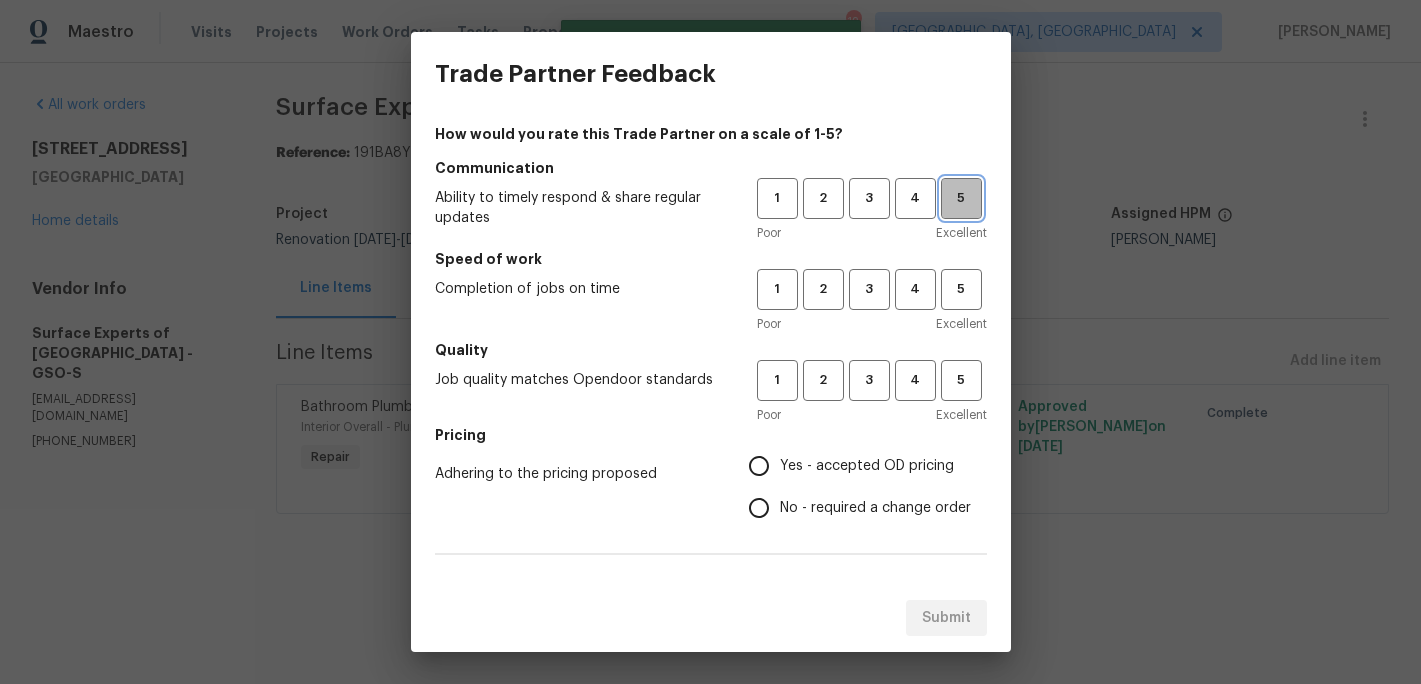 click on "5" at bounding box center (961, 198) 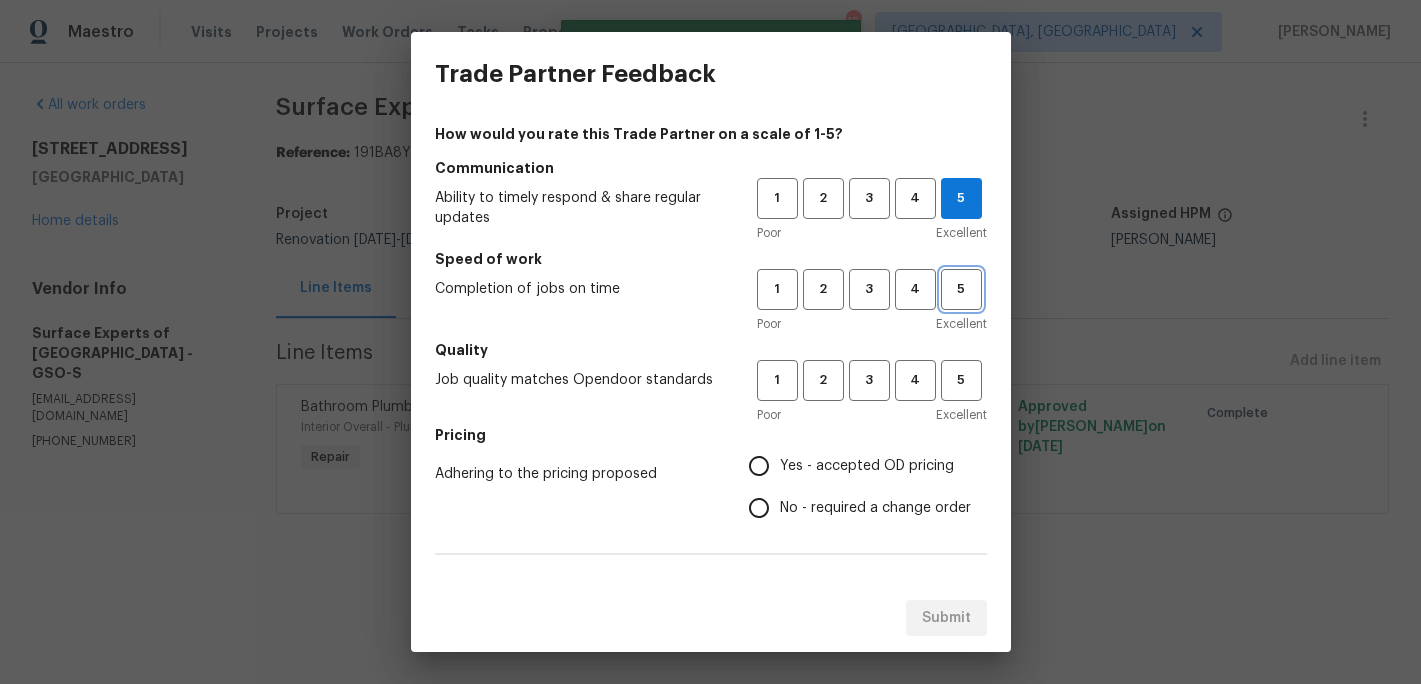 click on "5" at bounding box center [961, 289] 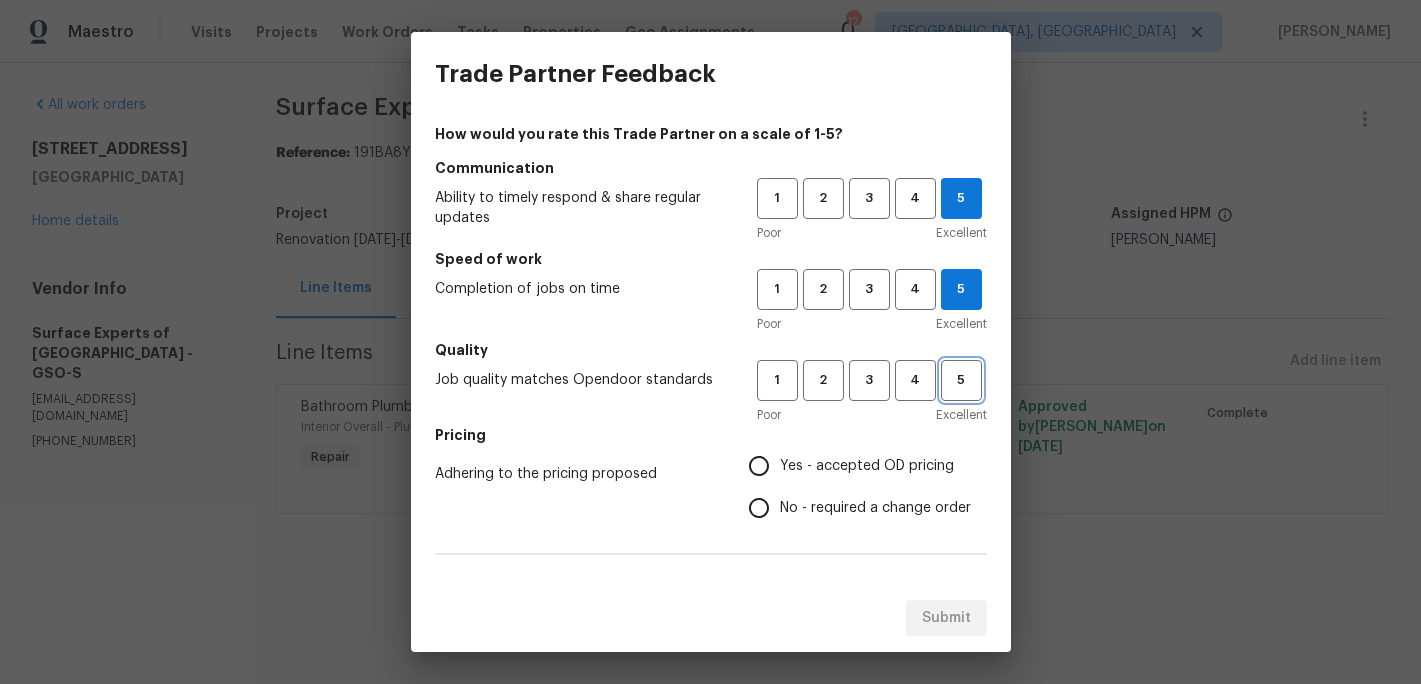 click on "5" at bounding box center (961, 380) 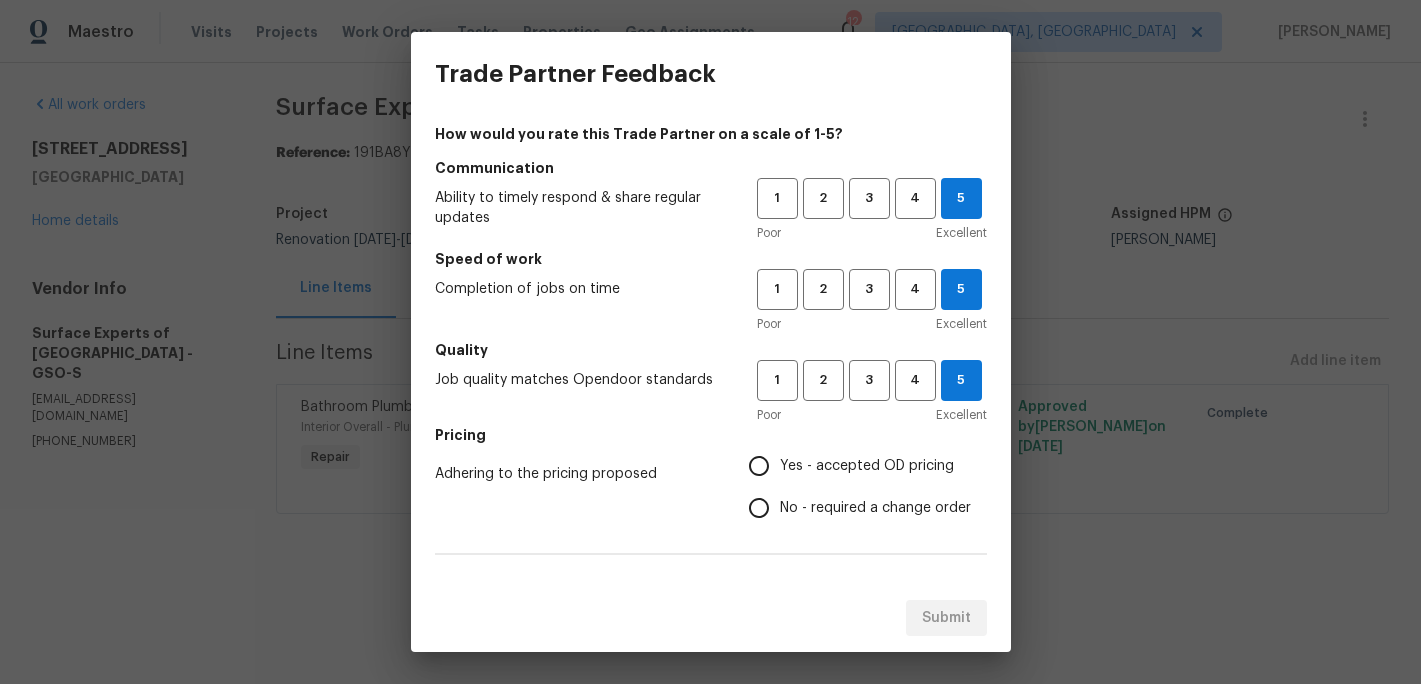 click on "Yes - accepted OD pricing" at bounding box center [759, 466] 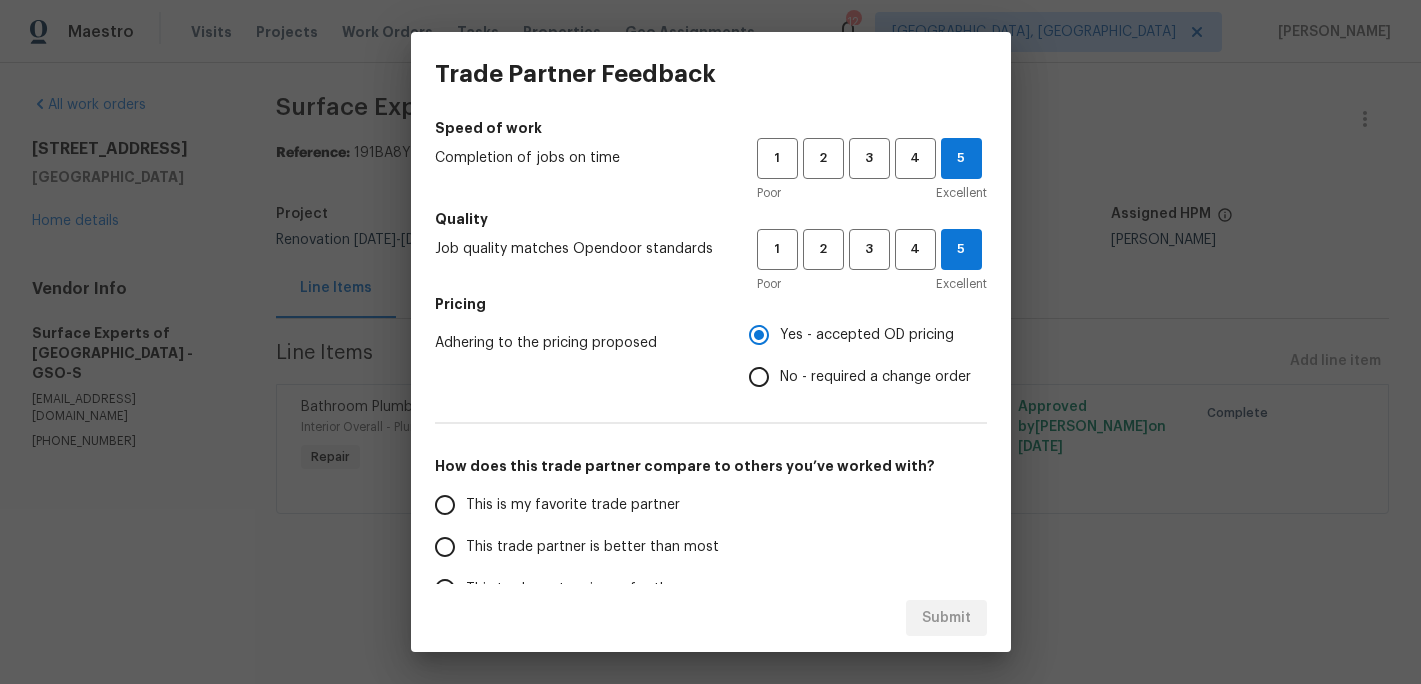 scroll, scrollTop: 164, scrollLeft: 0, axis: vertical 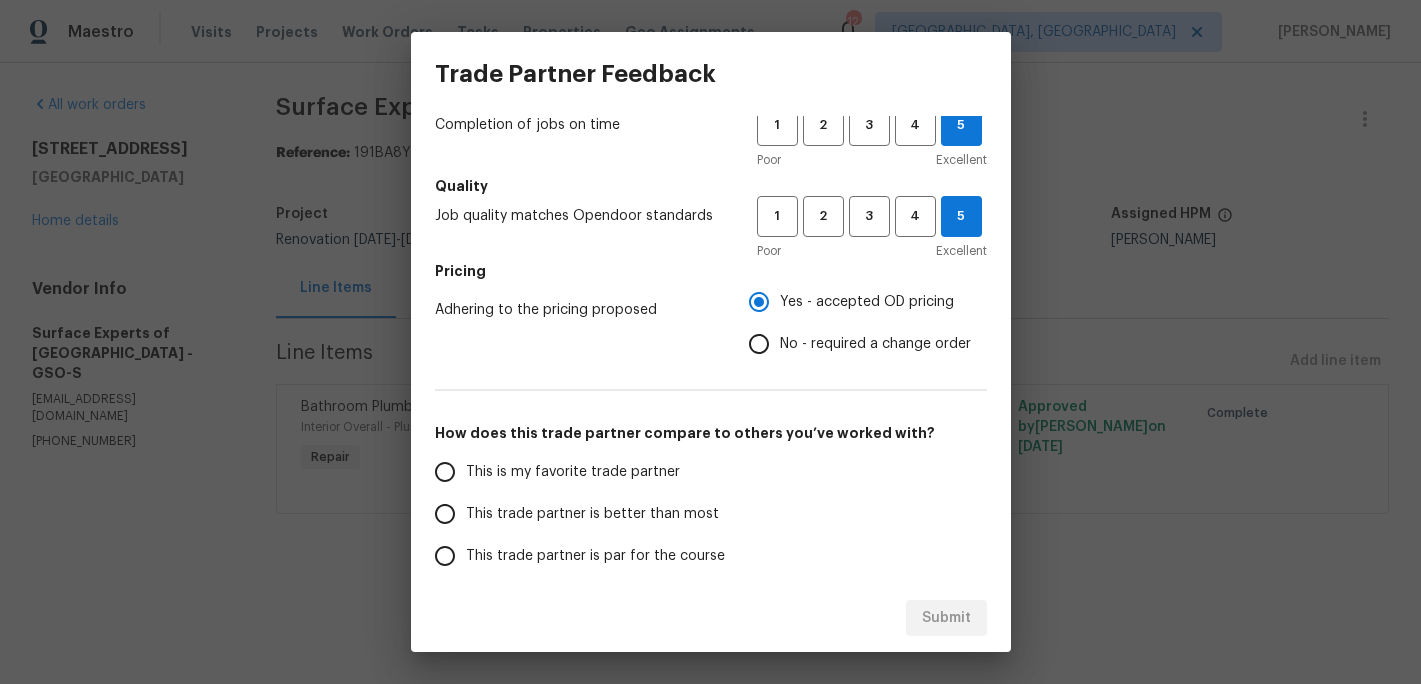 click on "This is my favorite trade partner" at bounding box center (573, 472) 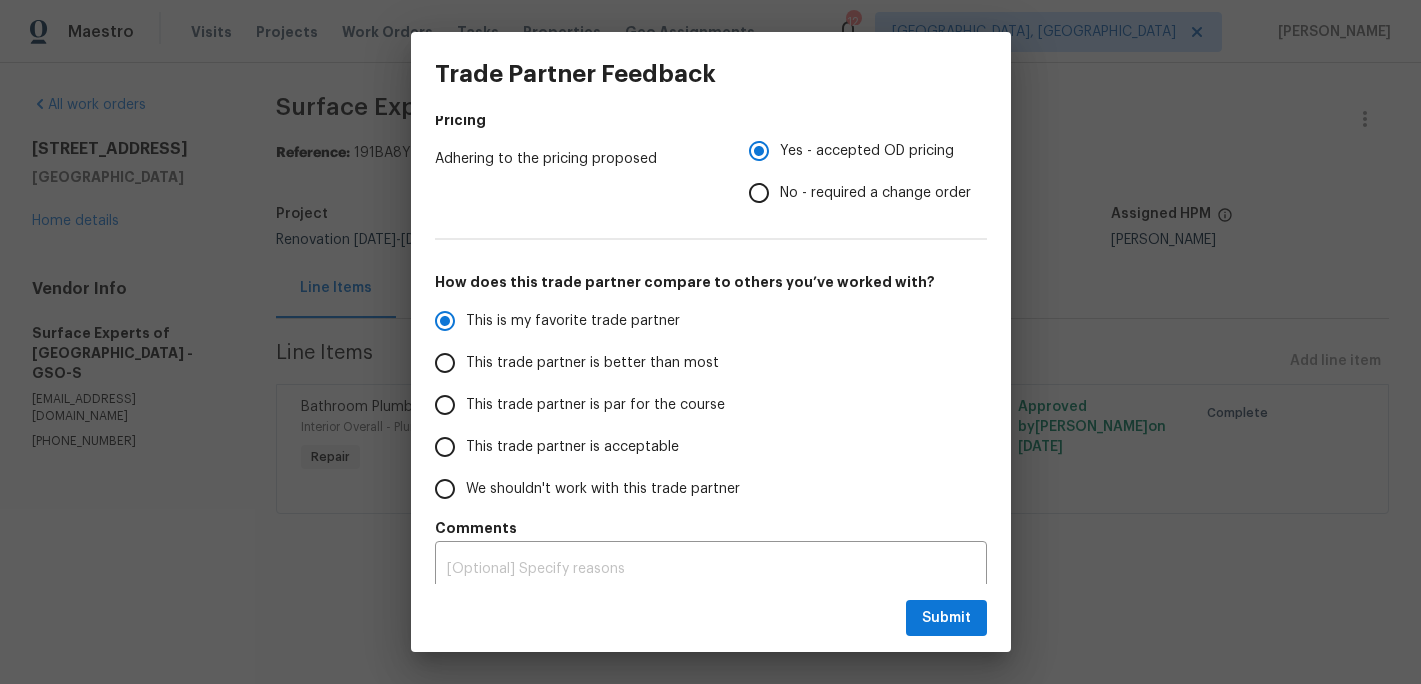 scroll, scrollTop: 331, scrollLeft: 0, axis: vertical 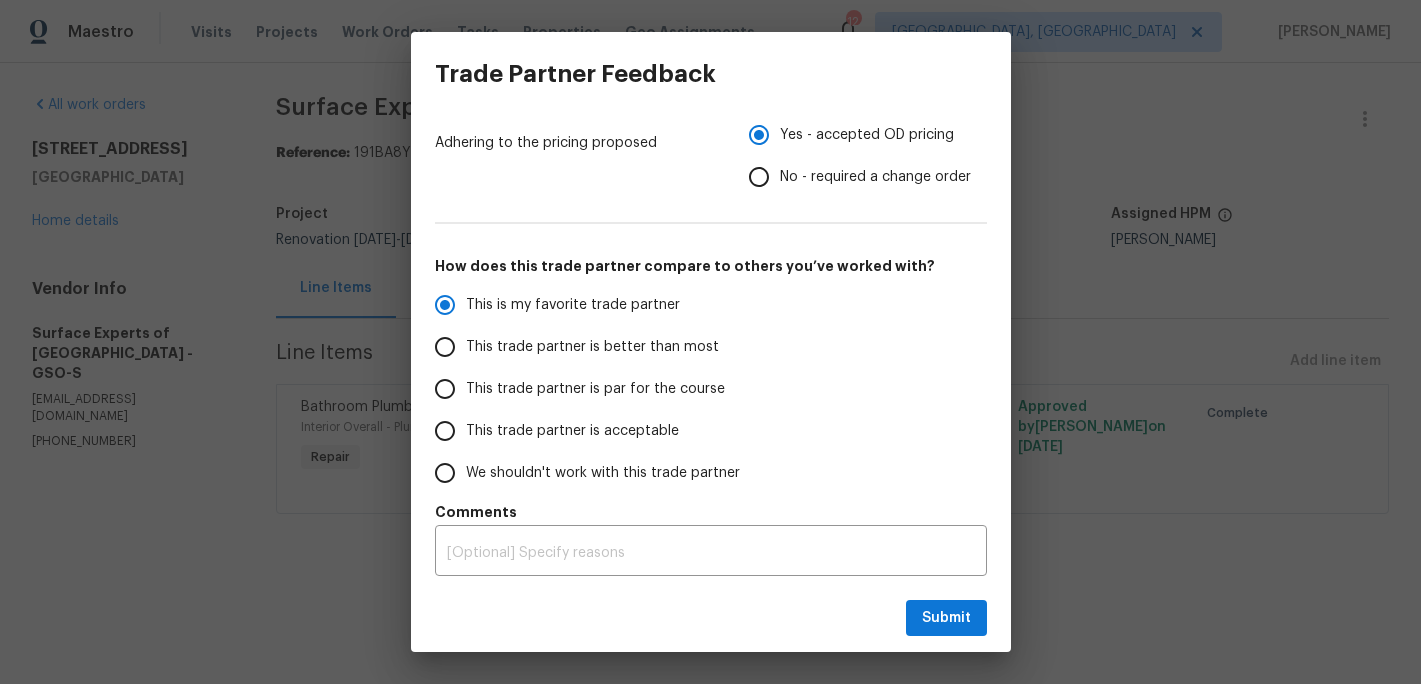 click on "Trade Partner Feedback How would you rate this Trade Partner on a scale of 1-5? Communication Ability to timely respond & share regular updates 1 2 3 4 5 Poor Excellent Speed of work Completion of jobs on time 1 2 3 4 5 Poor Excellent Quality Job quality matches Opendoor standards 1 2 3 4 5 Poor Excellent Pricing Adhering to the pricing proposed Yes - accepted OD pricing No - required a change order How does this trade partner compare to others you’ve worked with? This is my favorite trade partner This trade partner is better than most This trade partner is par for the course This trade partner is acceptable We shouldn't work with this trade partner Comments x ​ Submit" at bounding box center [711, 342] 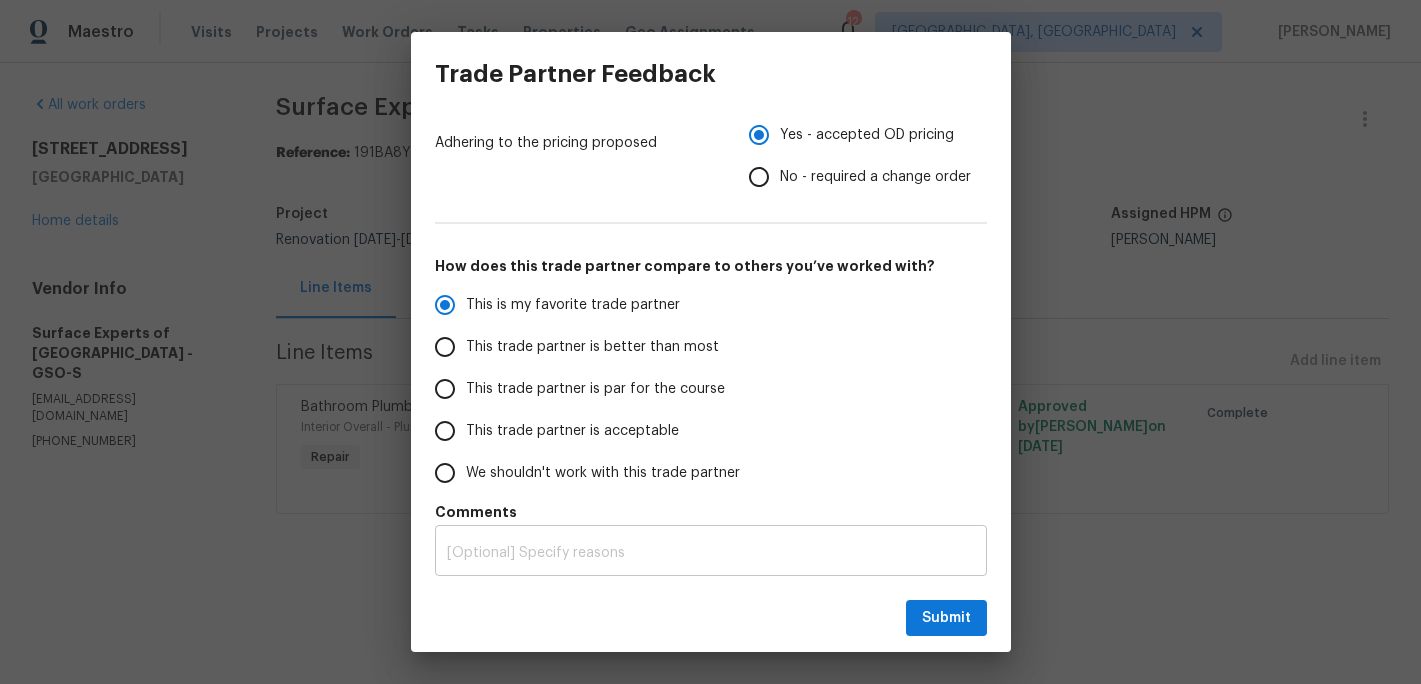 click on "x ​" at bounding box center (711, 553) 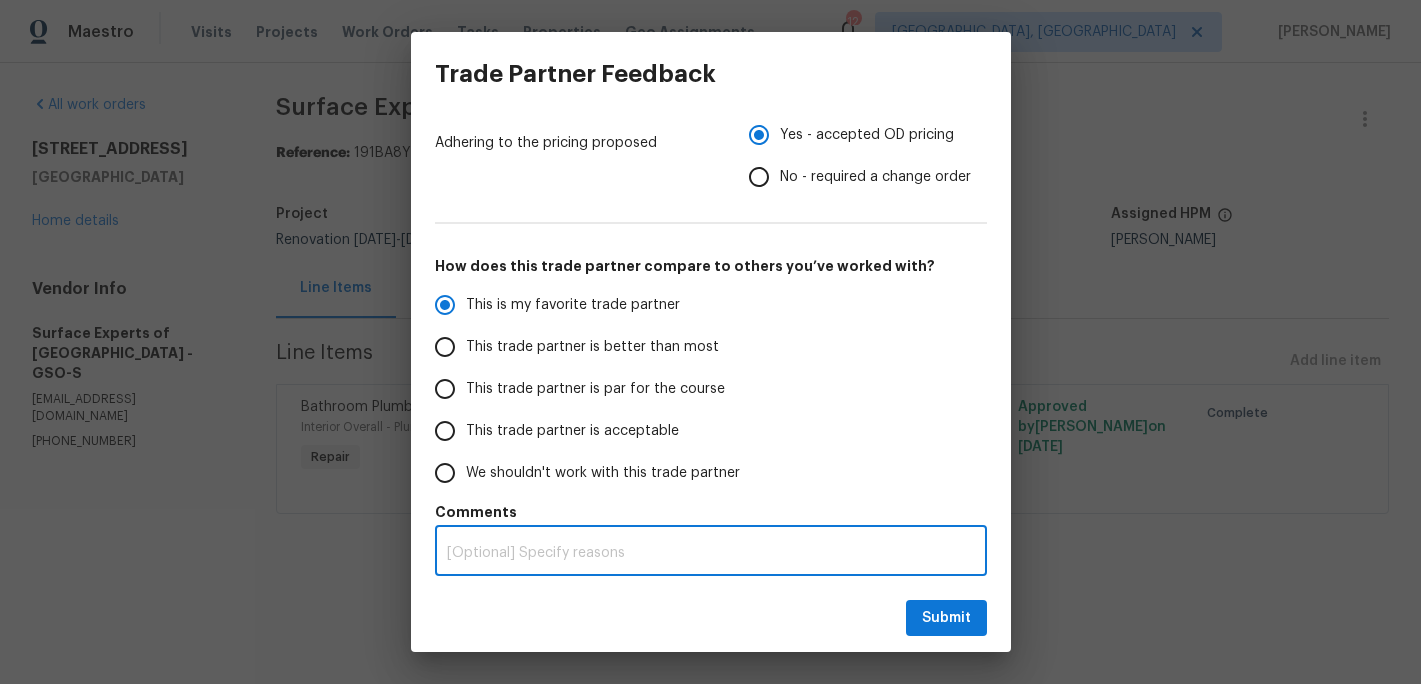 radio on "true" 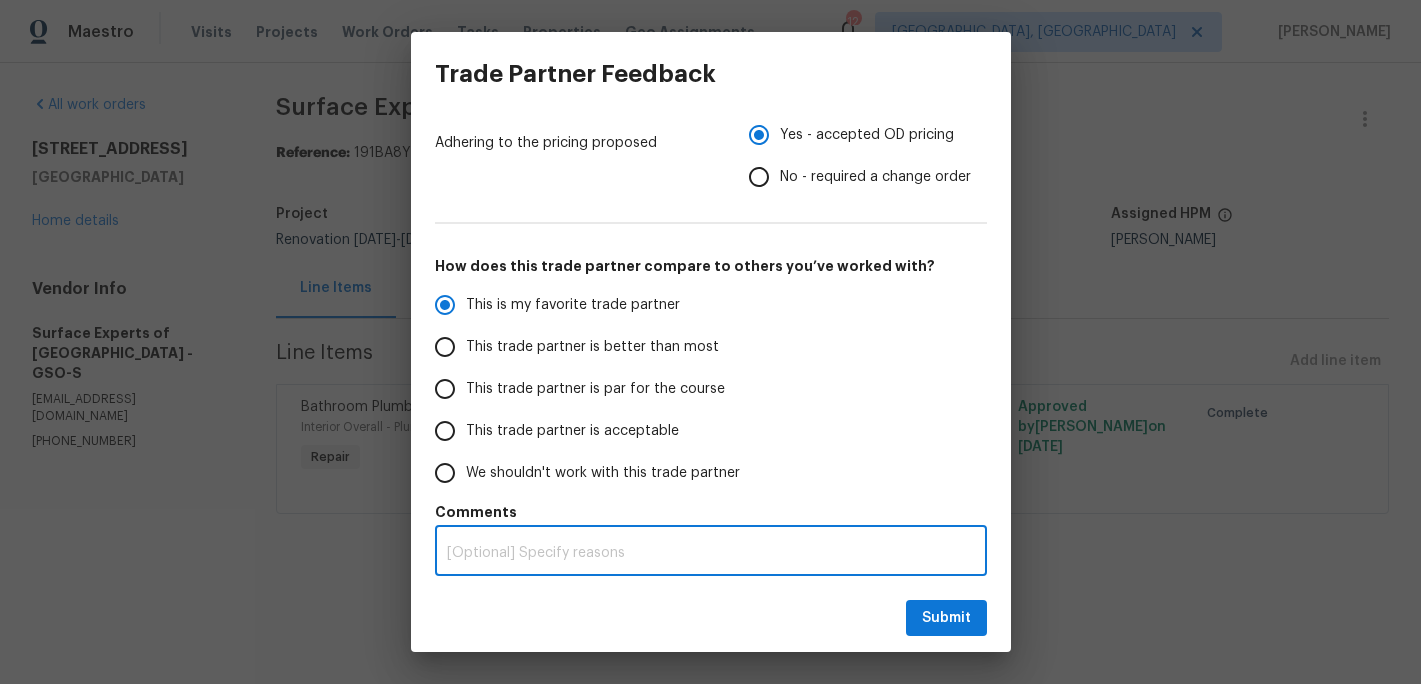 type on "L" 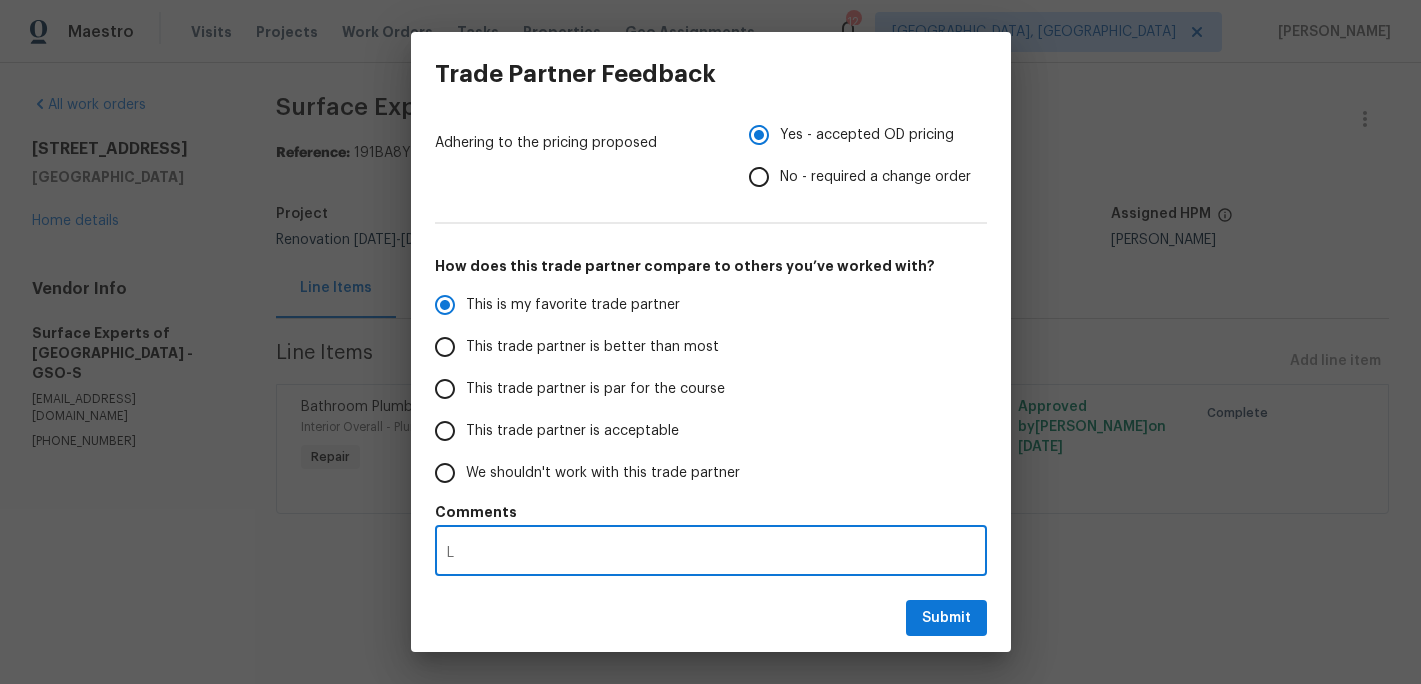 radio on "false" 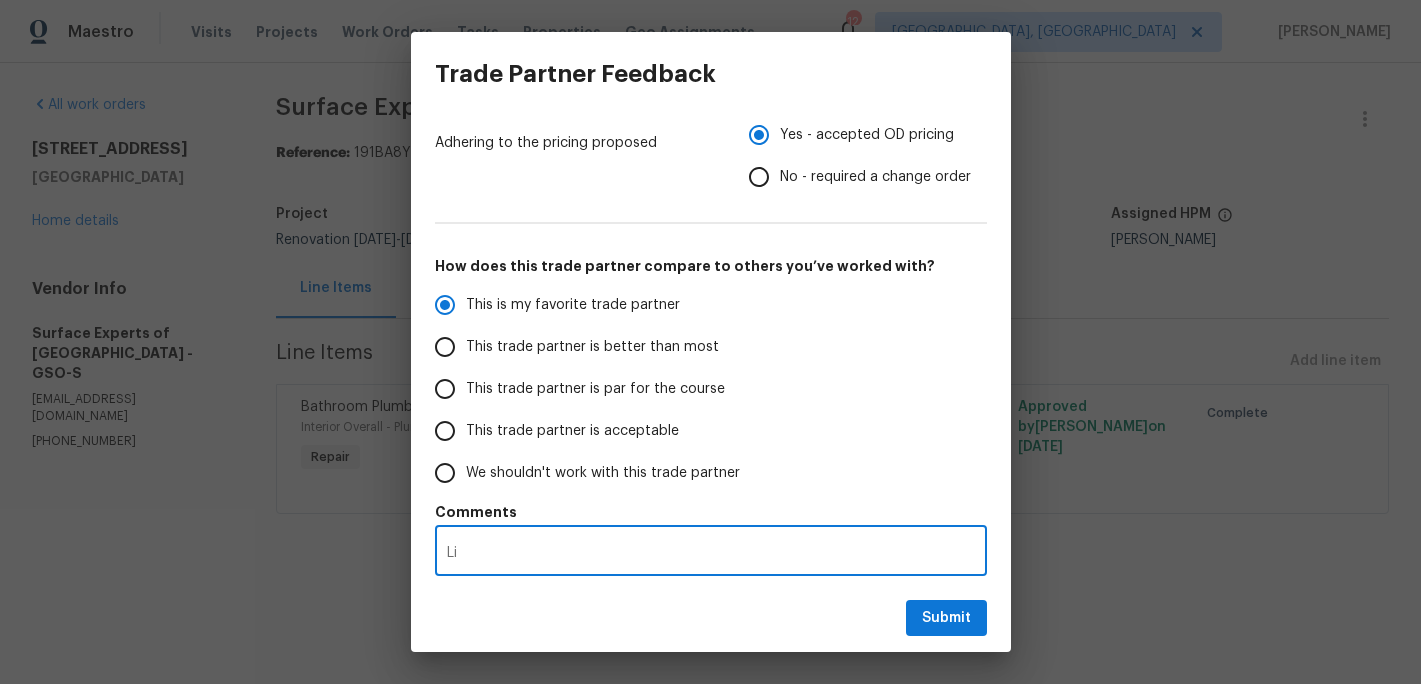radio on "false" 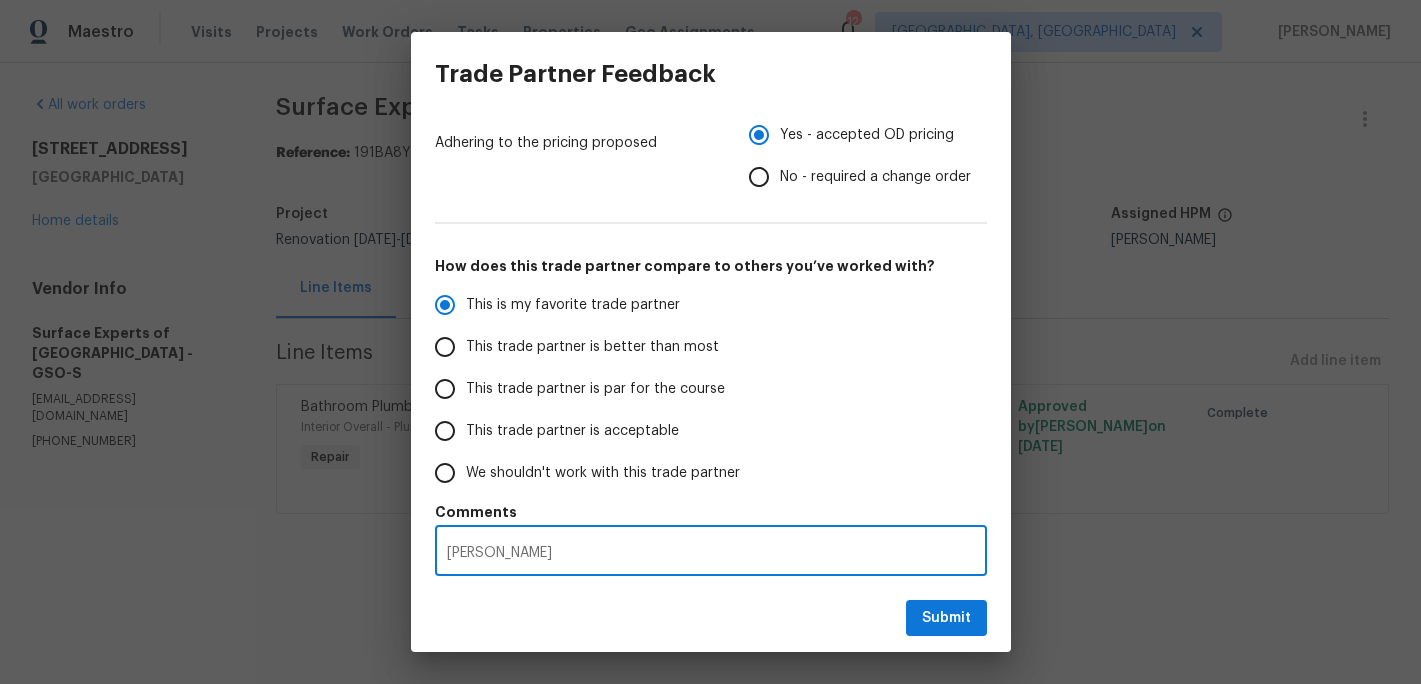 radio on "false" 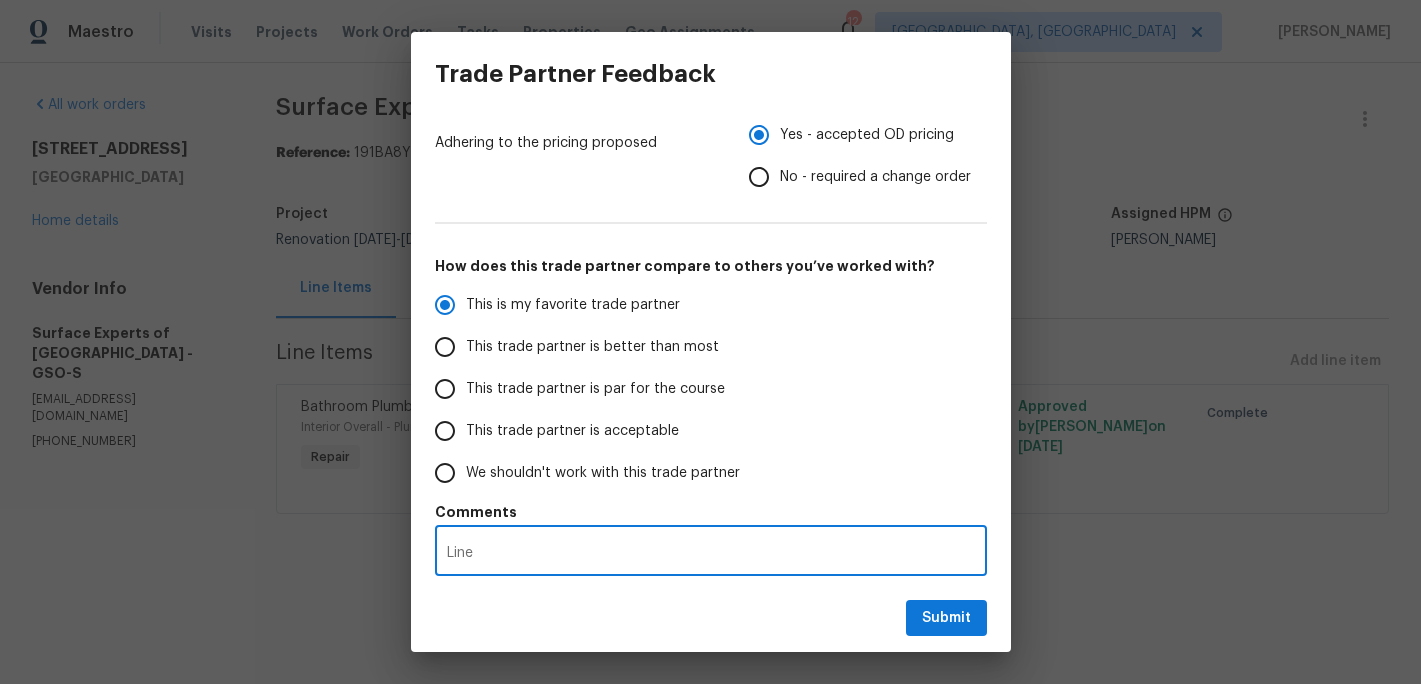 radio on "false" 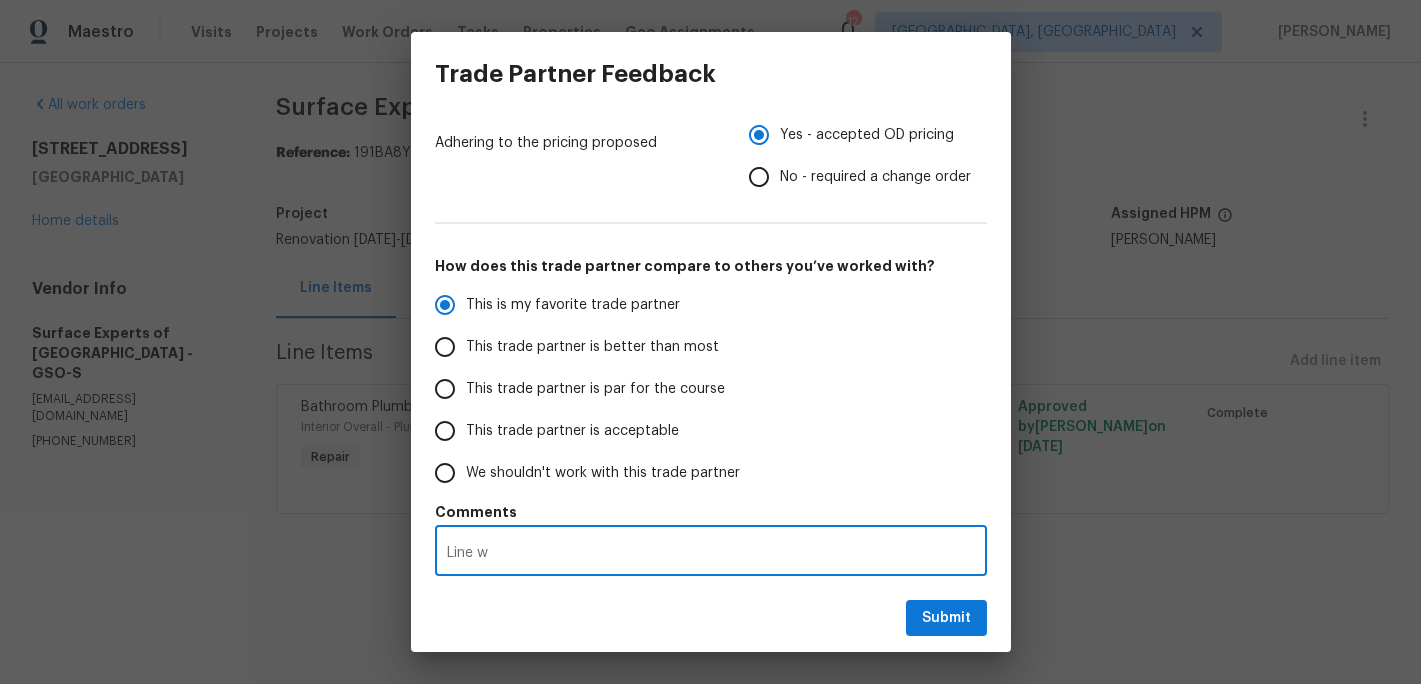 radio on "false" 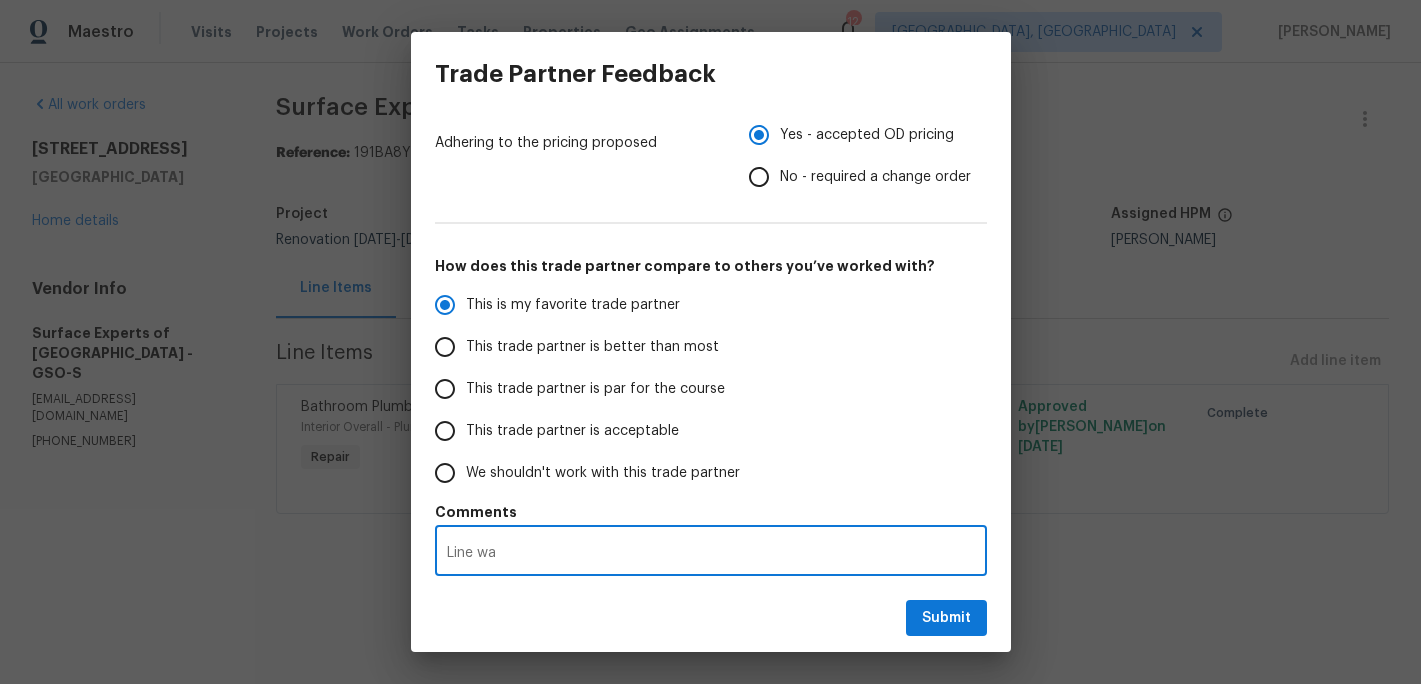 radio on "false" 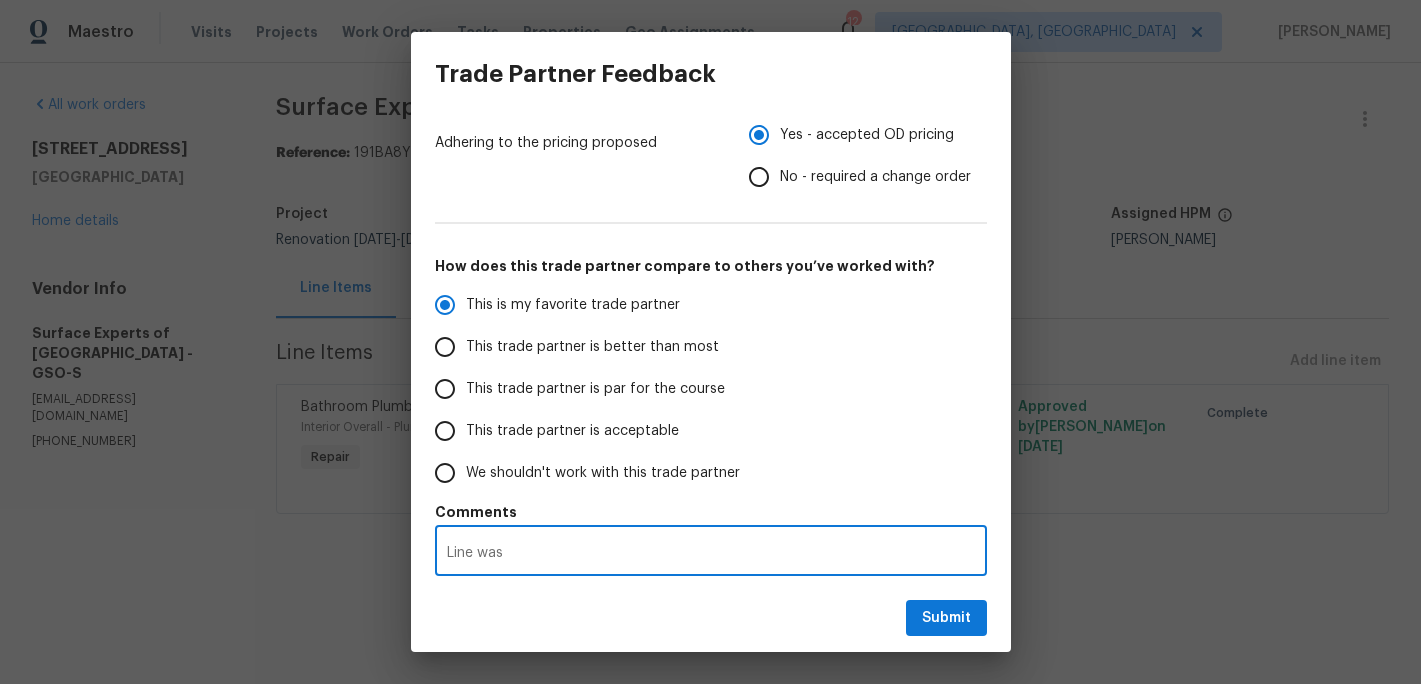 radio on "false" 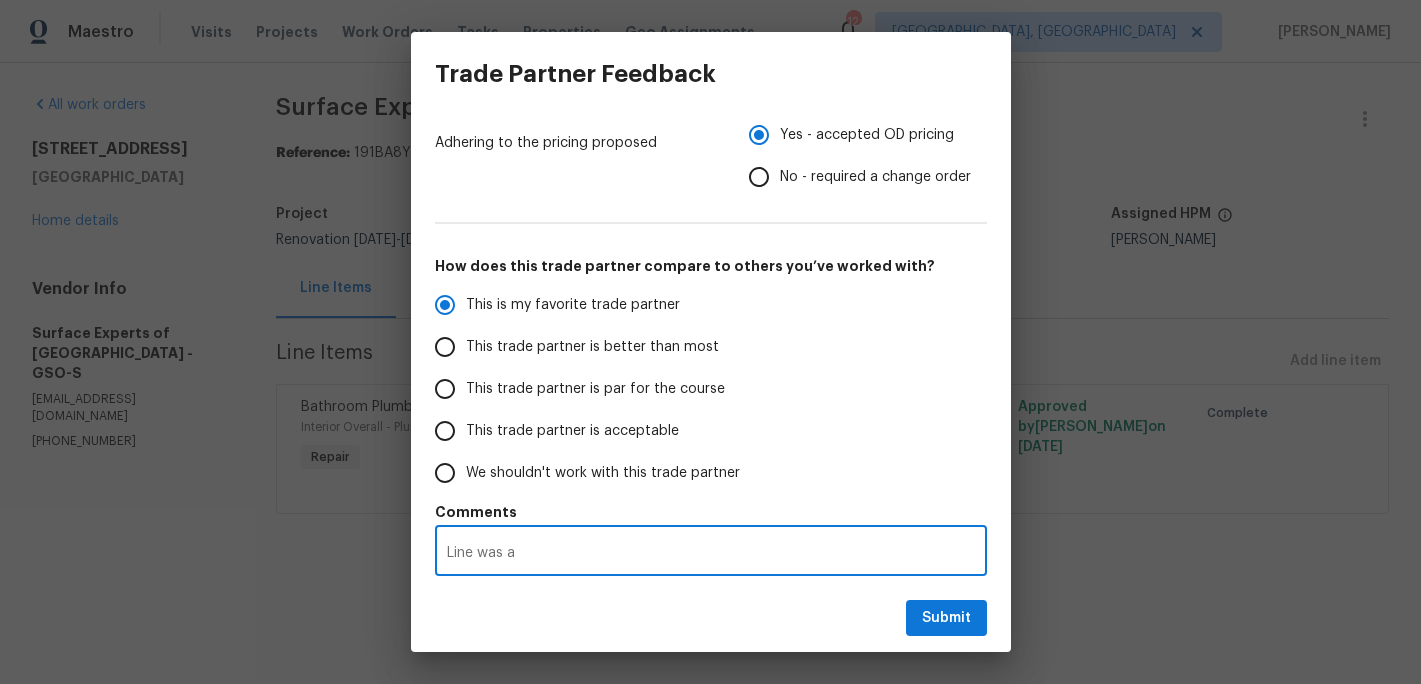 radio on "false" 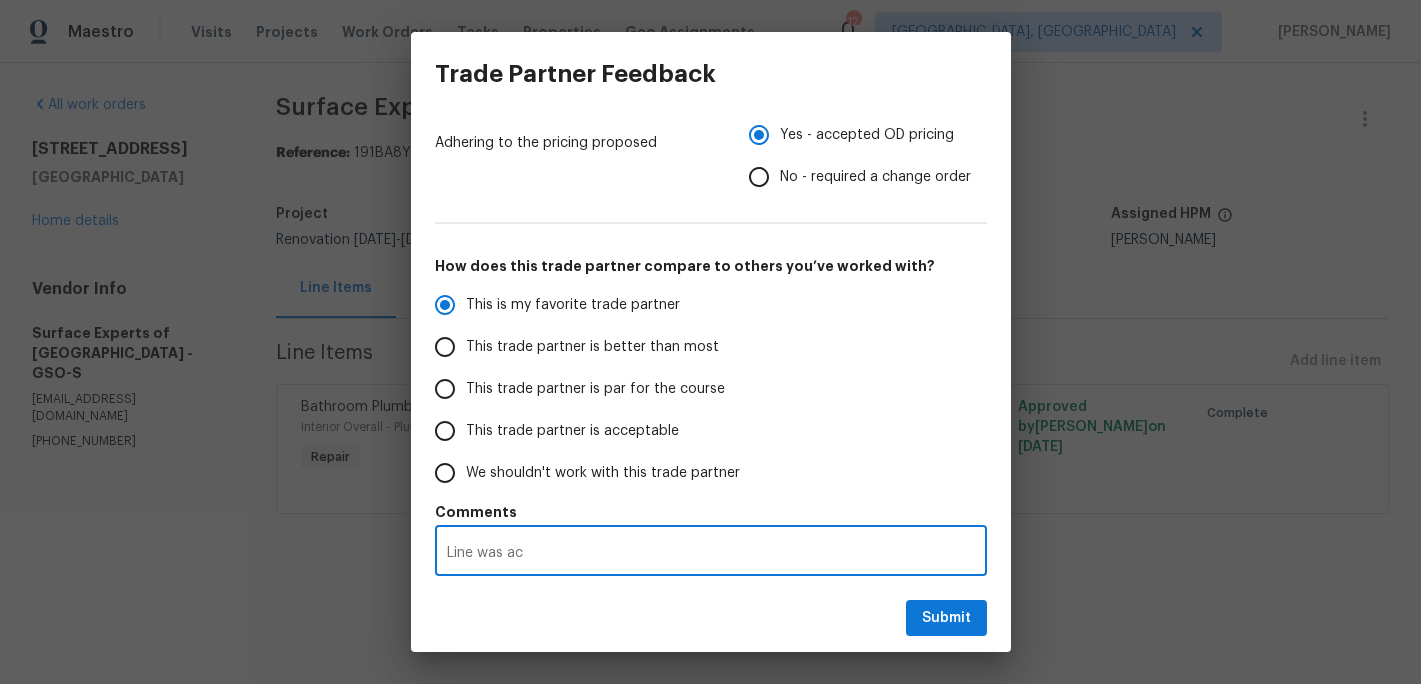 radio on "false" 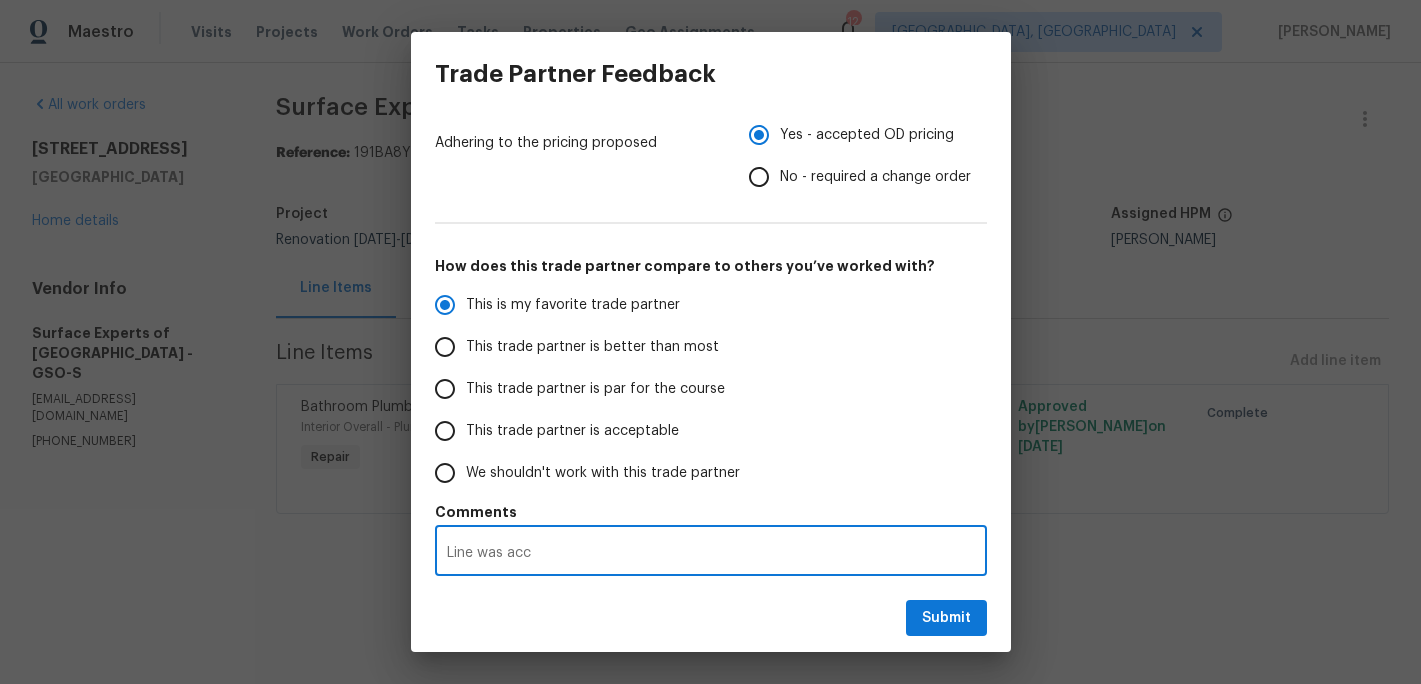radio on "false" 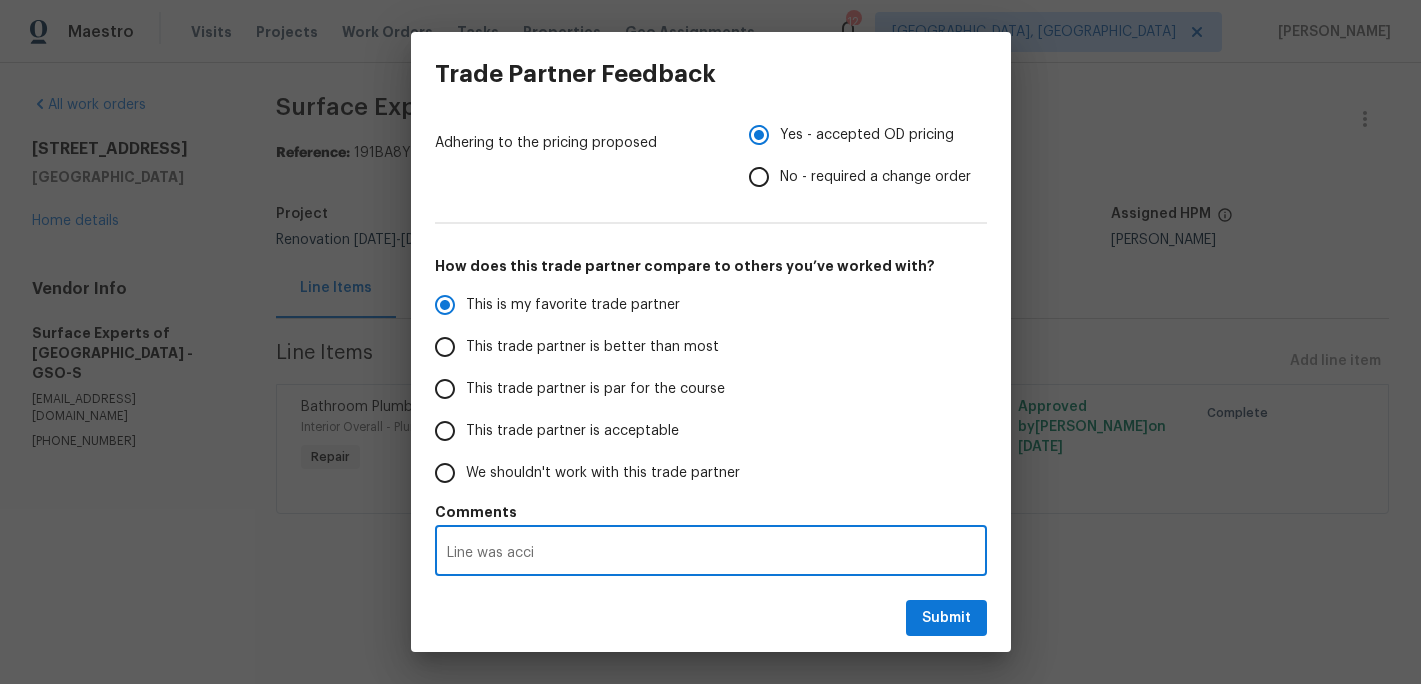 radio on "false" 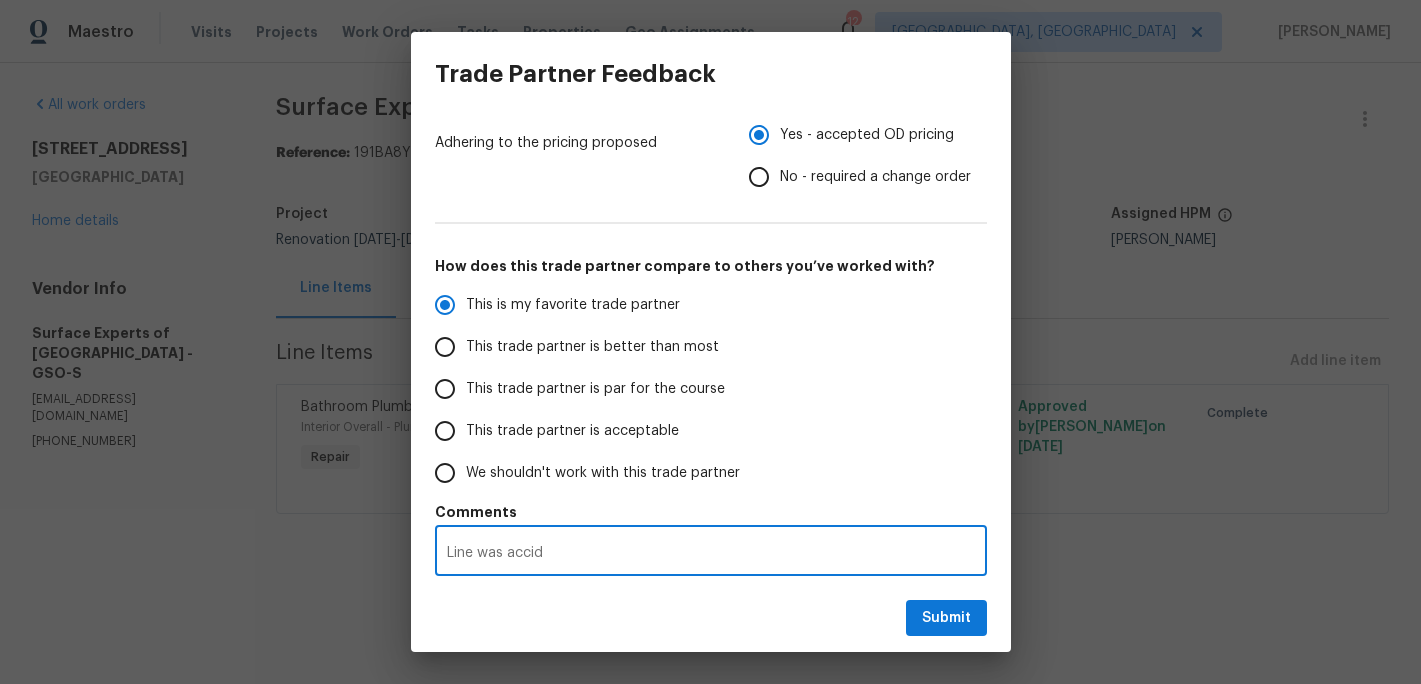 radio on "false" 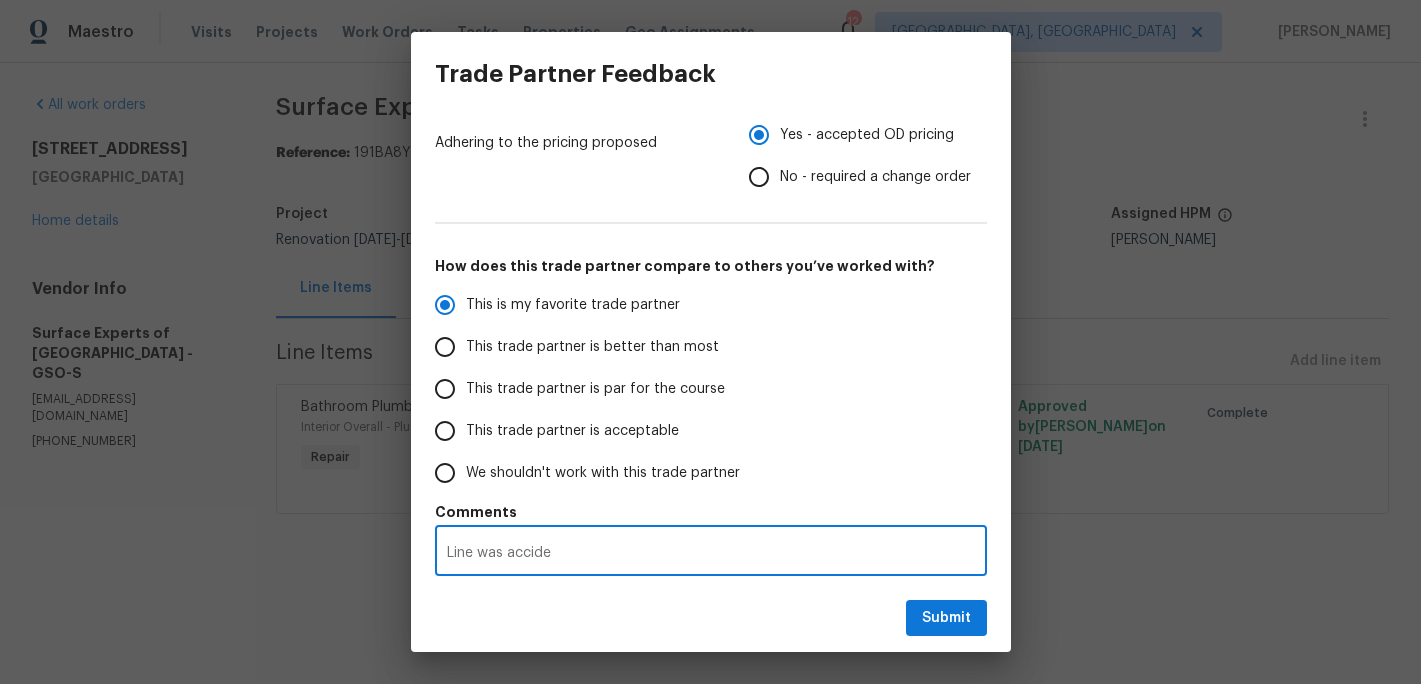 radio on "false" 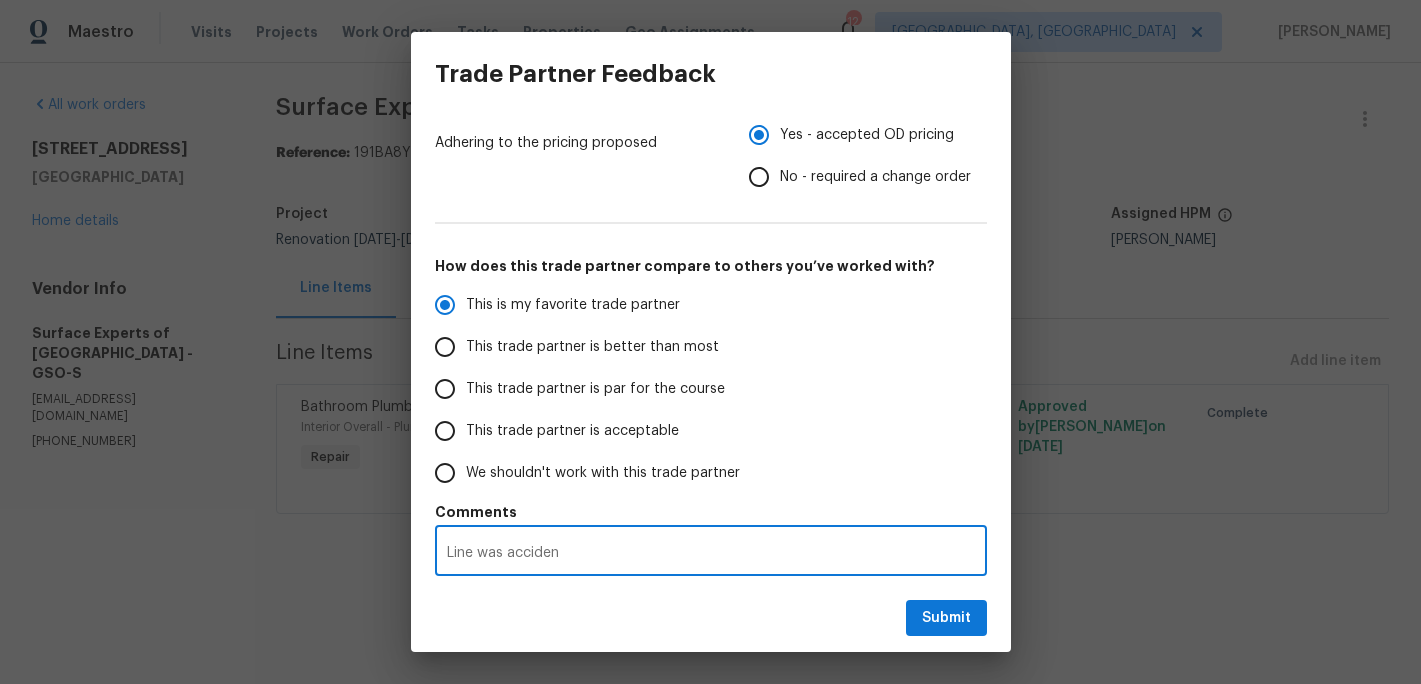 radio on "false" 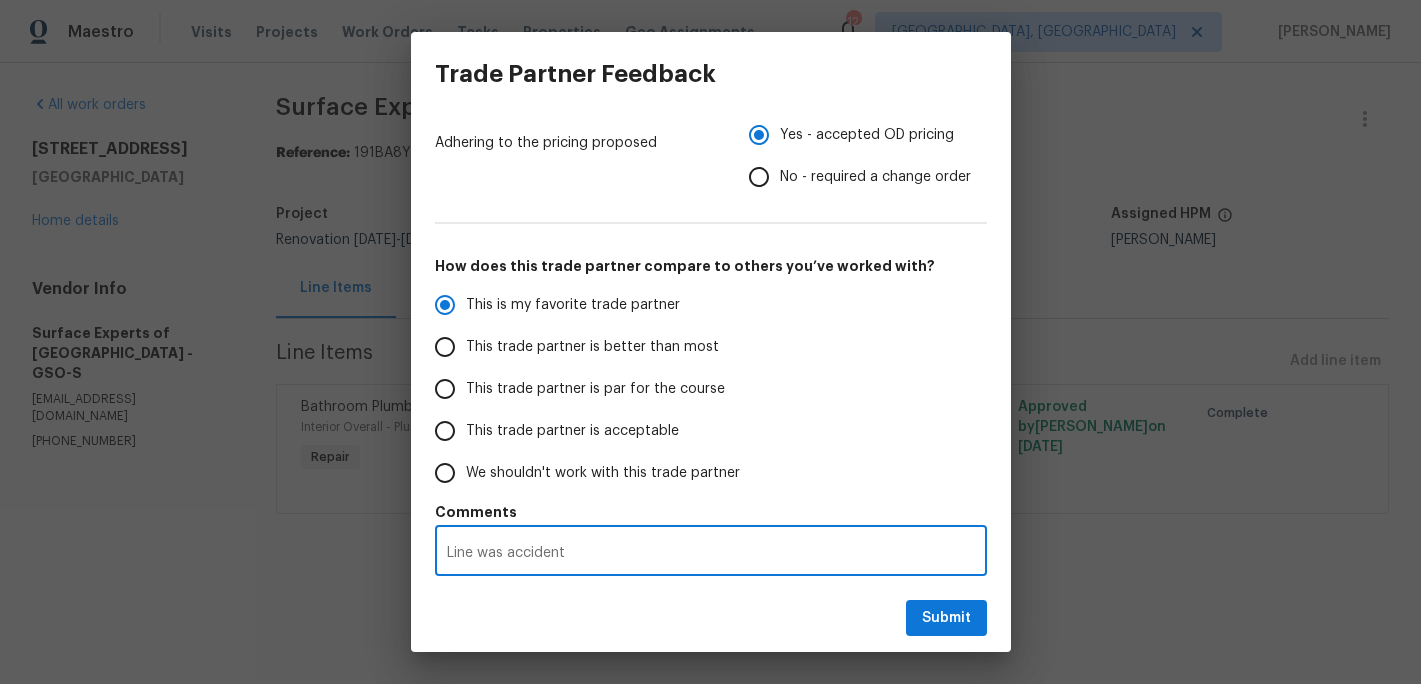 radio on "false" 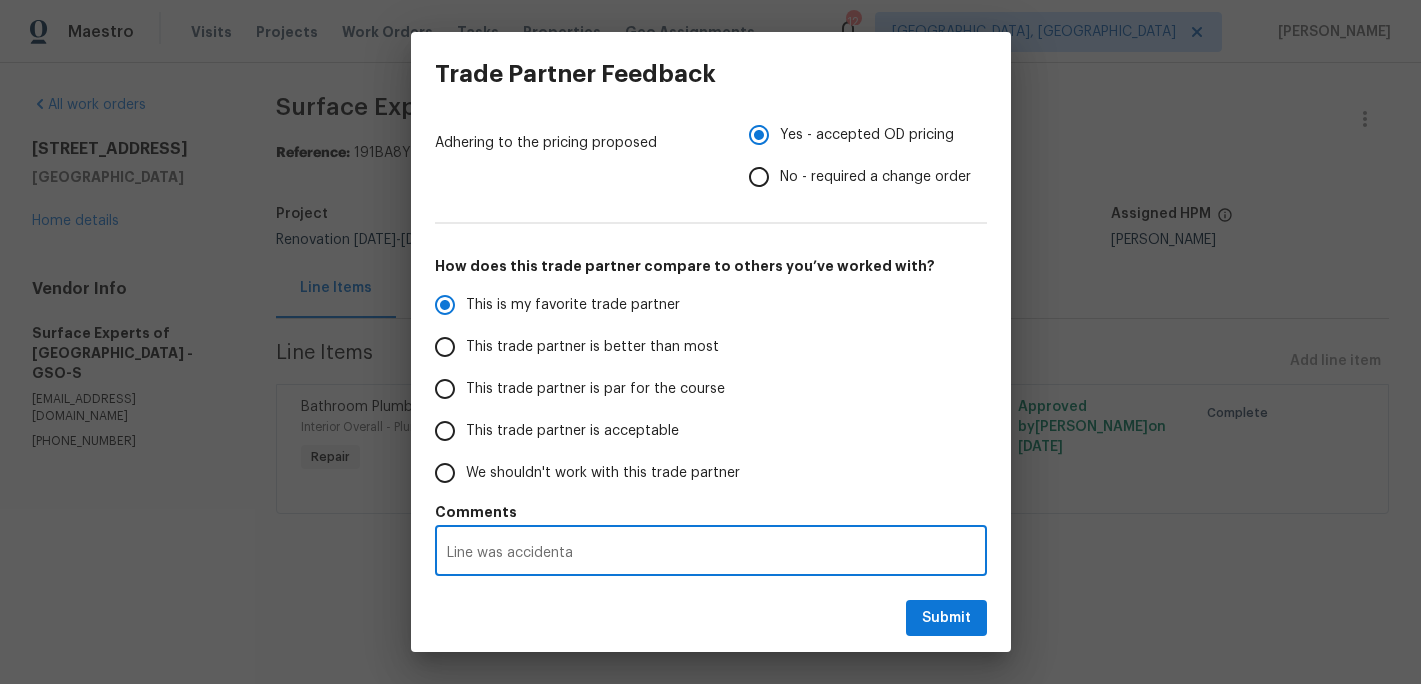 radio on "false" 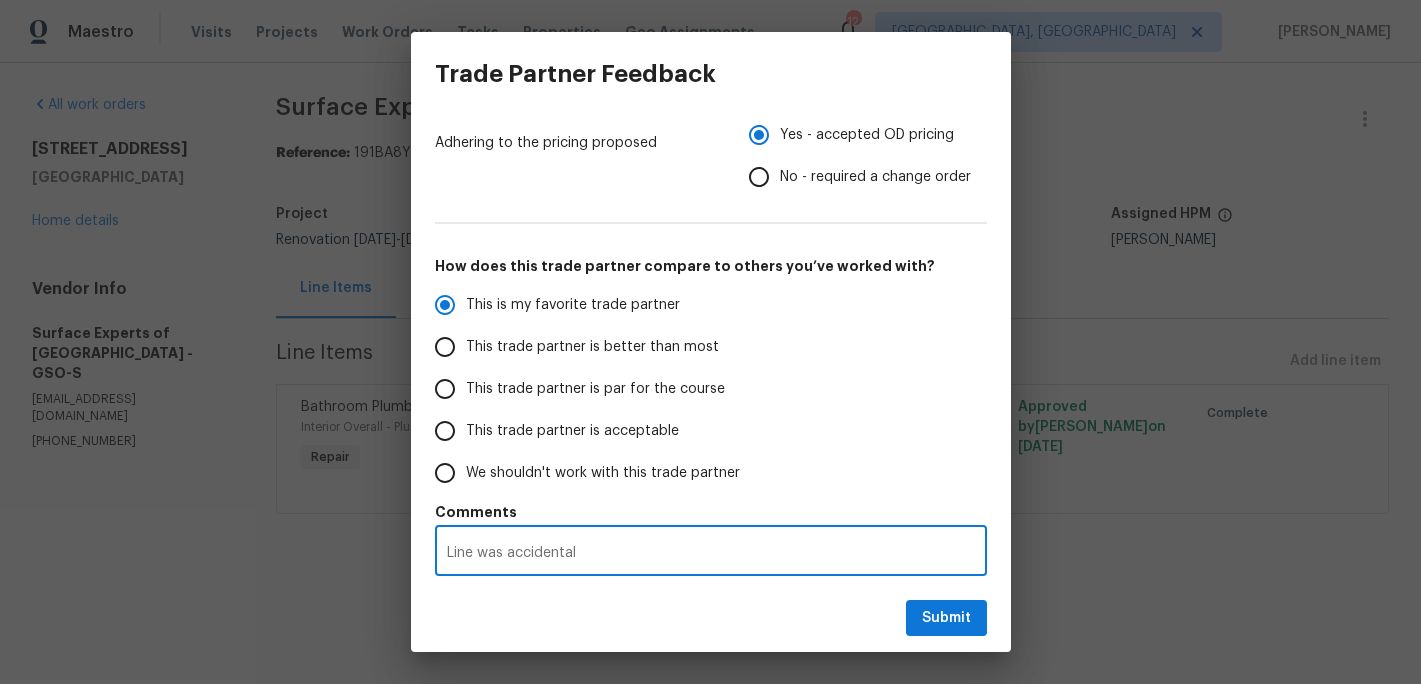 radio on "false" 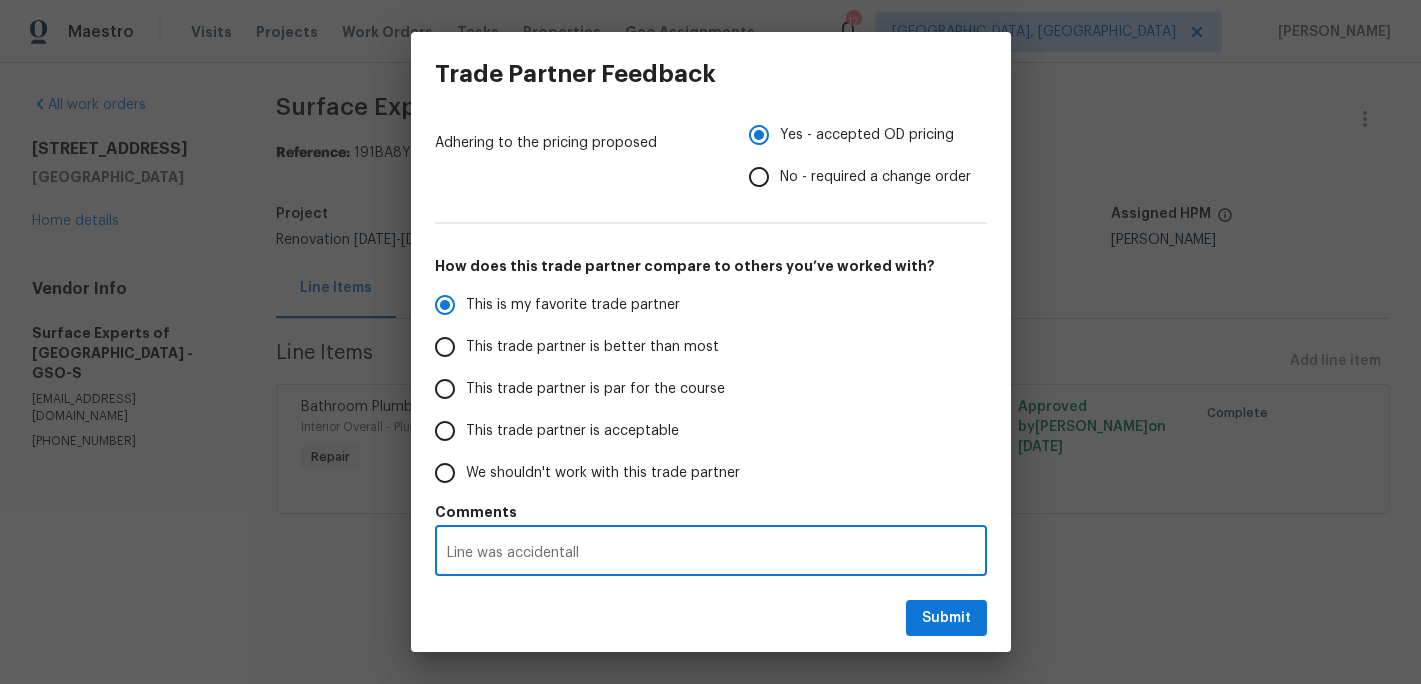 radio on "false" 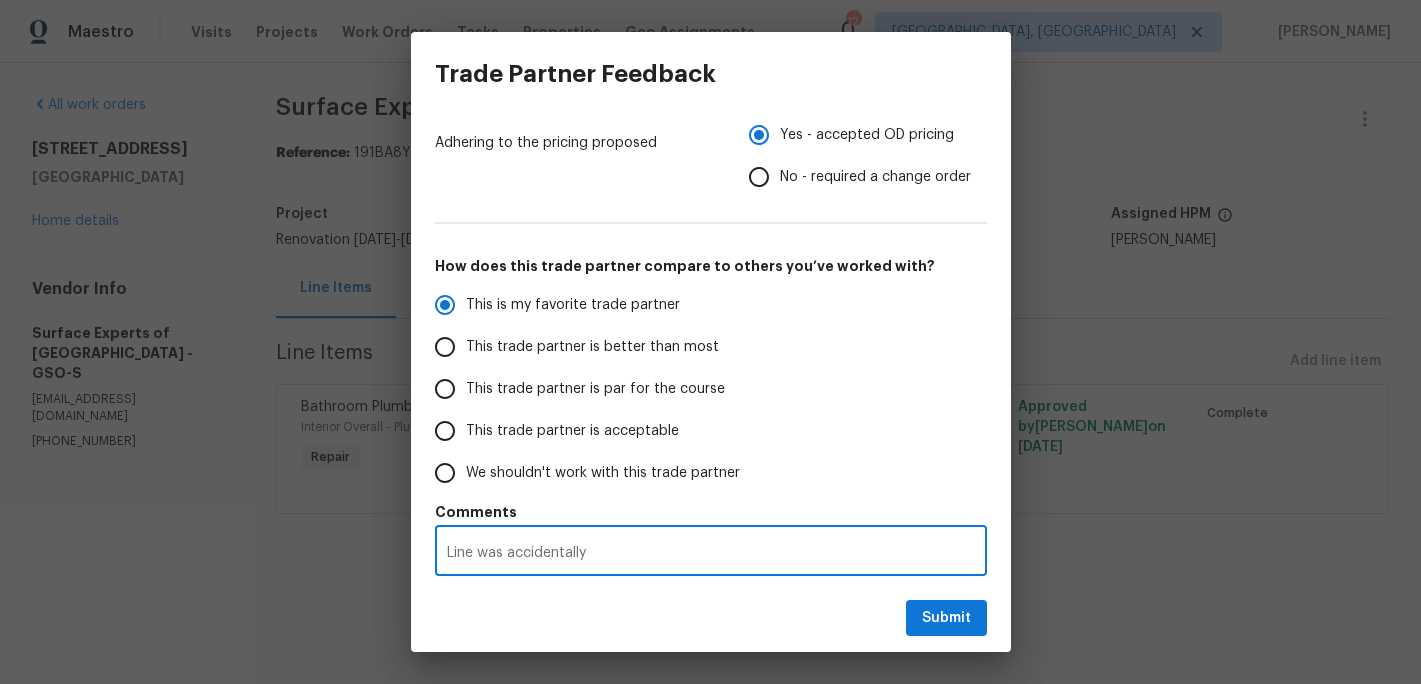 radio on "false" 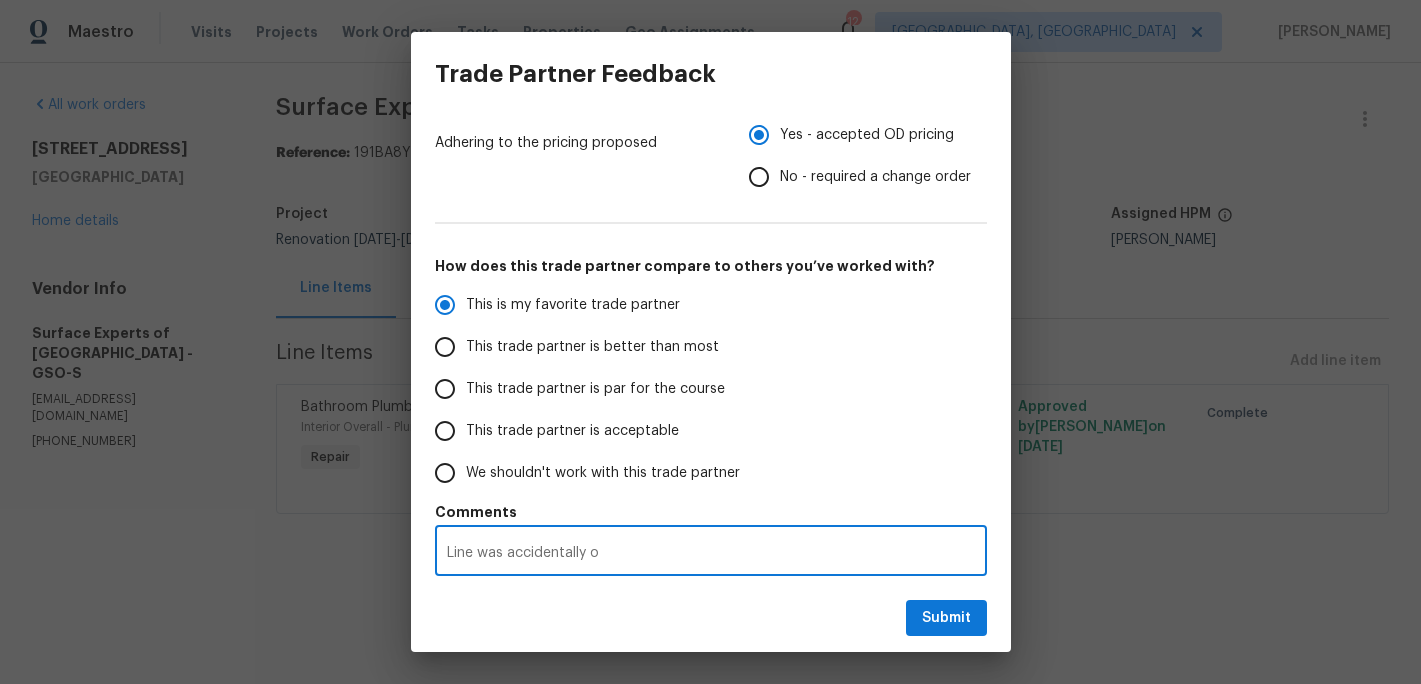 radio on "false" 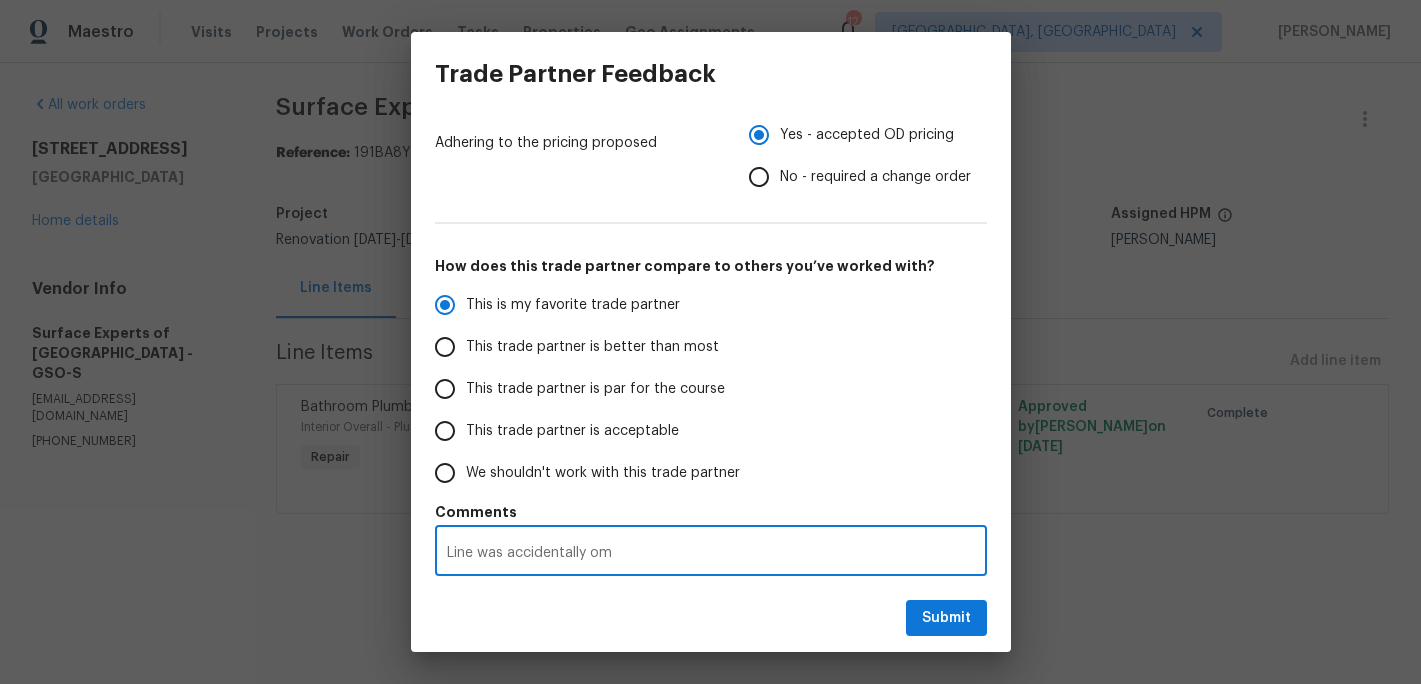 radio on "false" 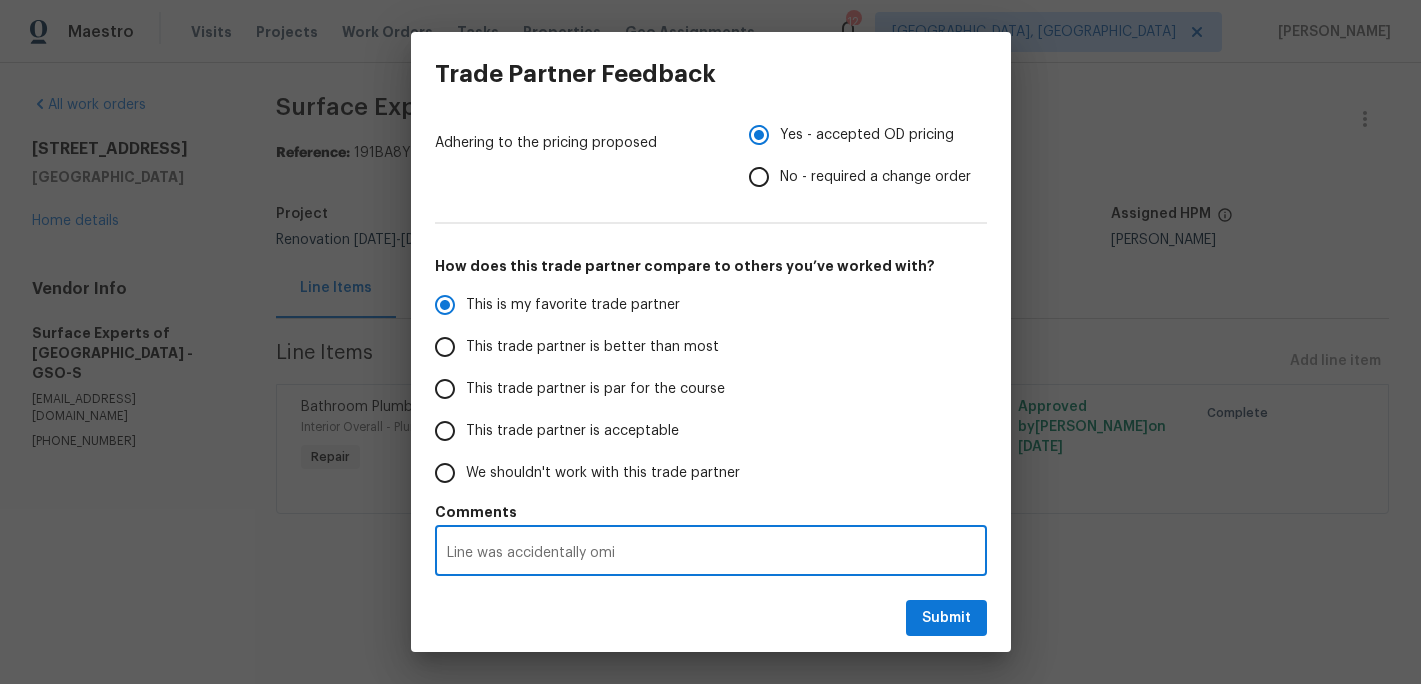radio on "false" 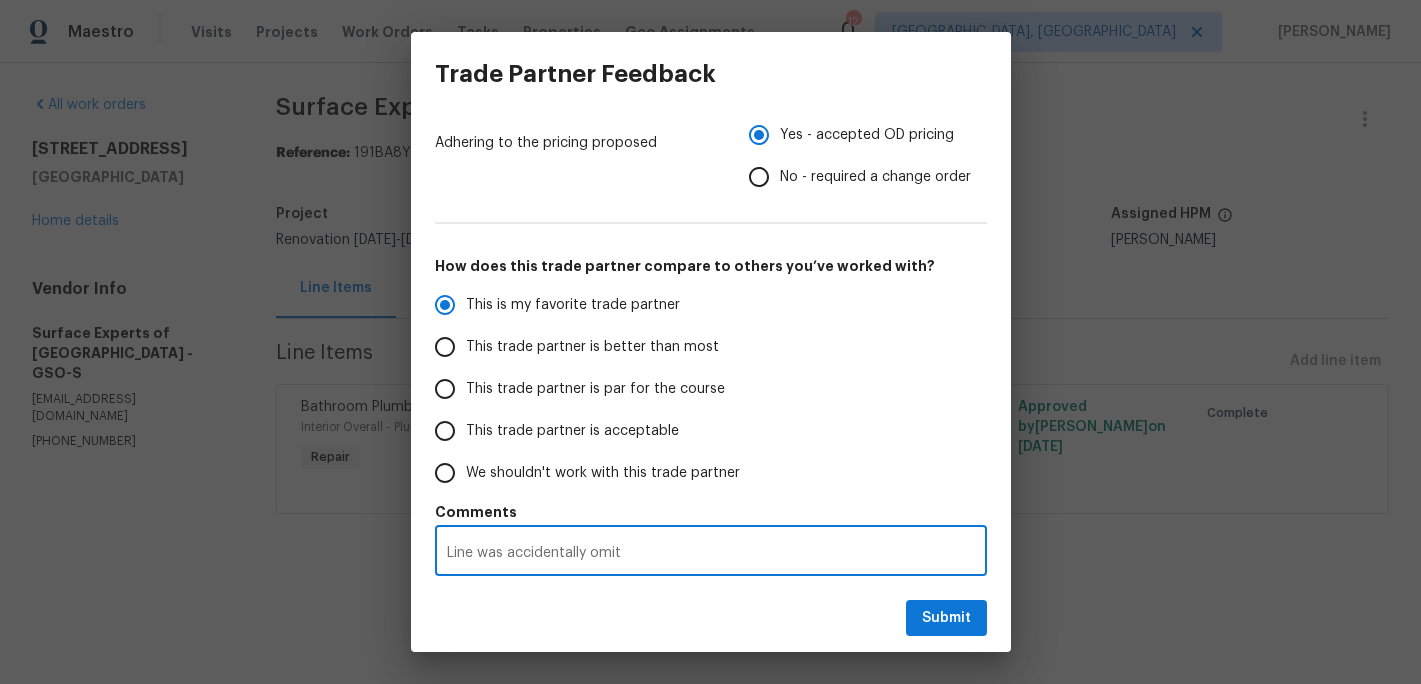 radio on "false" 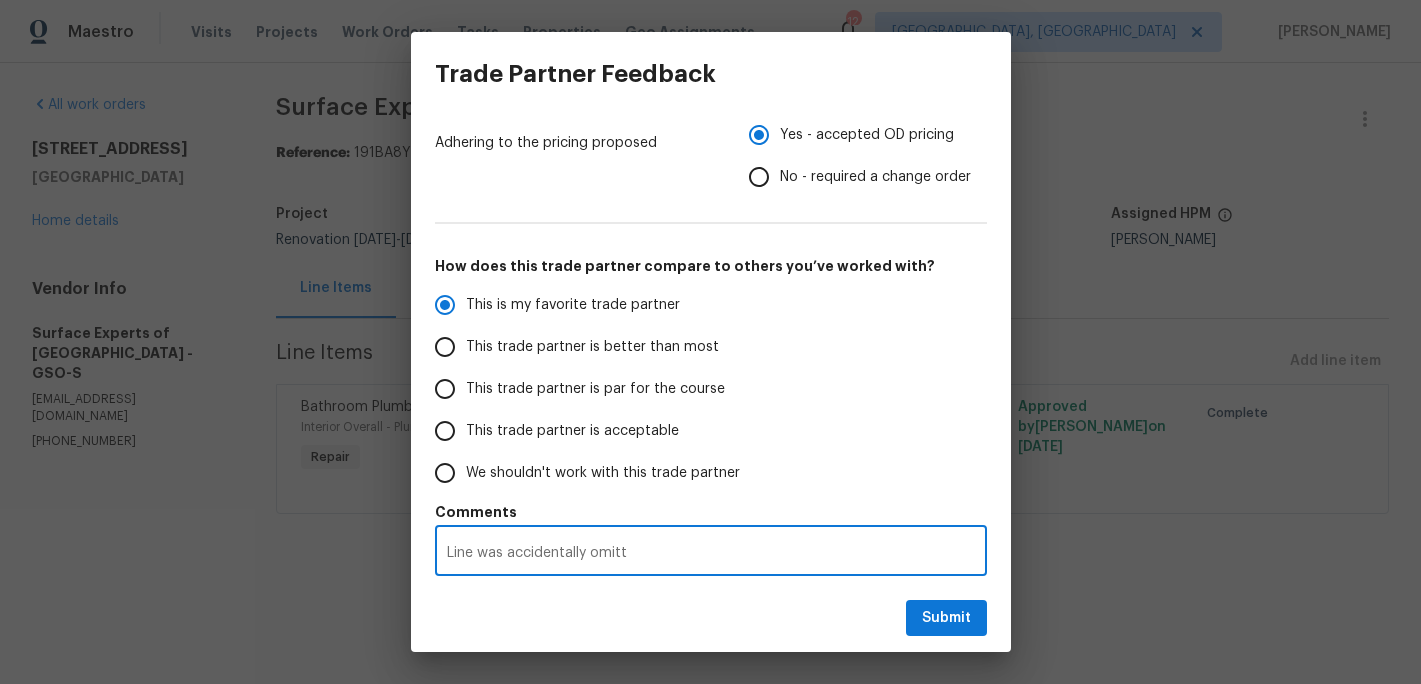 radio on "false" 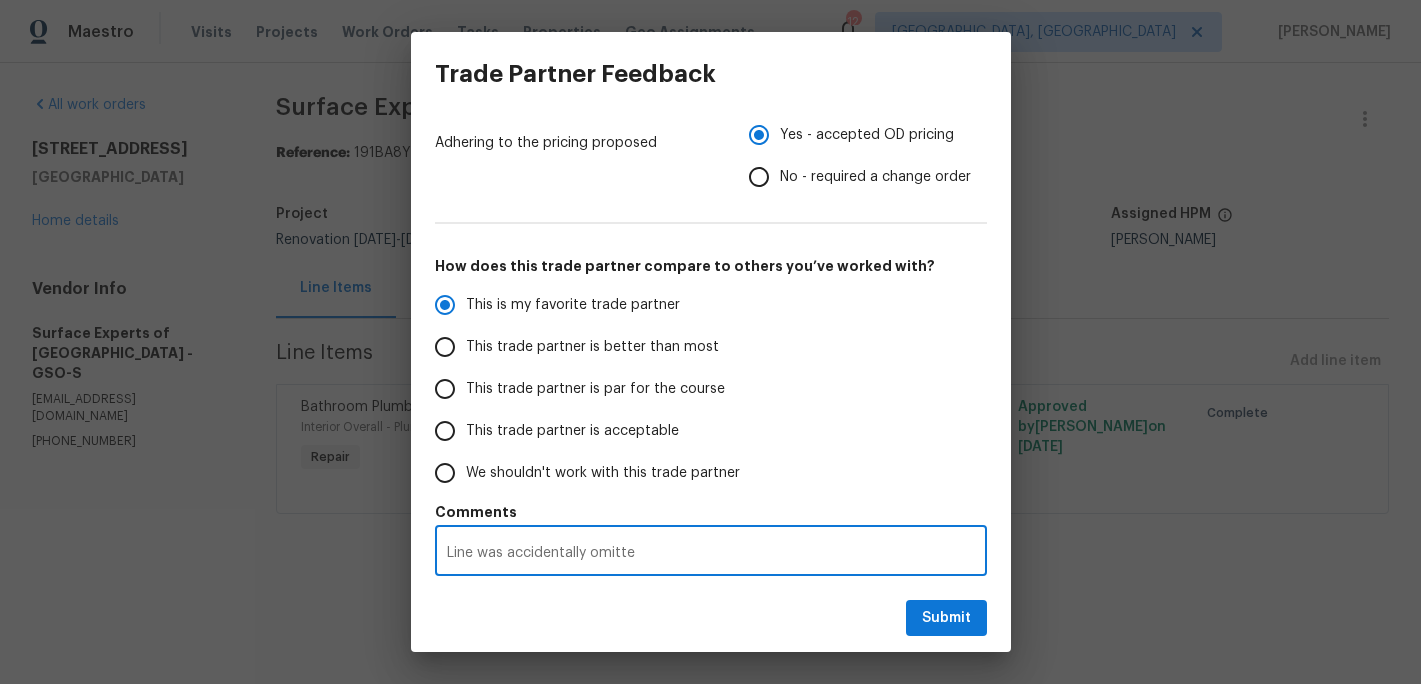 radio on "false" 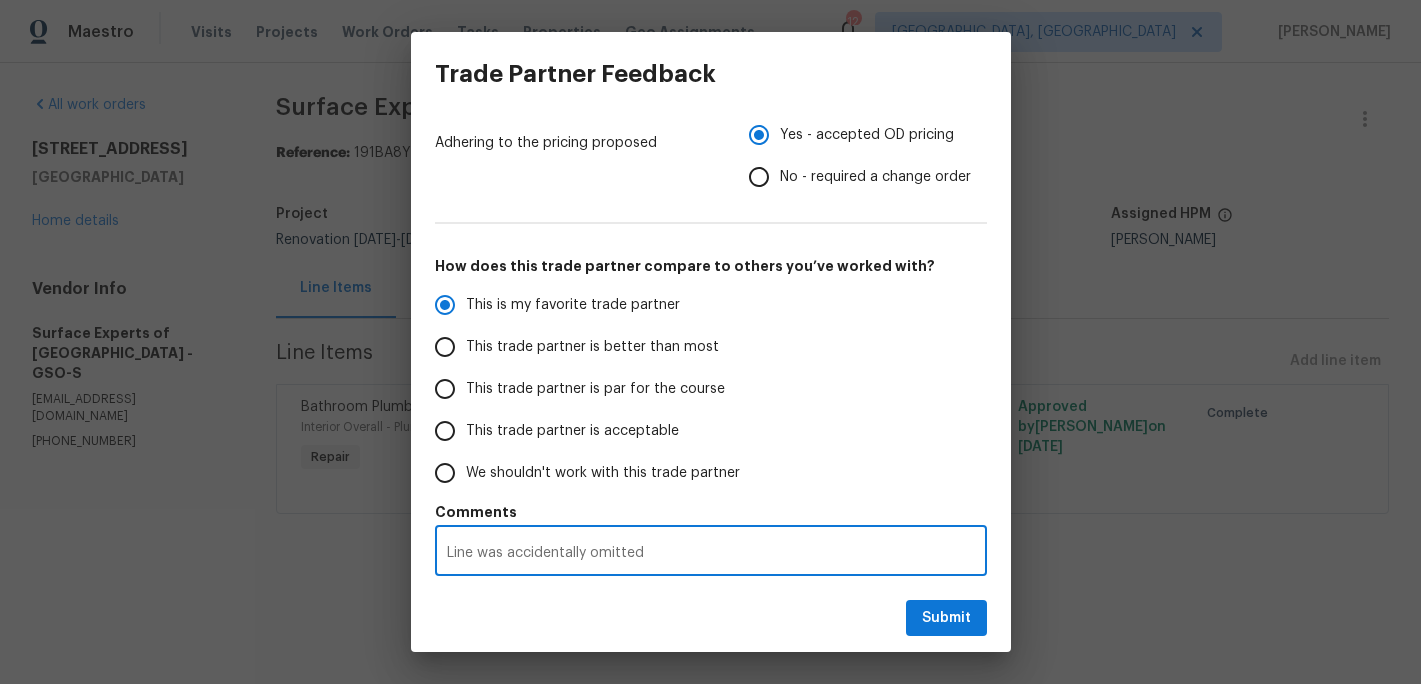 radio on "false" 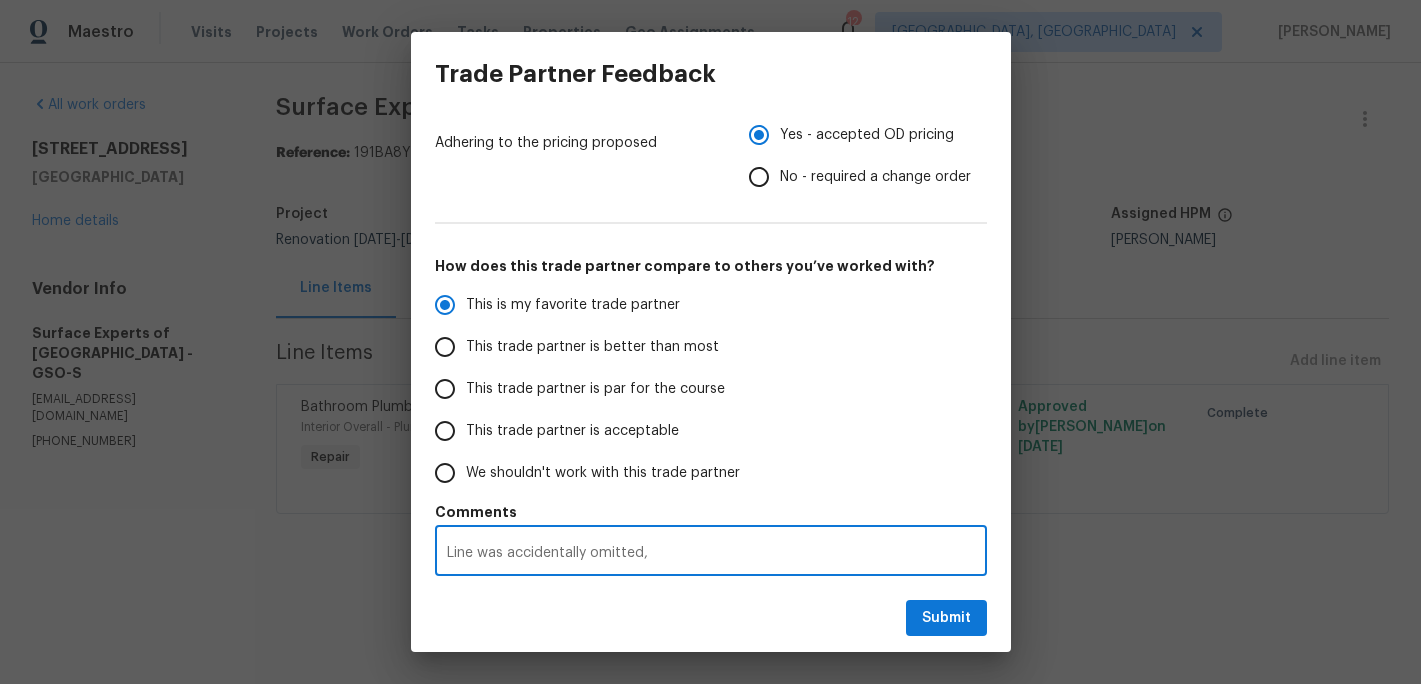 radio on "false" 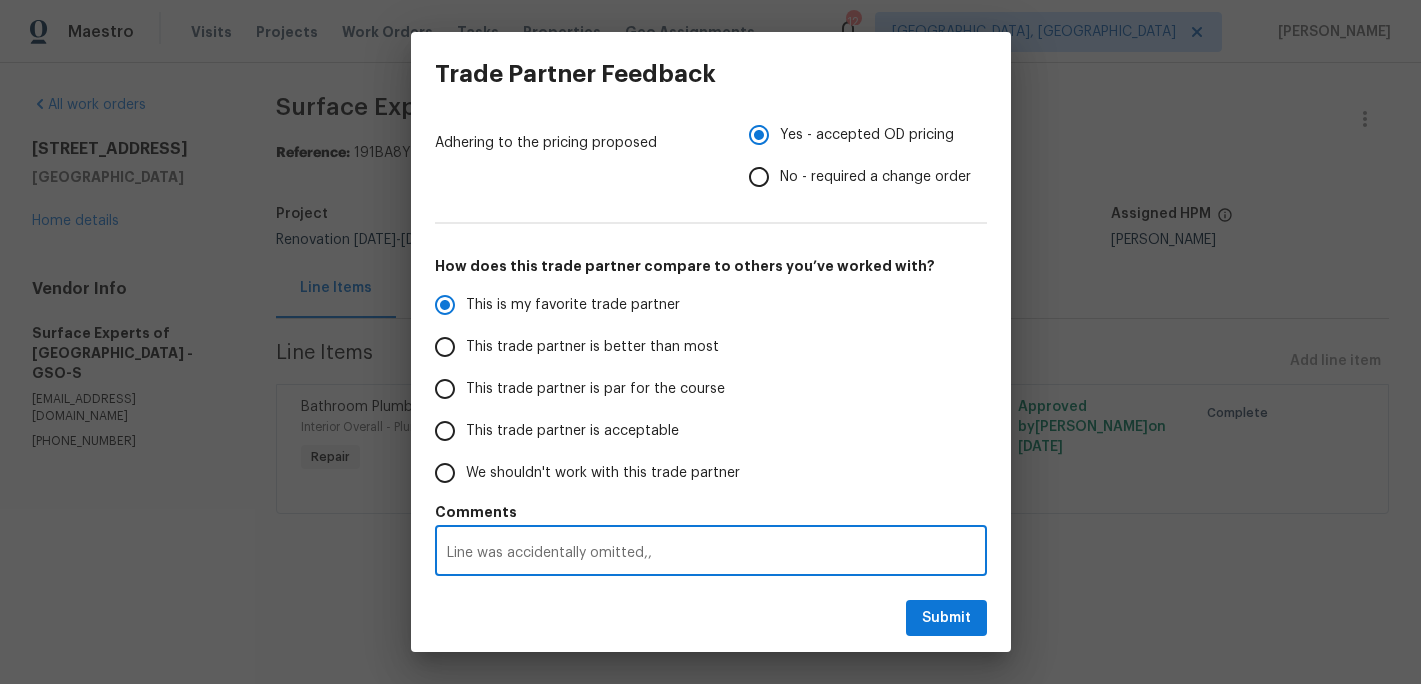 radio on "false" 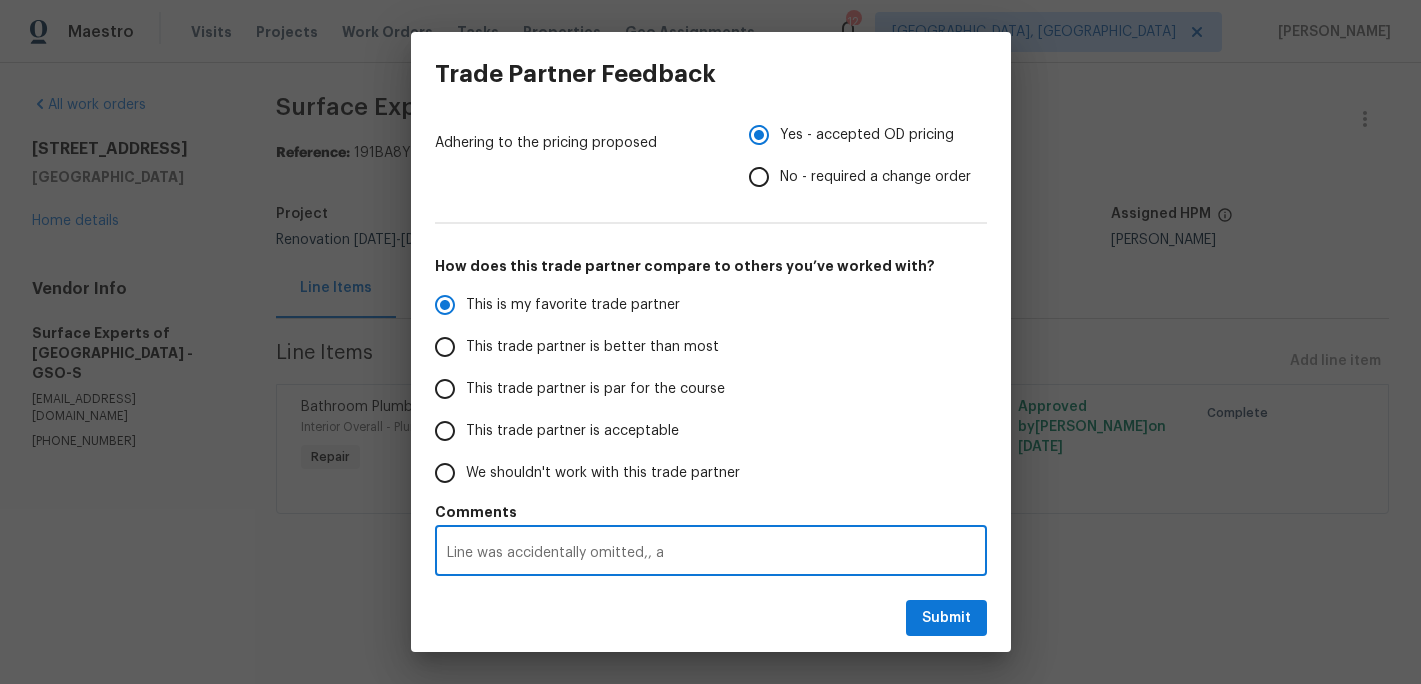 radio on "false" 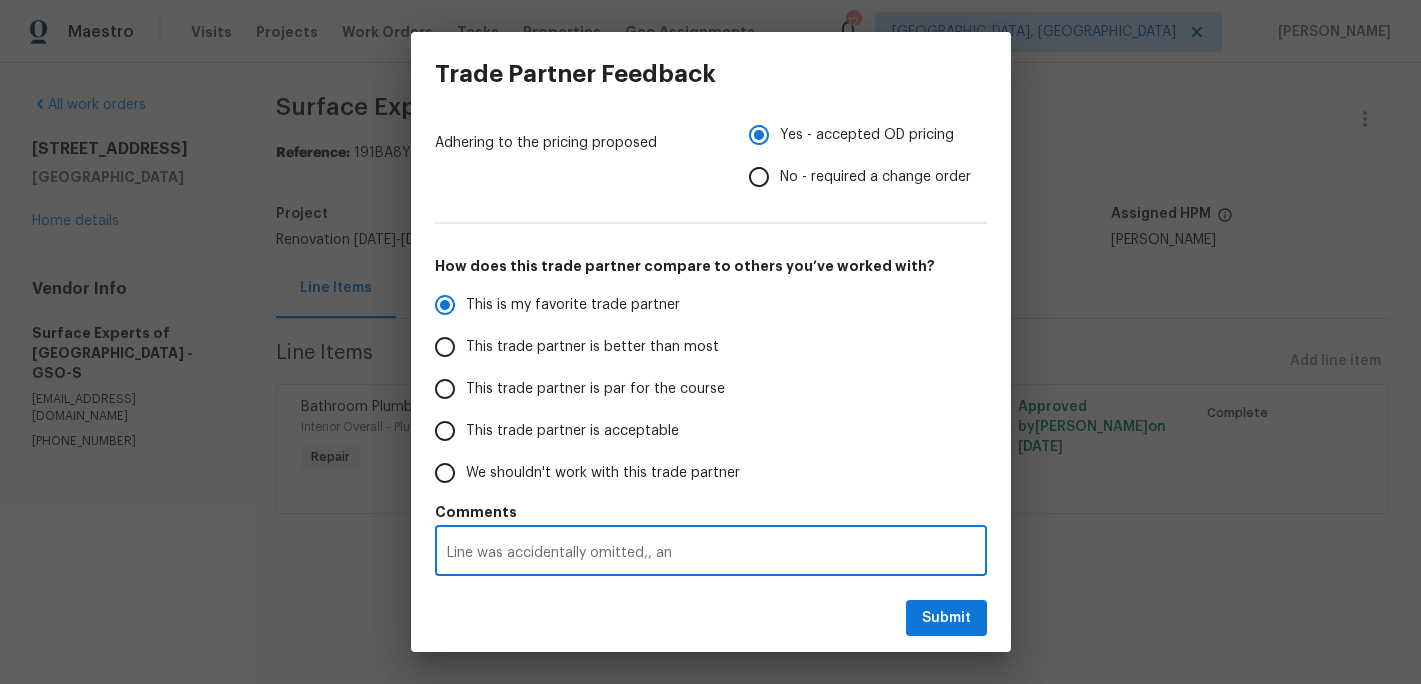 radio on "false" 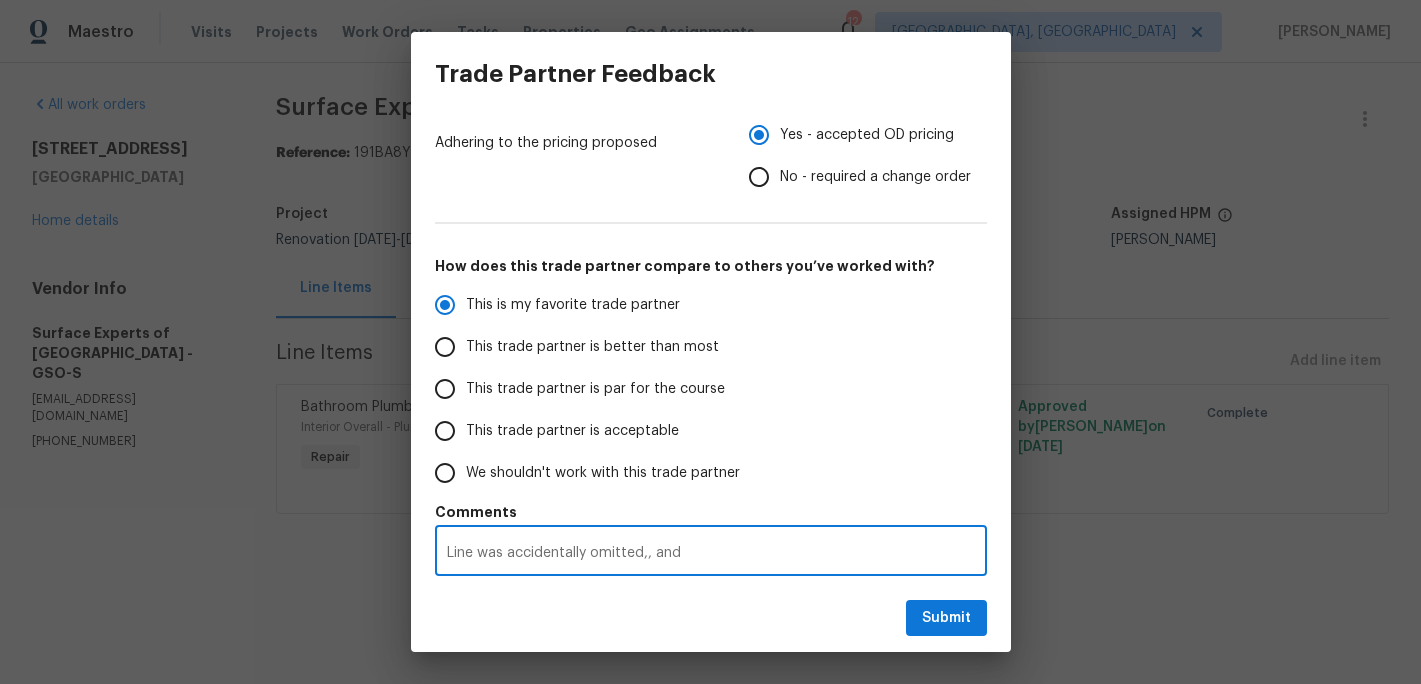 radio on "false" 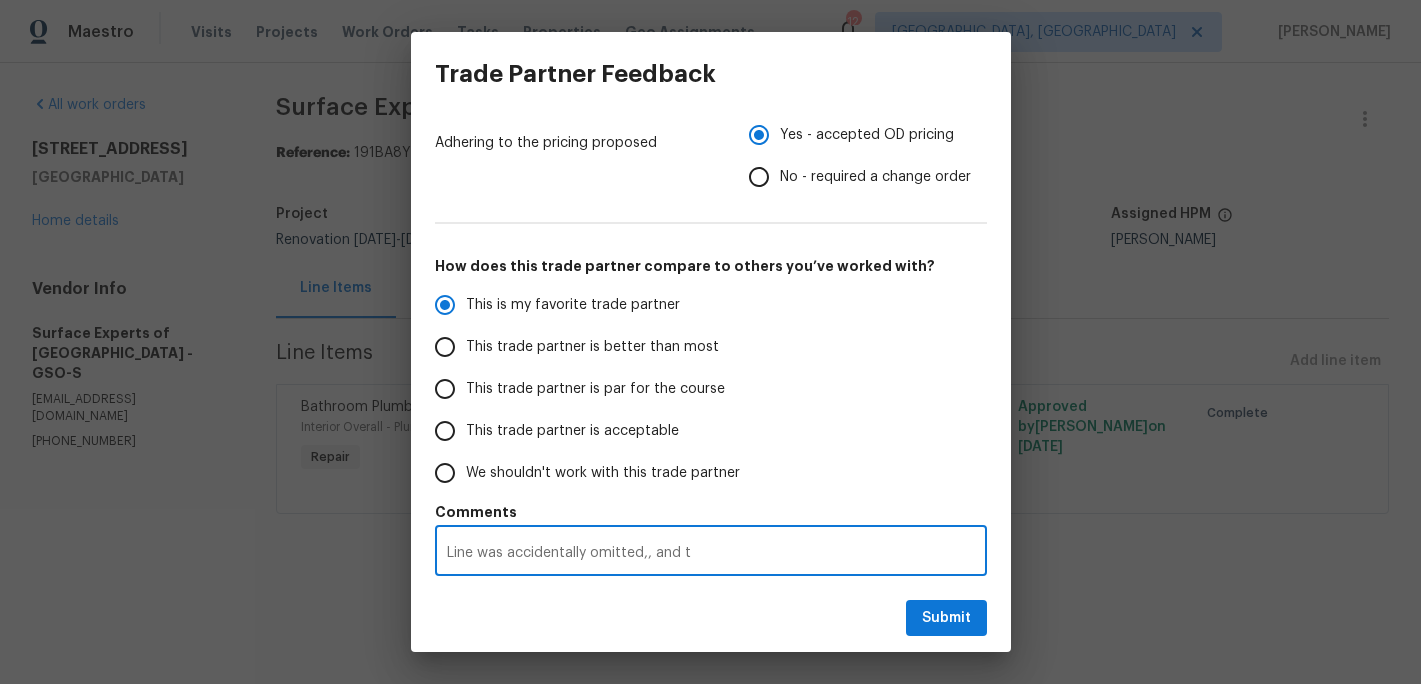 radio on "false" 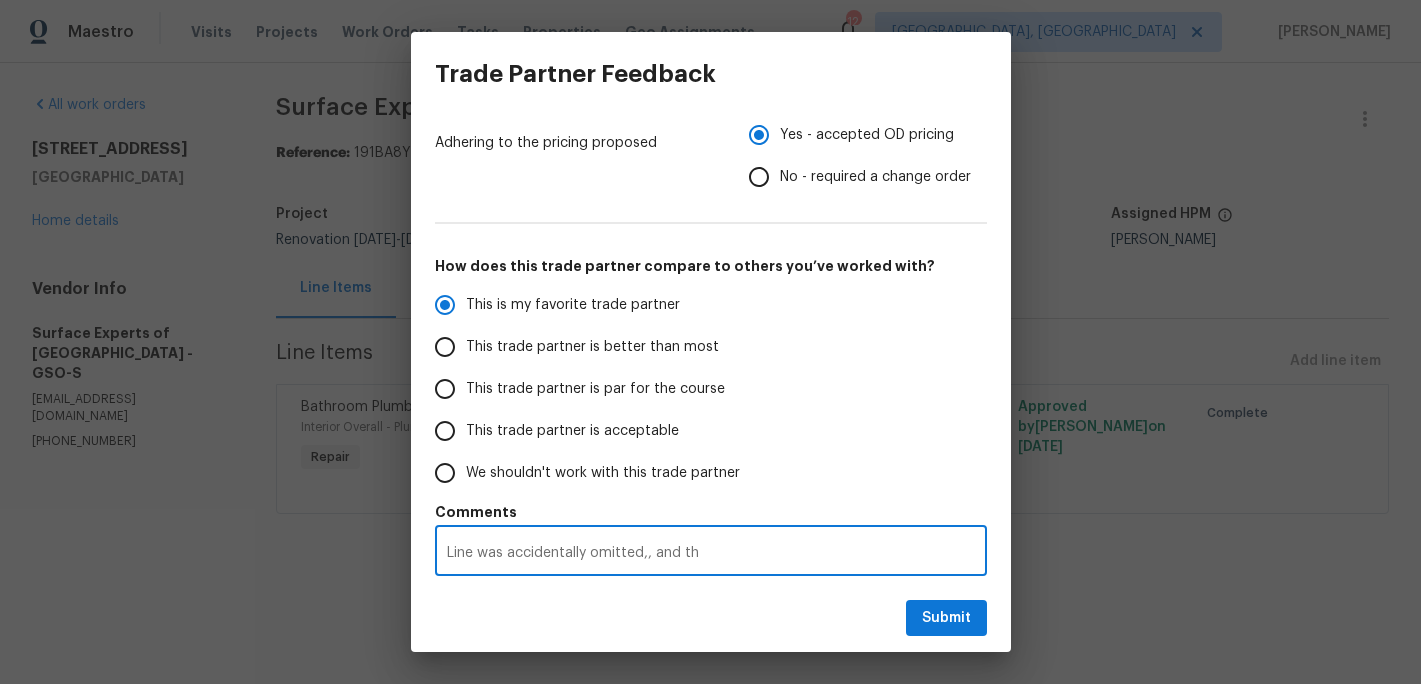 radio on "false" 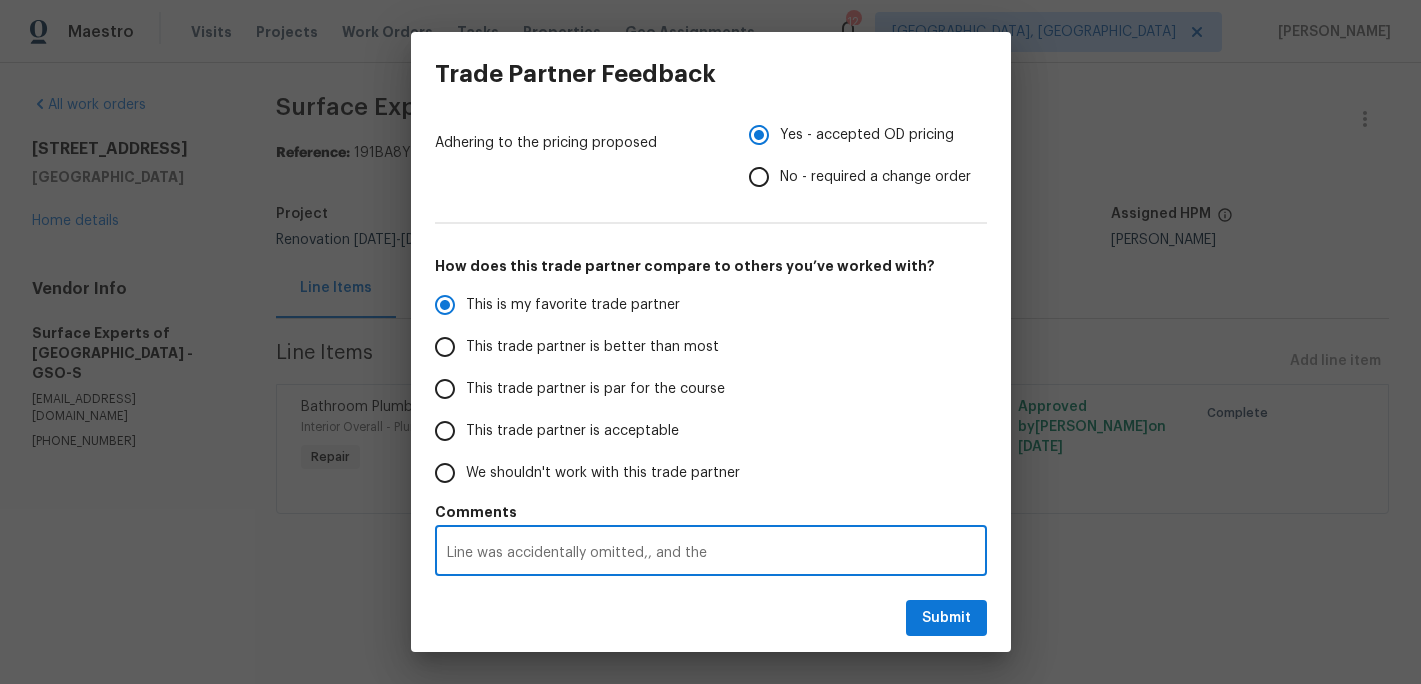 radio on "false" 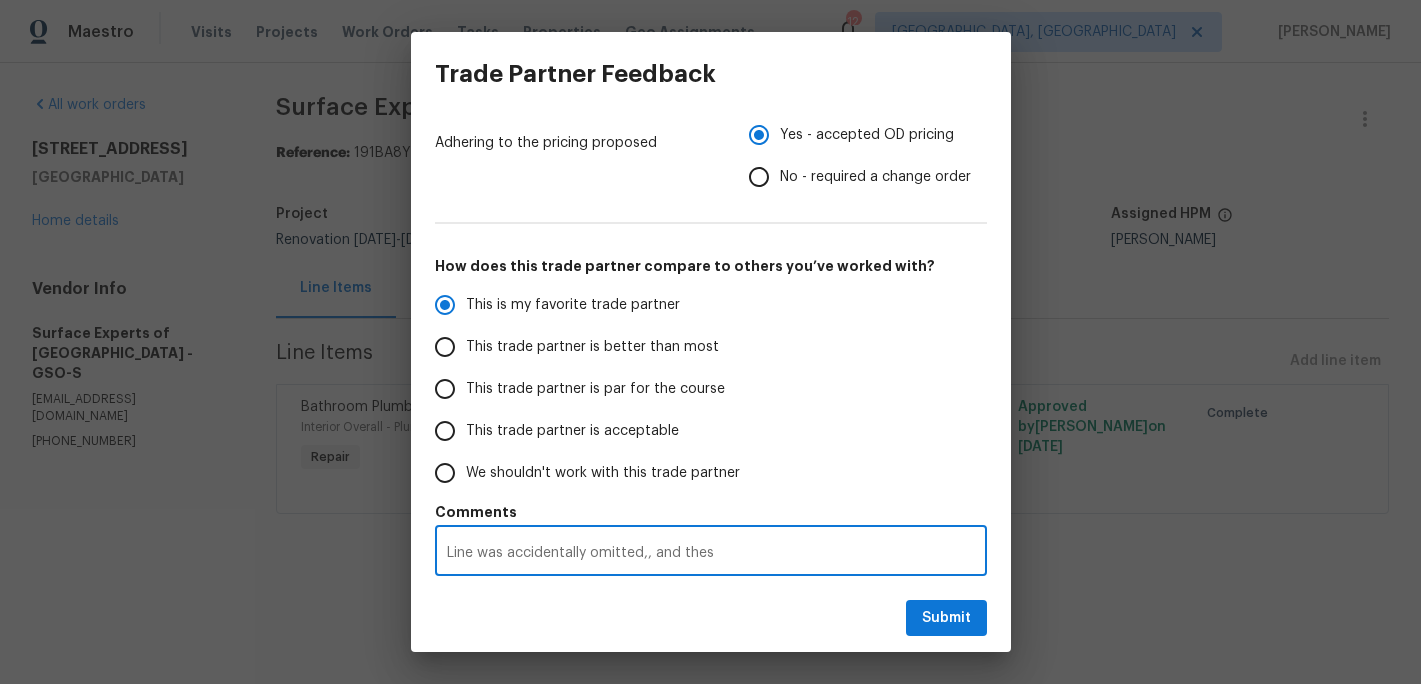 radio on "false" 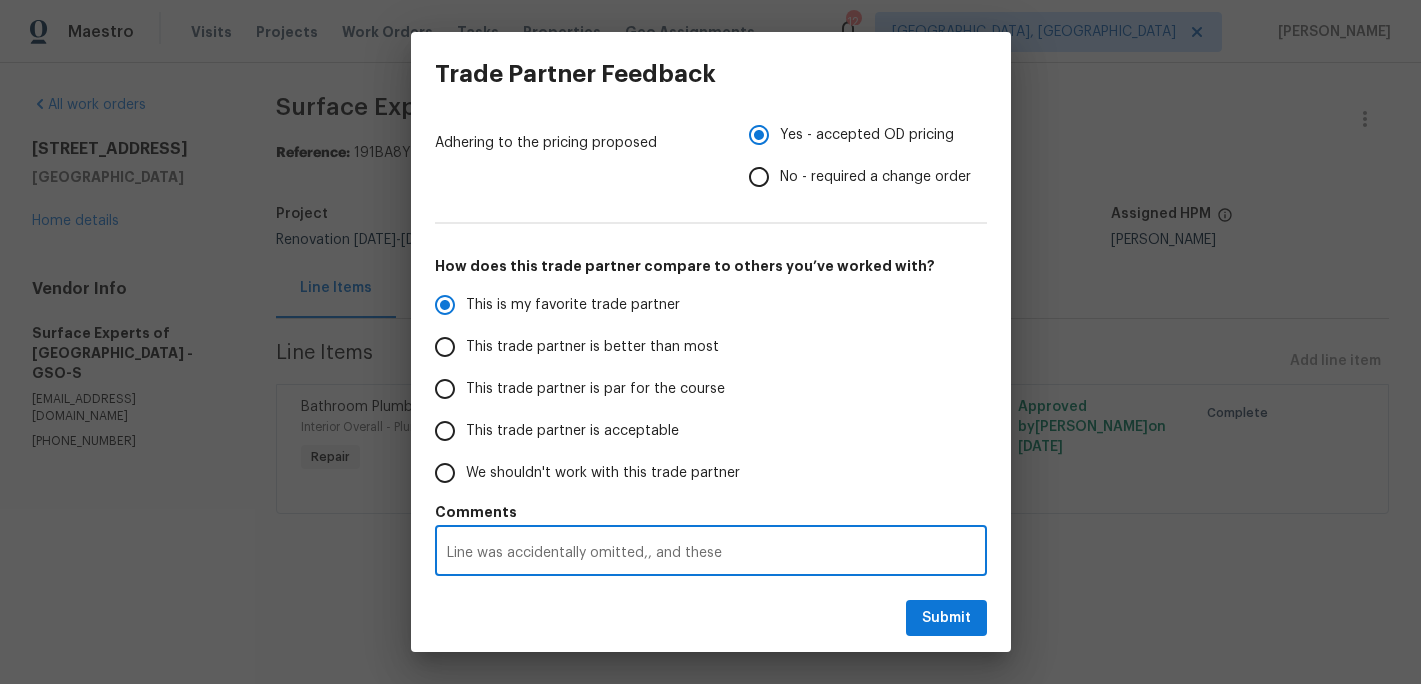 radio on "false" 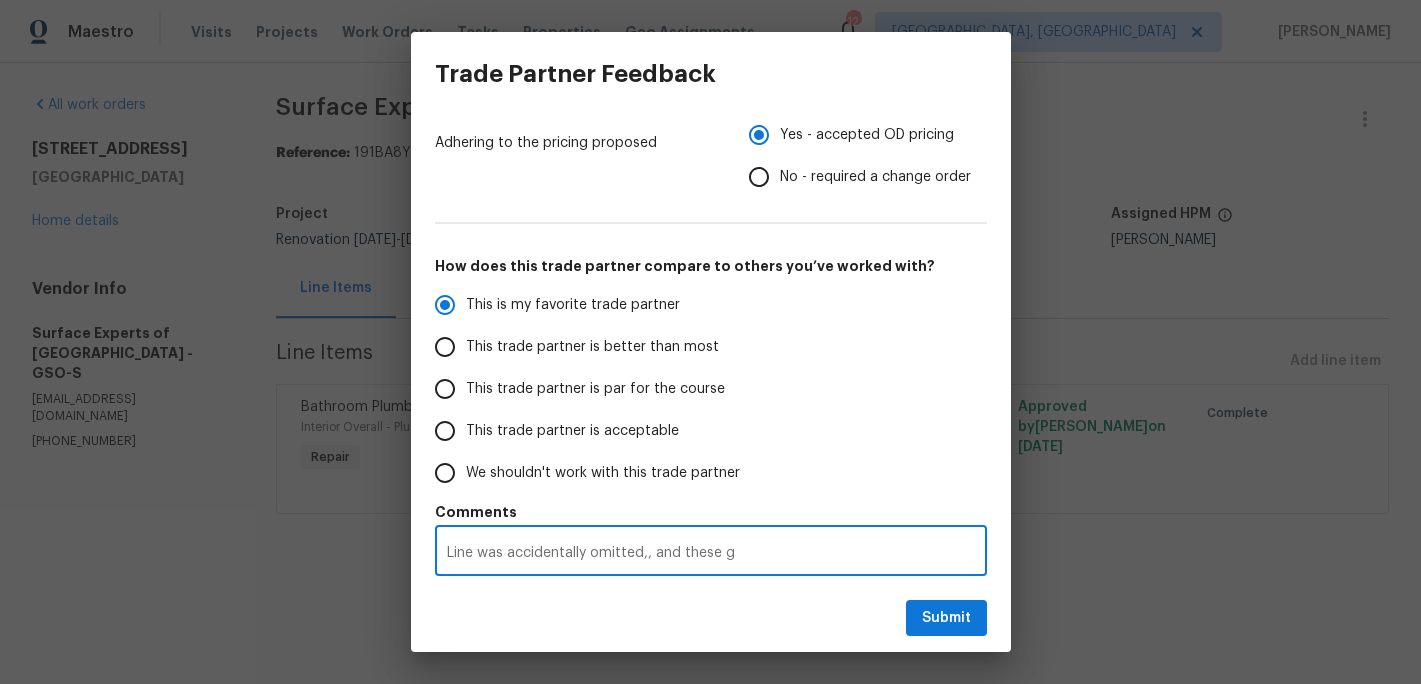 radio on "false" 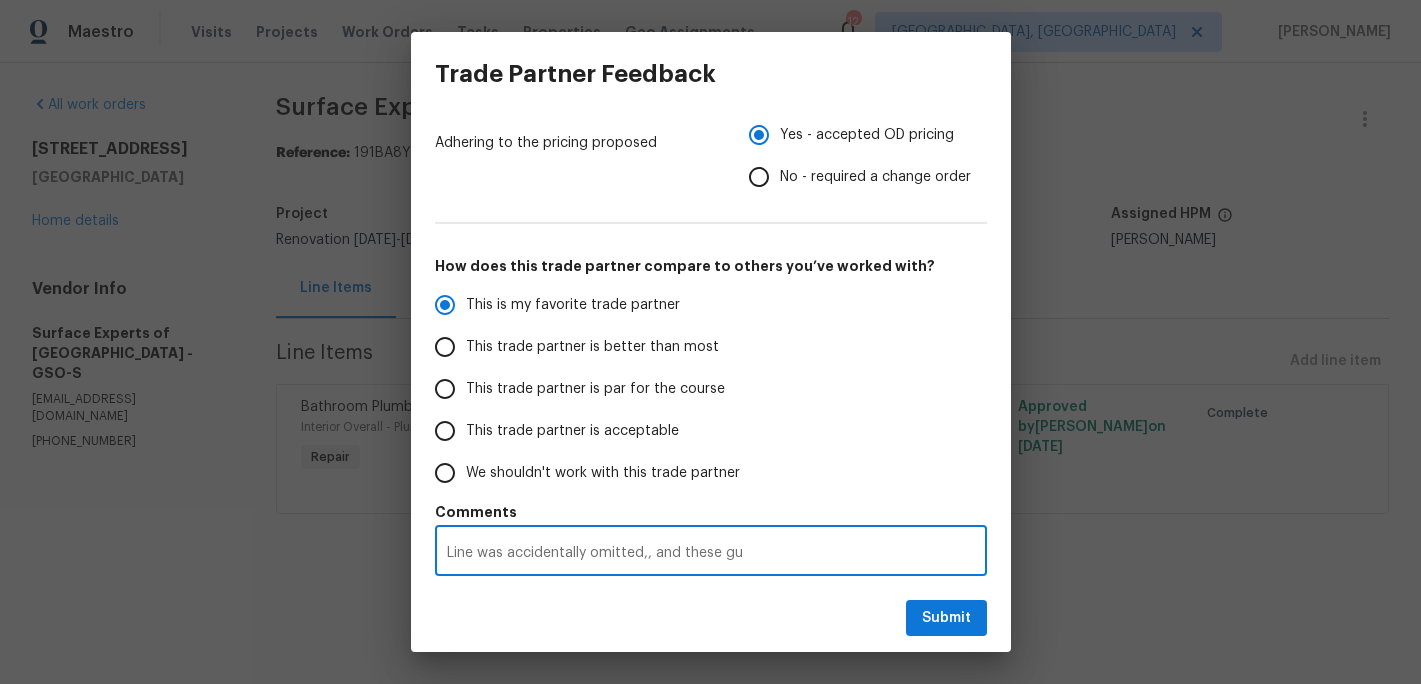 radio on "false" 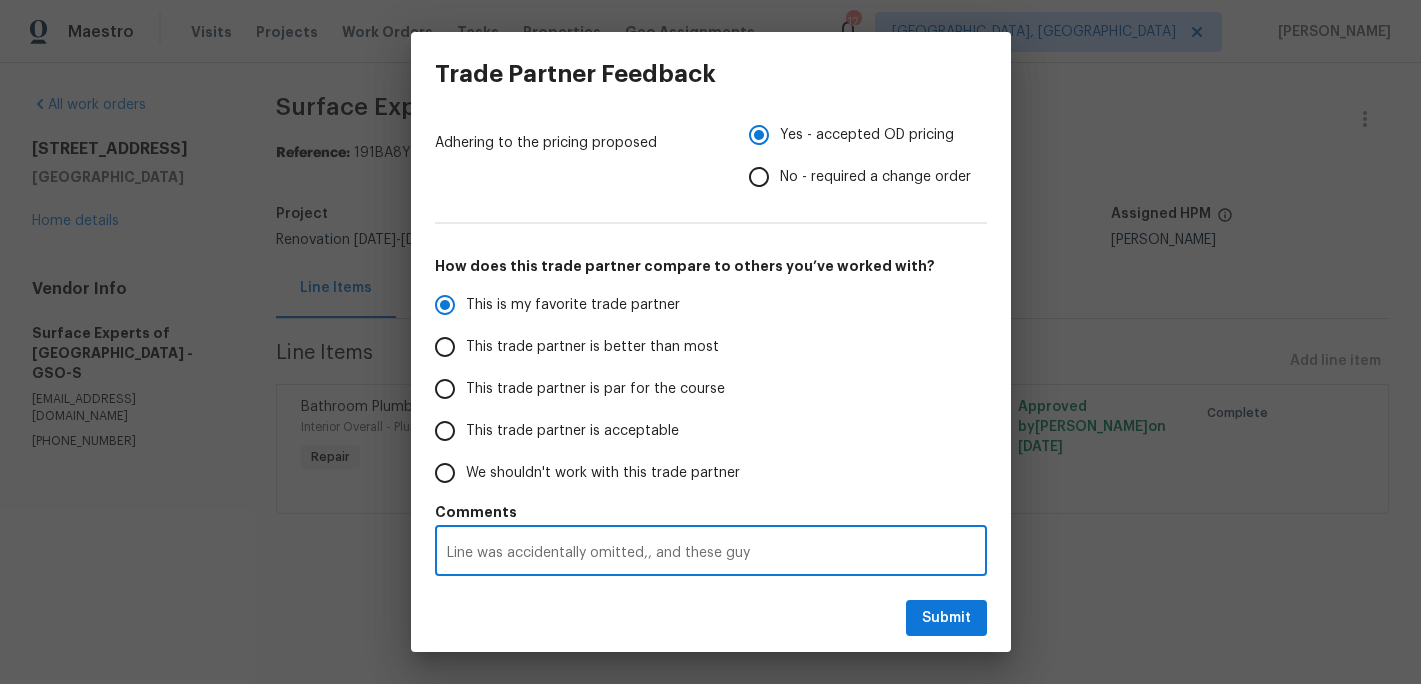radio on "false" 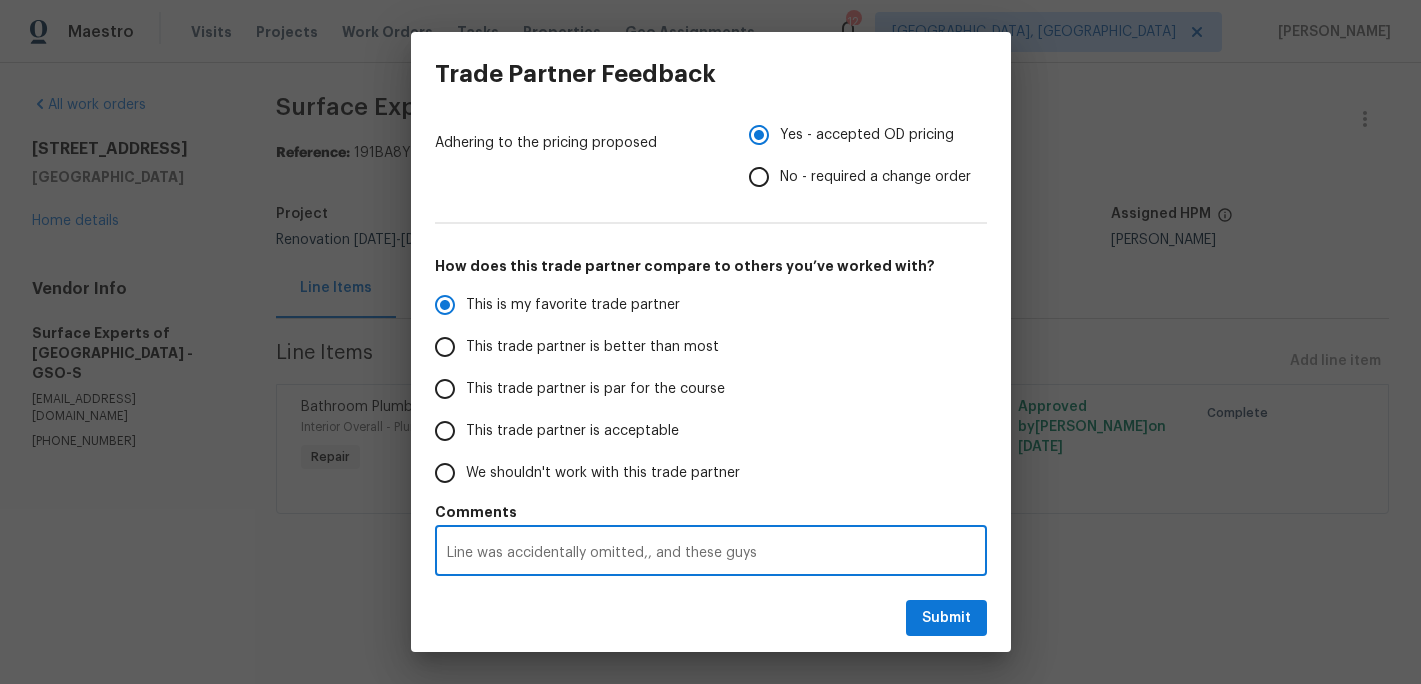 radio on "false" 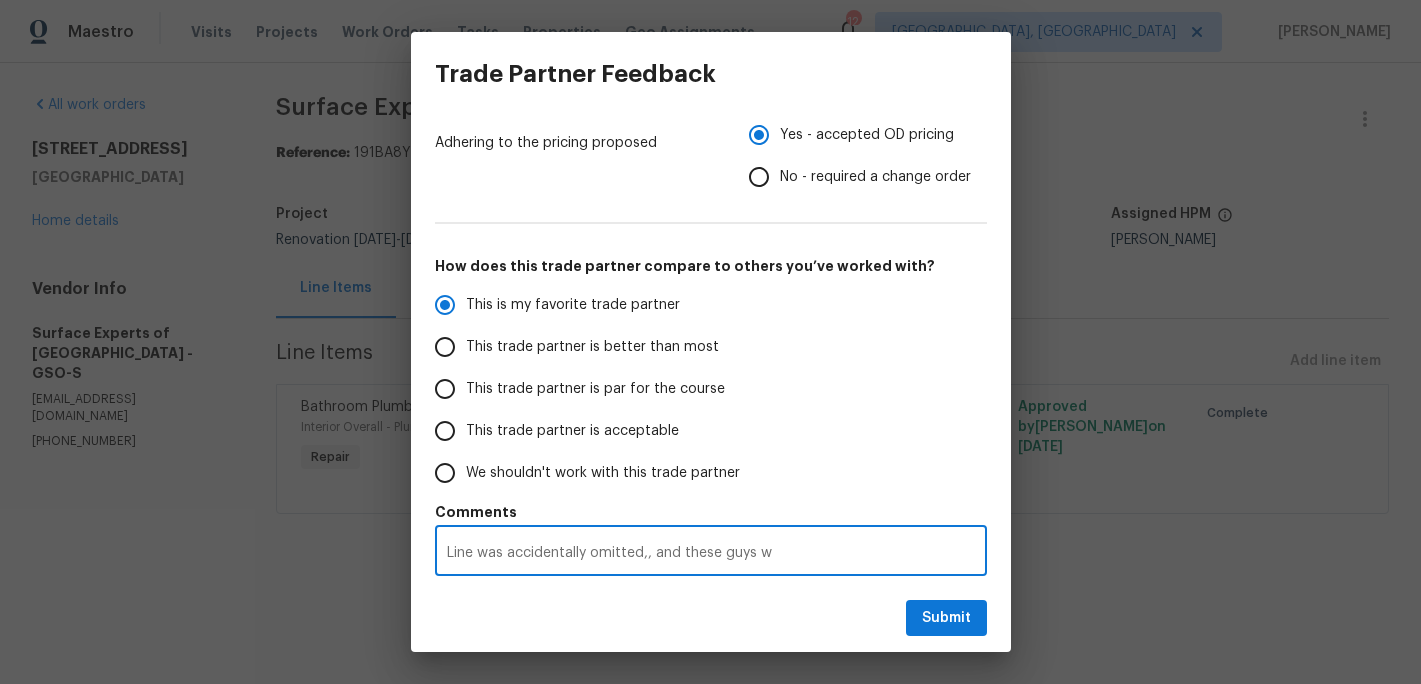 radio on "false" 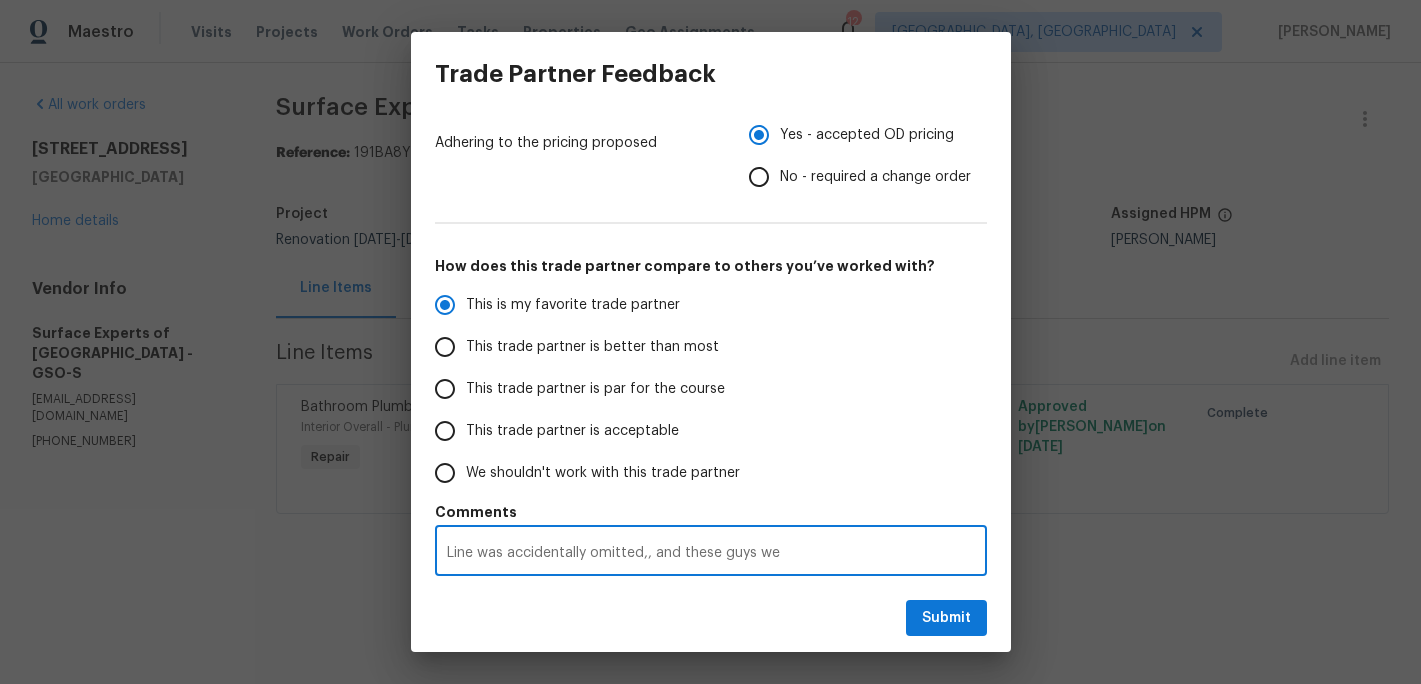 radio on "false" 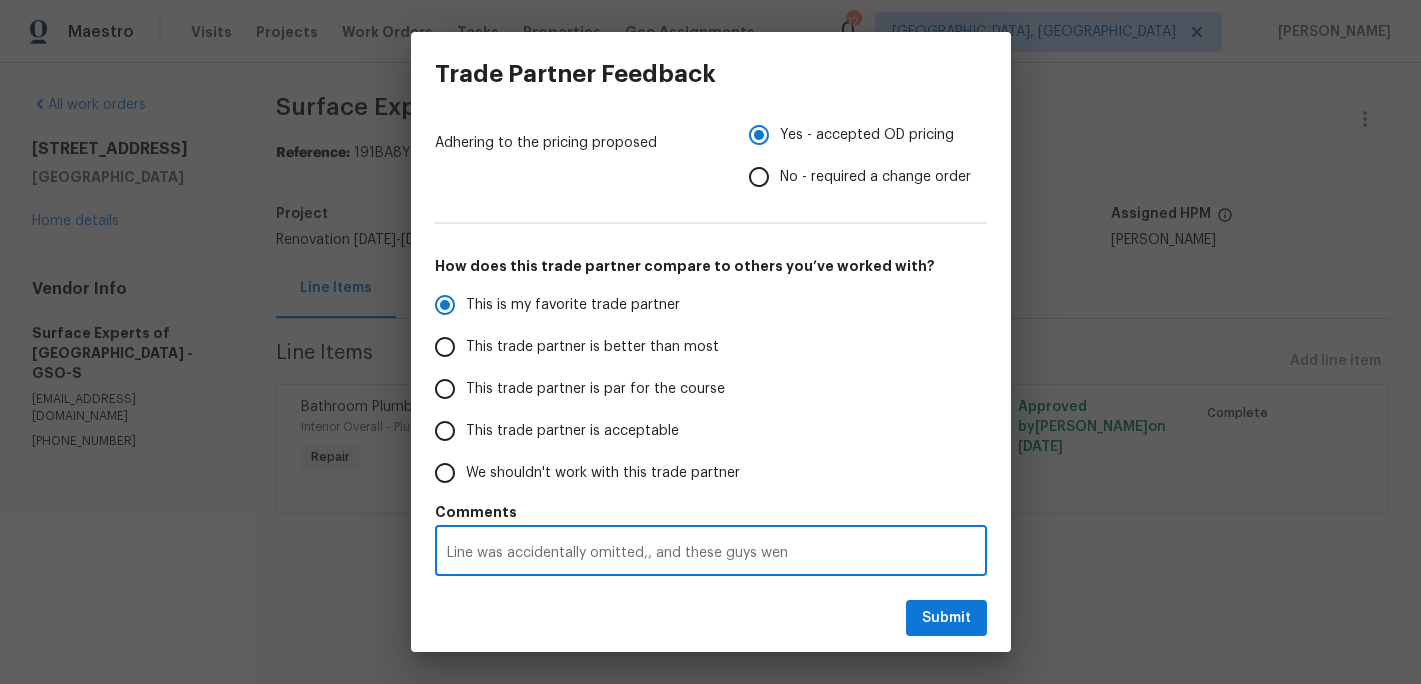radio on "false" 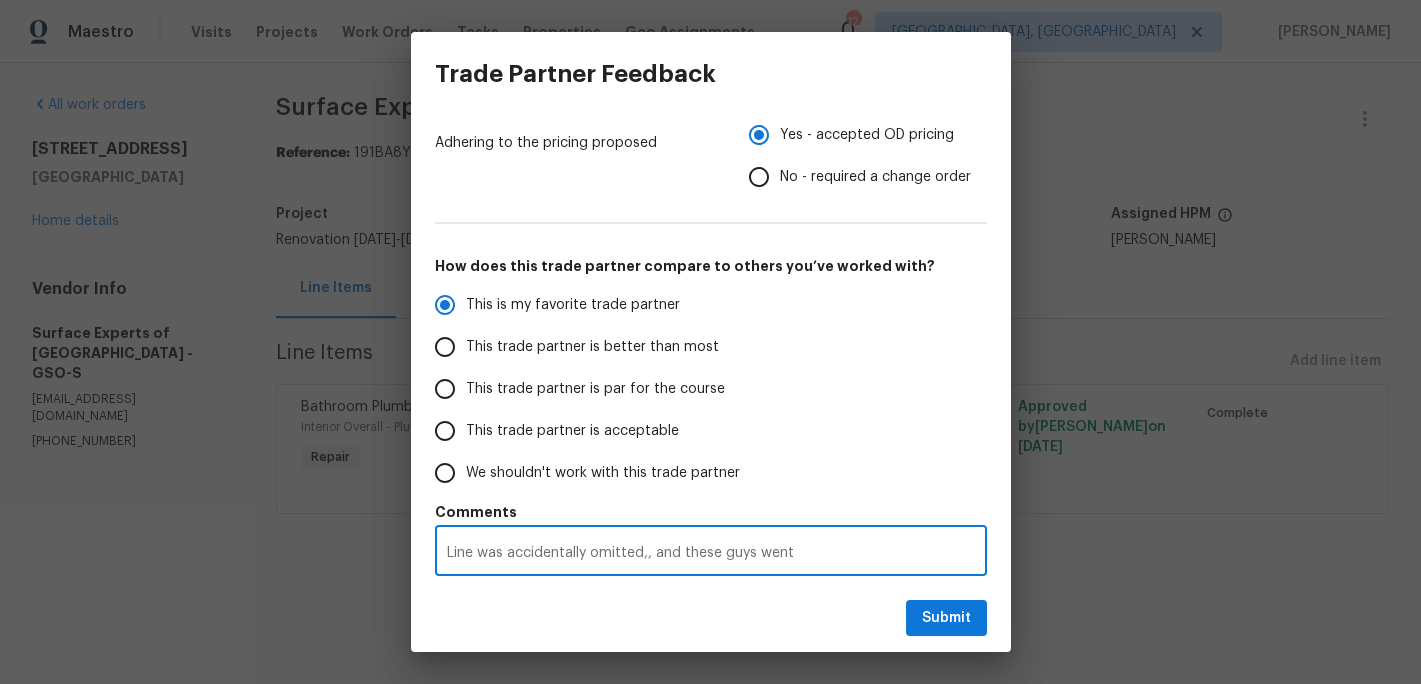 radio on "false" 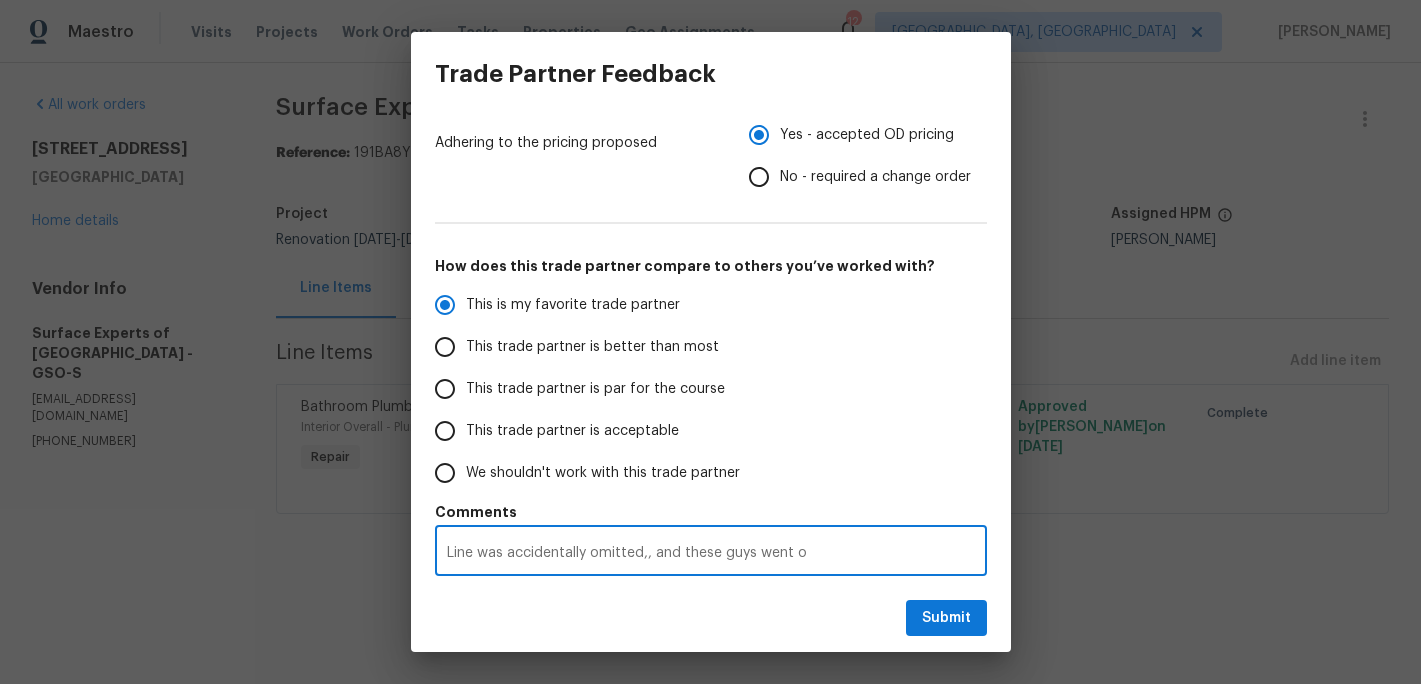 radio on "false" 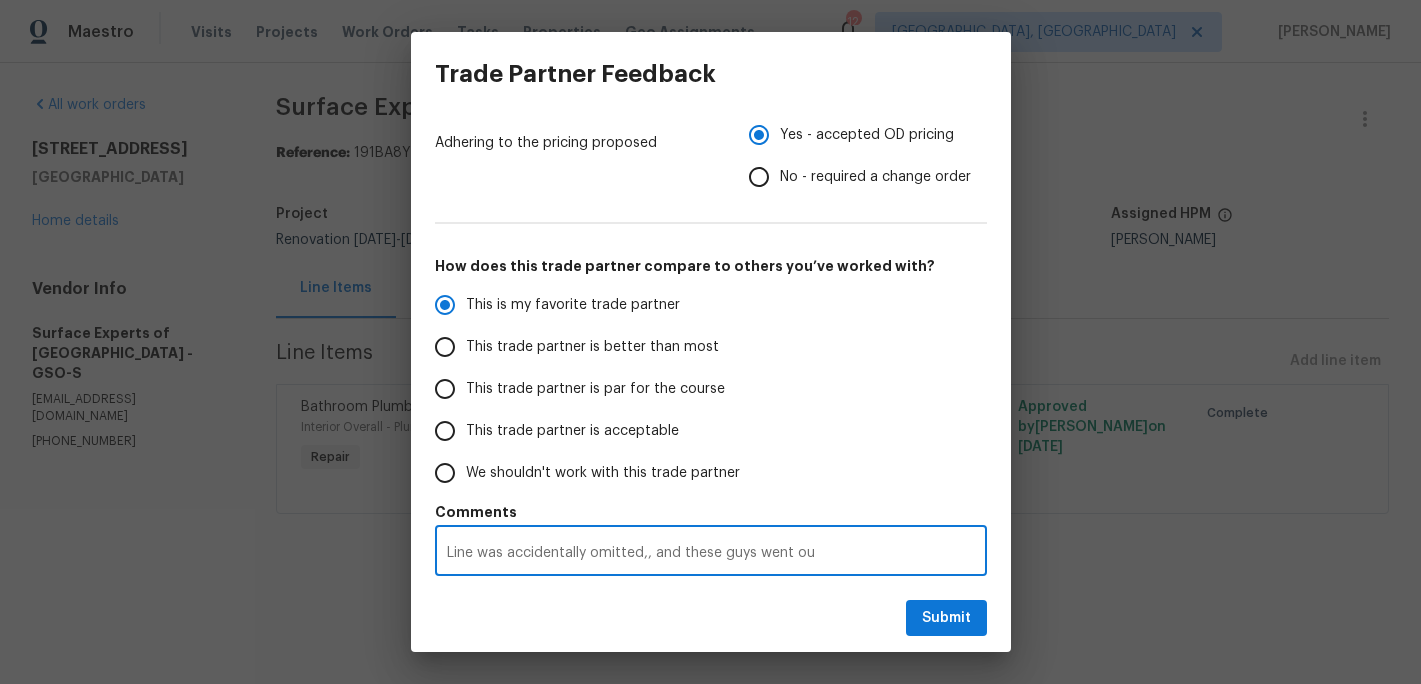 radio on "false" 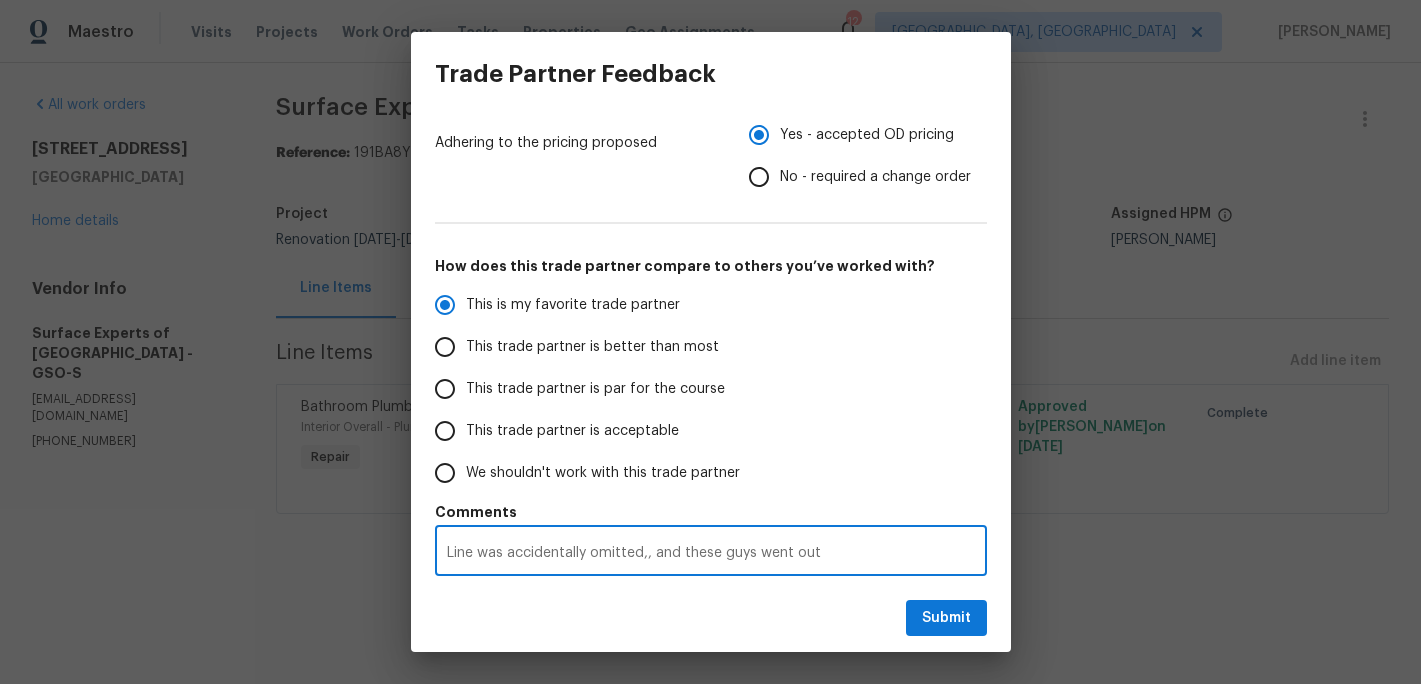 radio on "false" 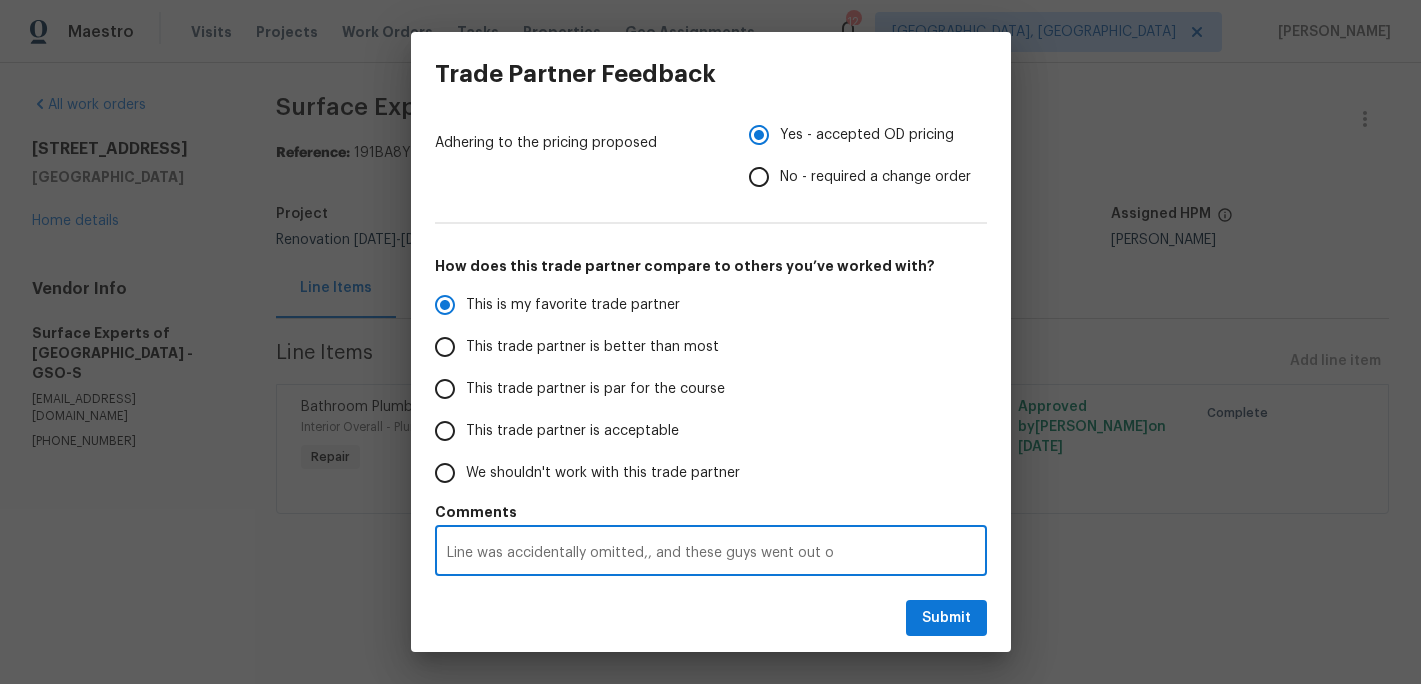 radio on "false" 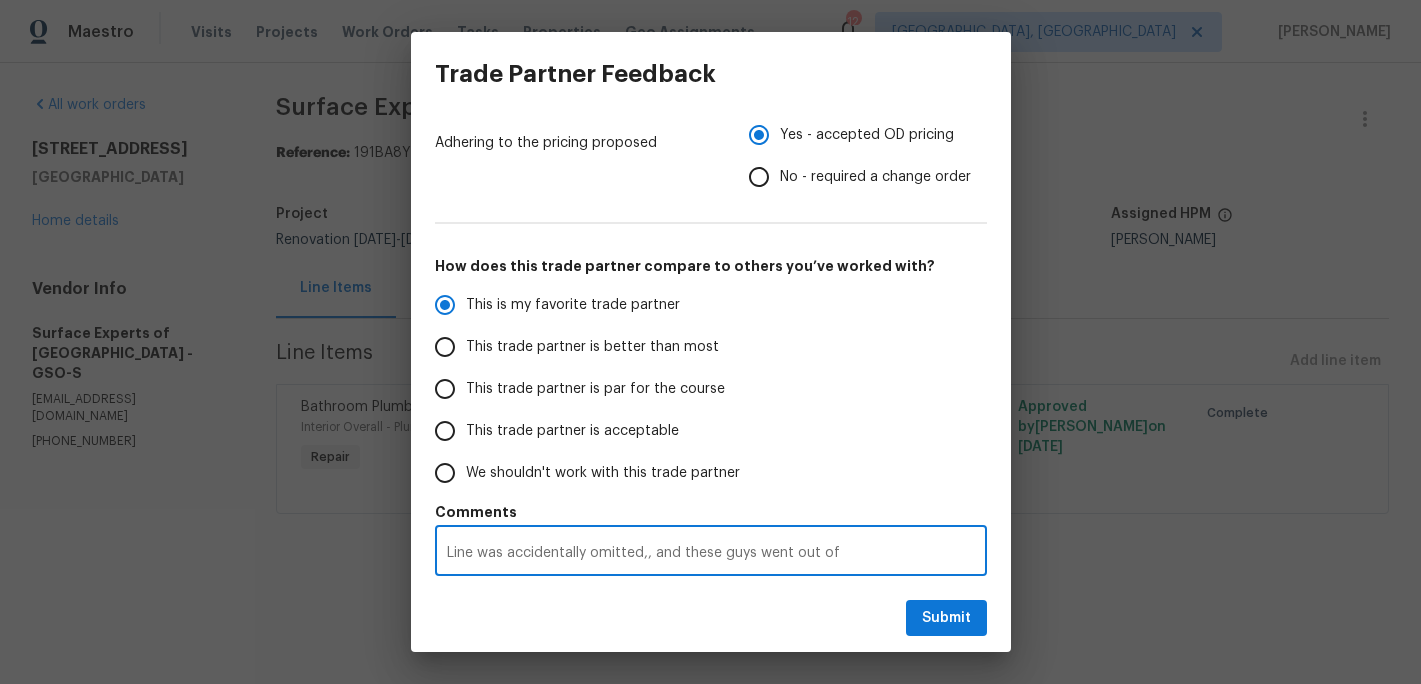 radio on "false" 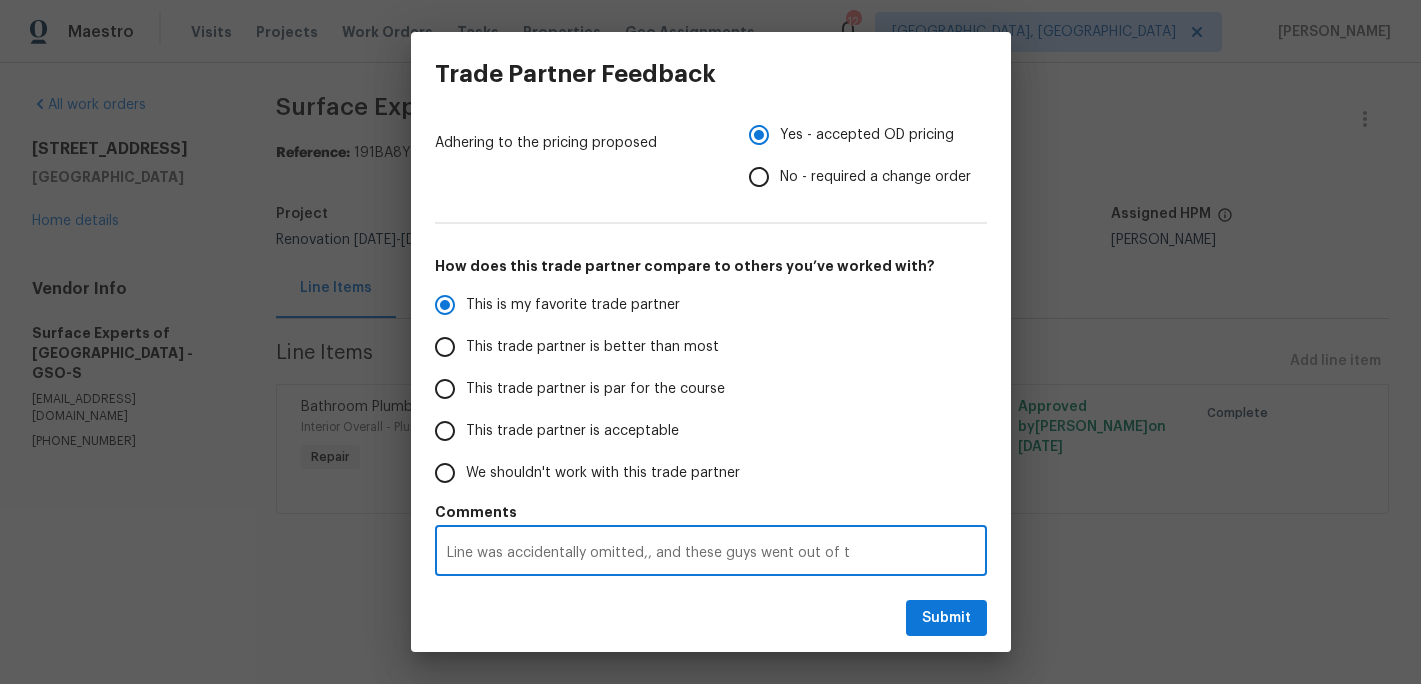 radio on "false" 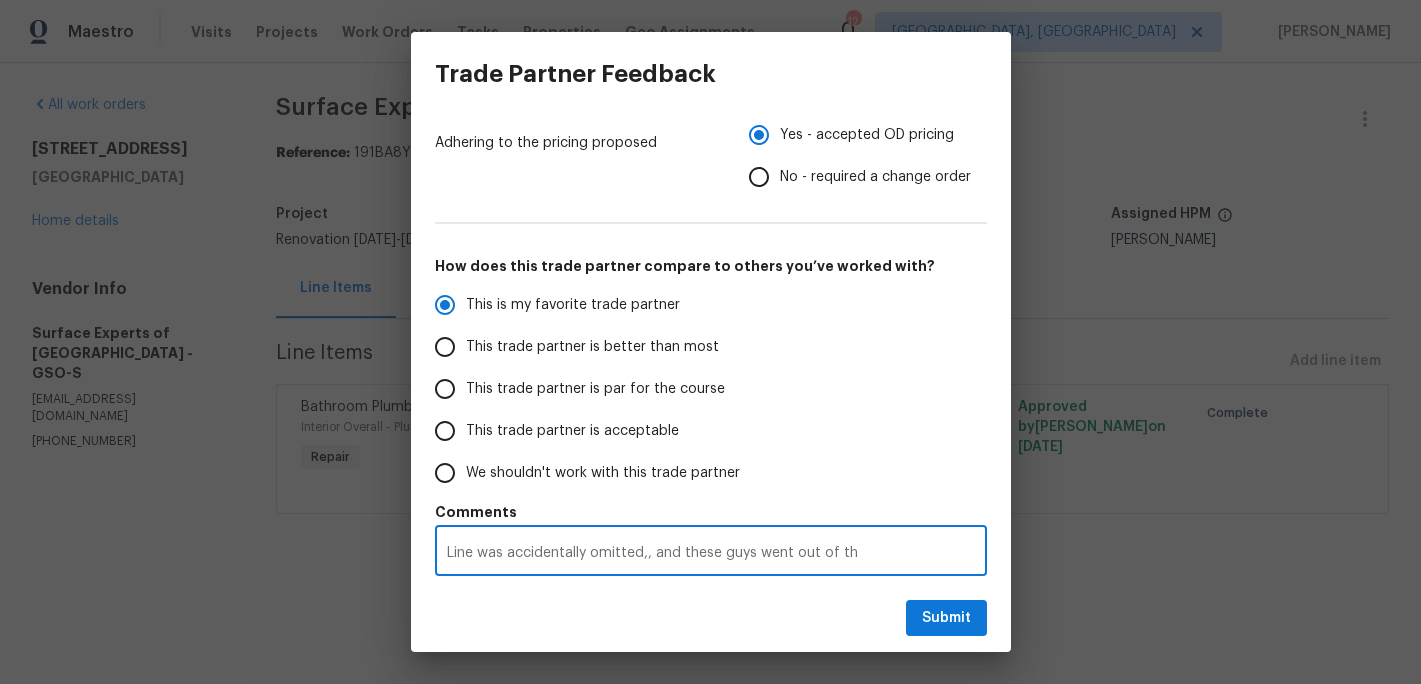 radio on "false" 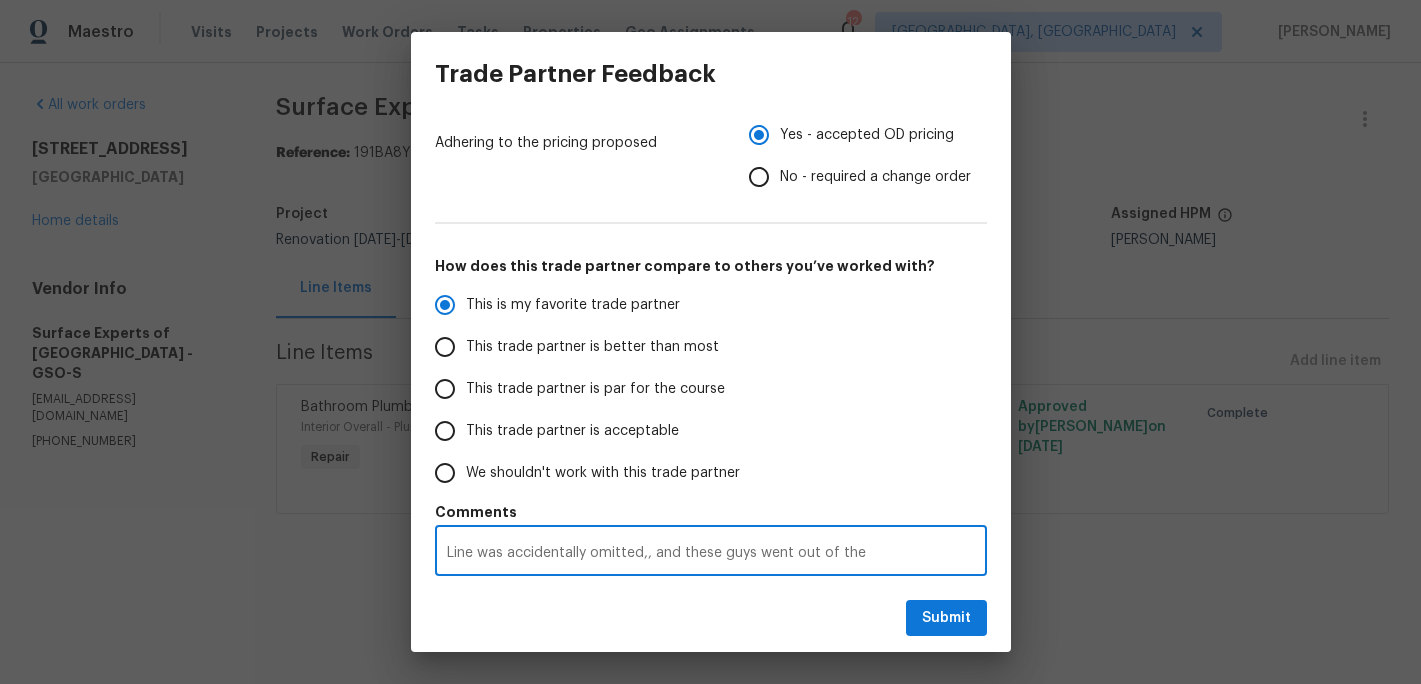 radio on "false" 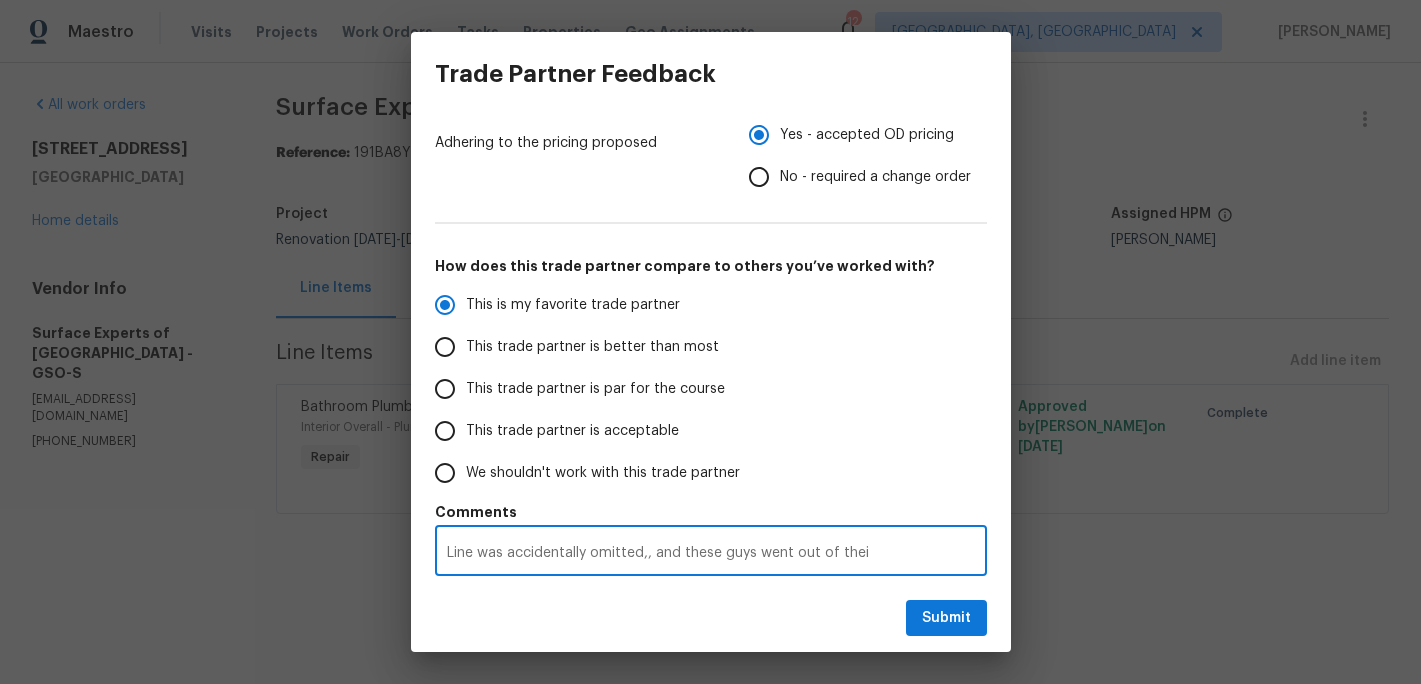 radio on "false" 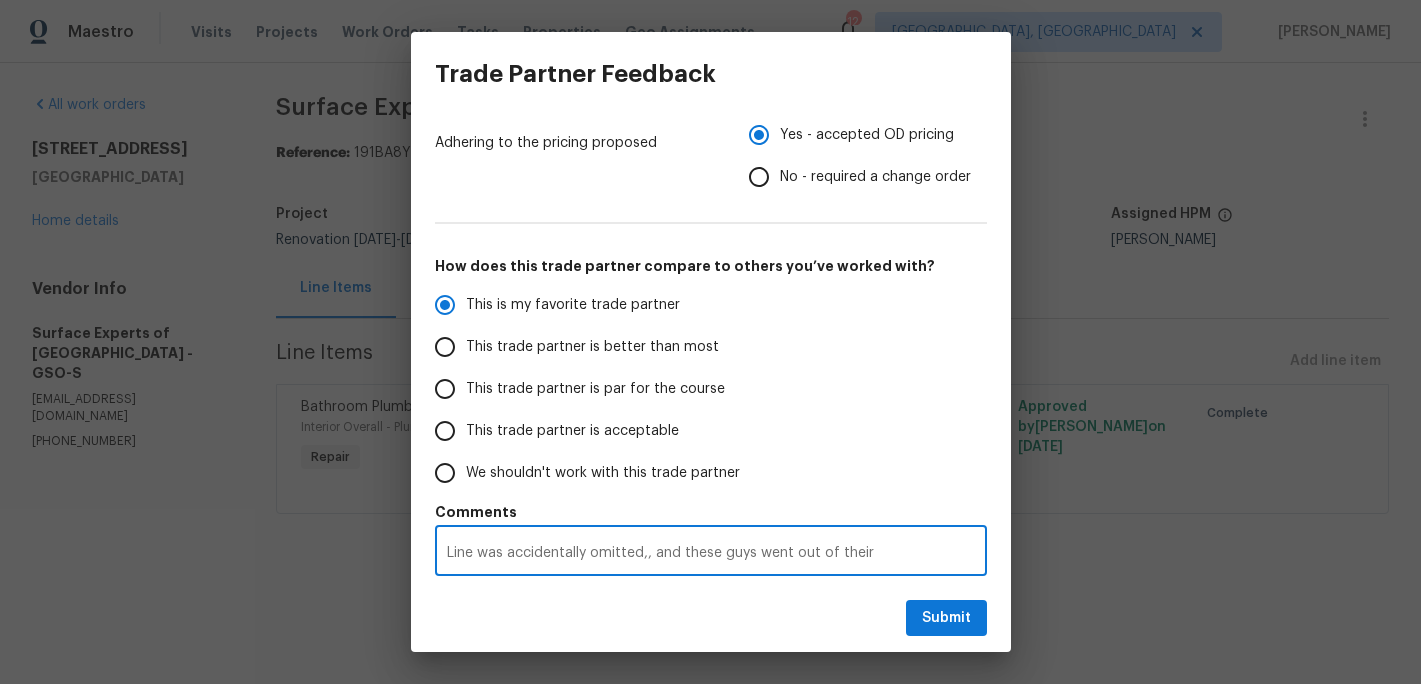 radio on "false" 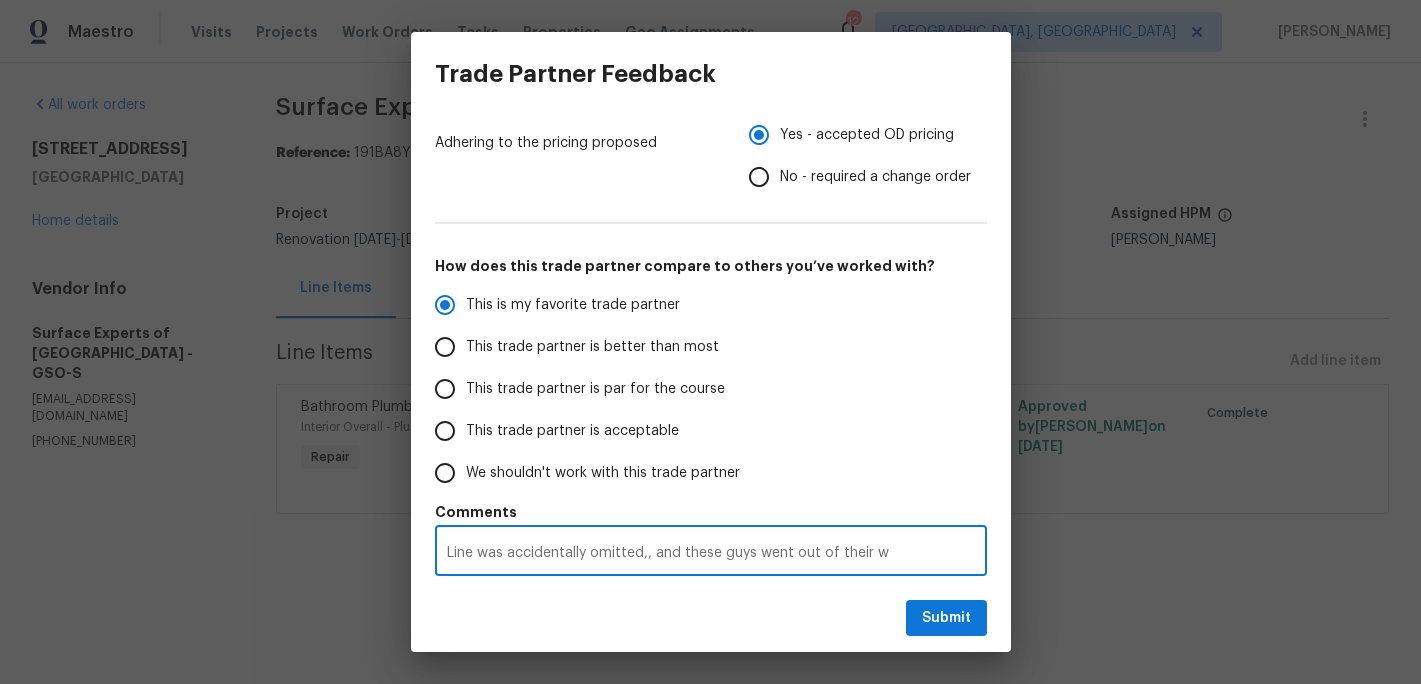 radio on "false" 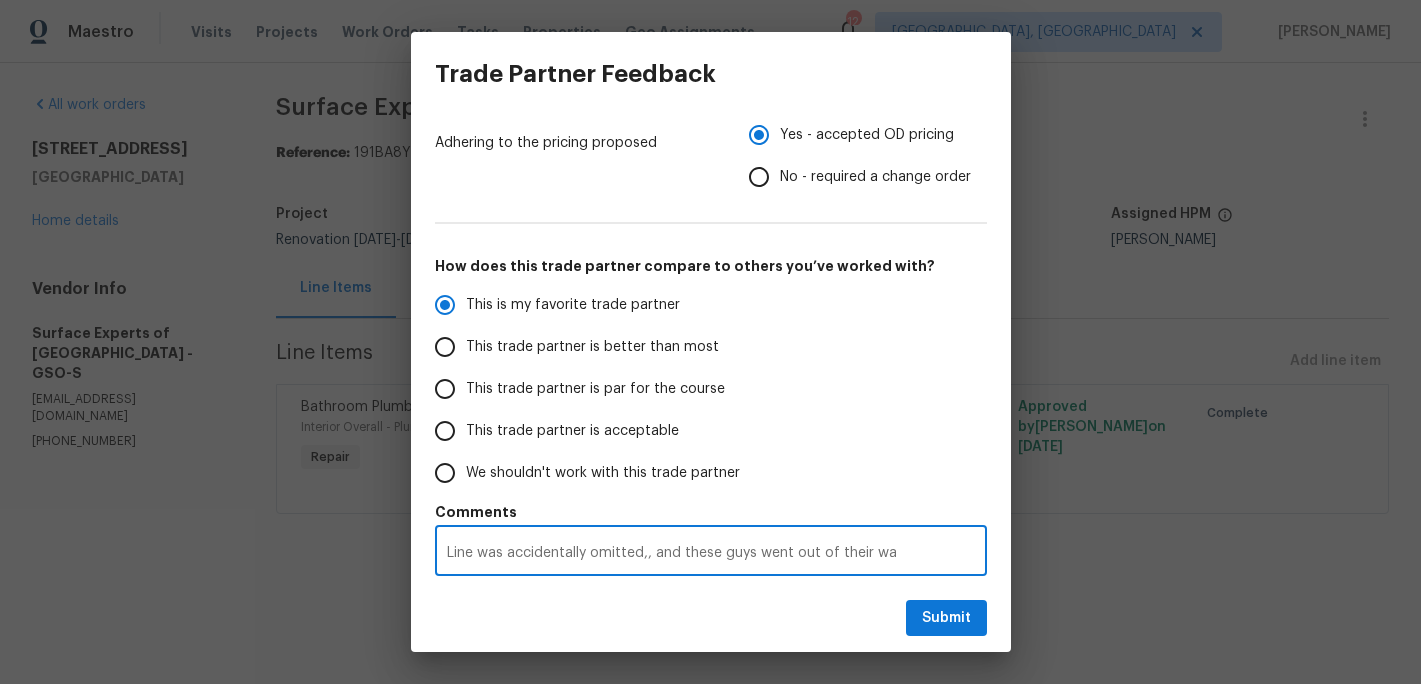 radio on "false" 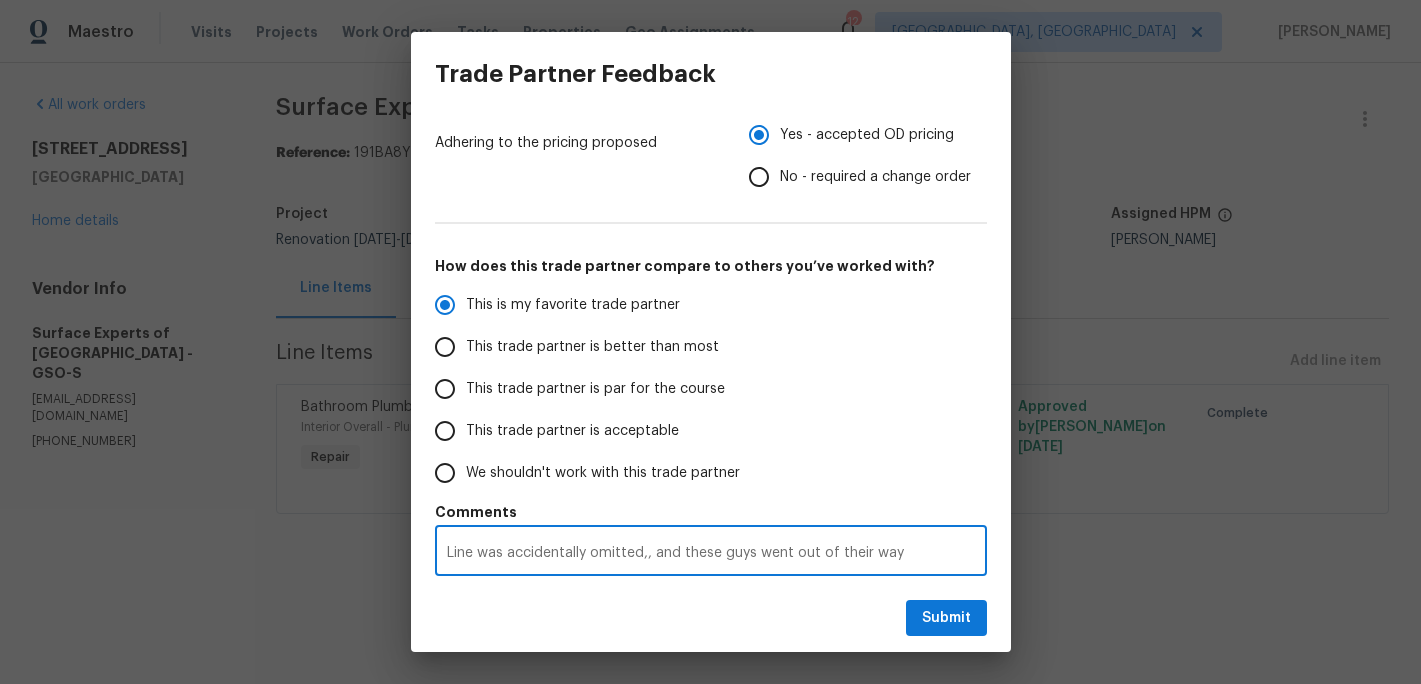 radio on "false" 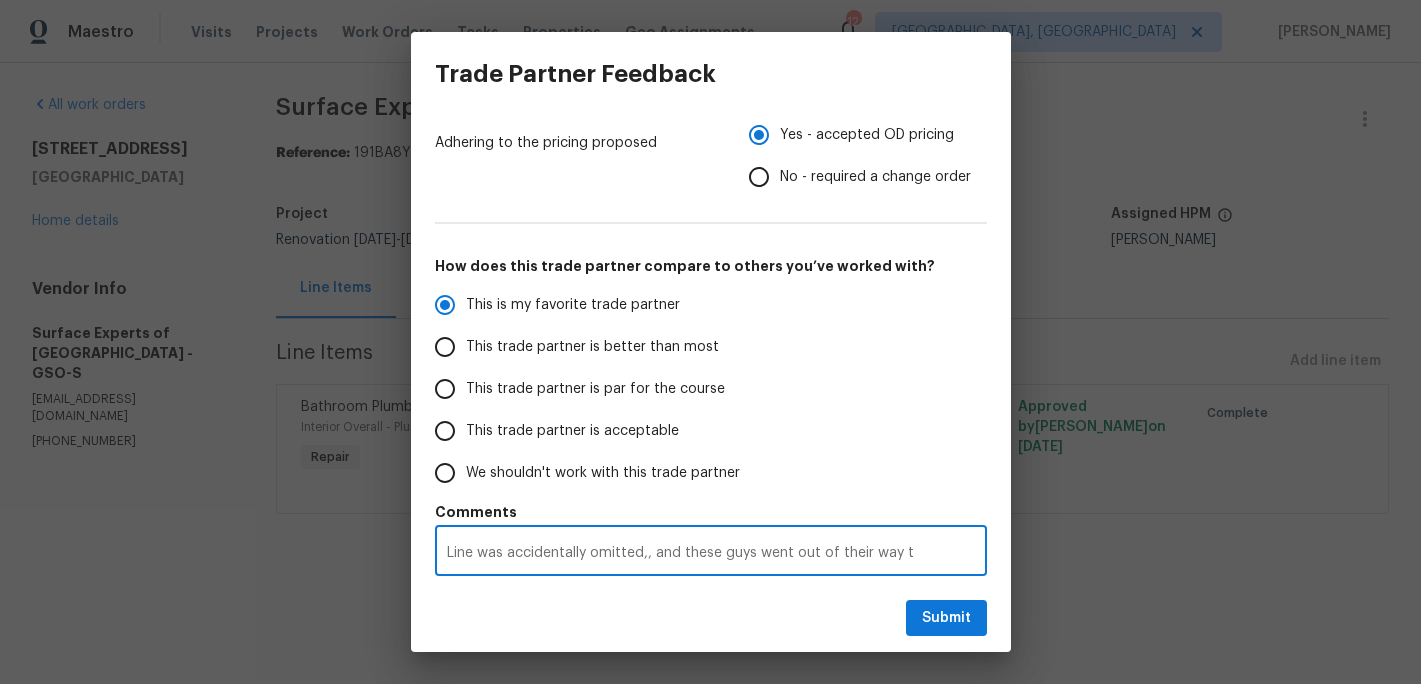 radio on "false" 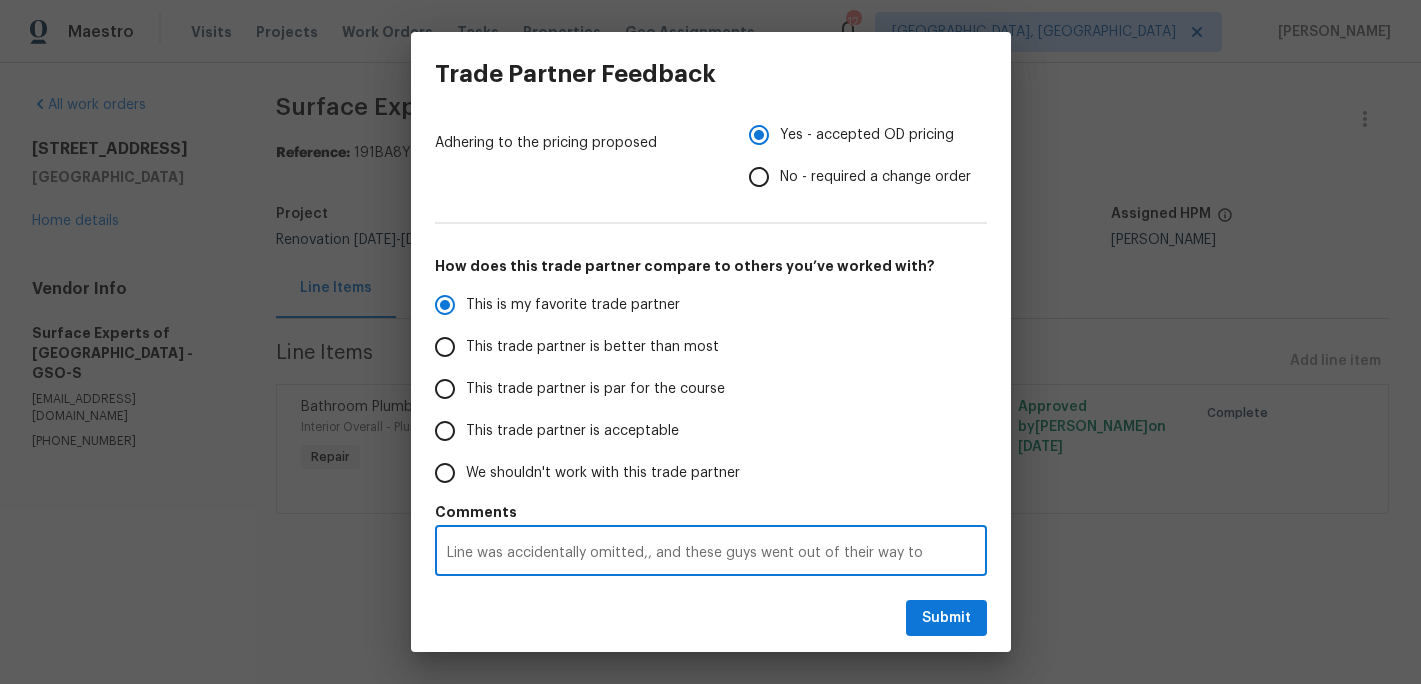radio on "false" 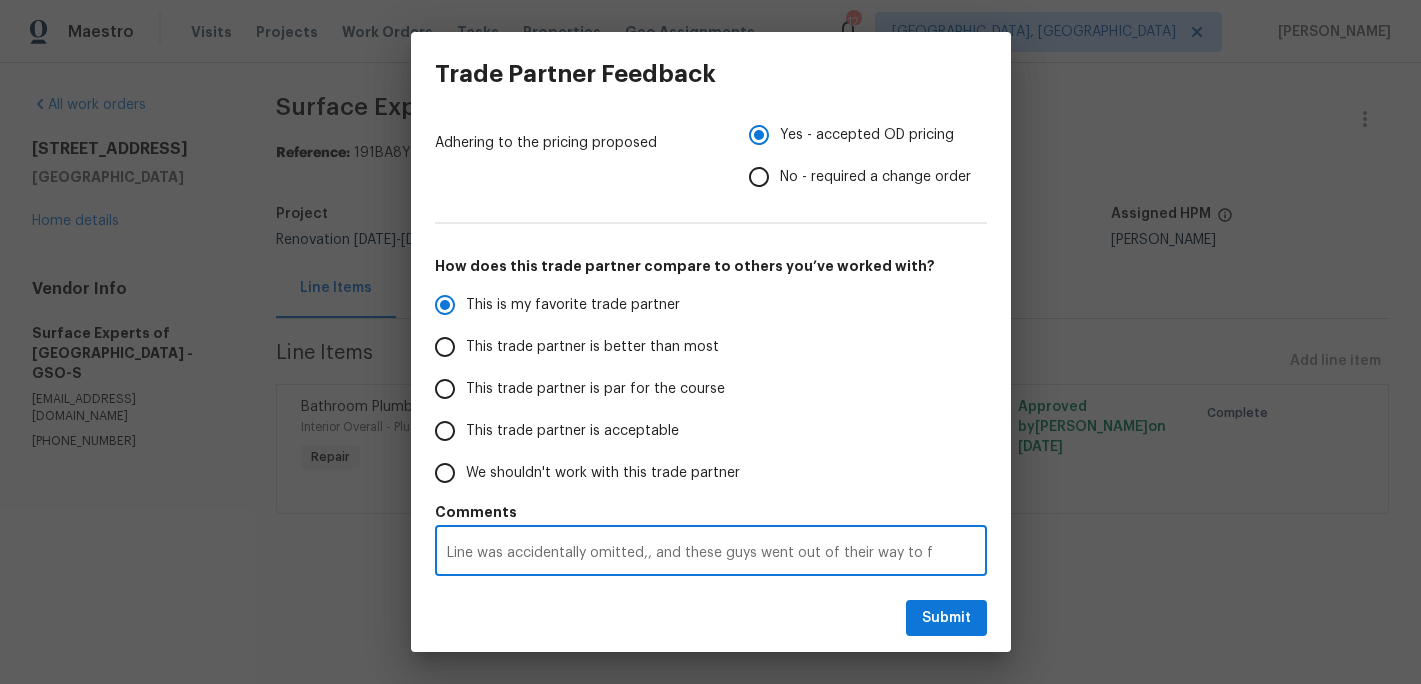 radio on "false" 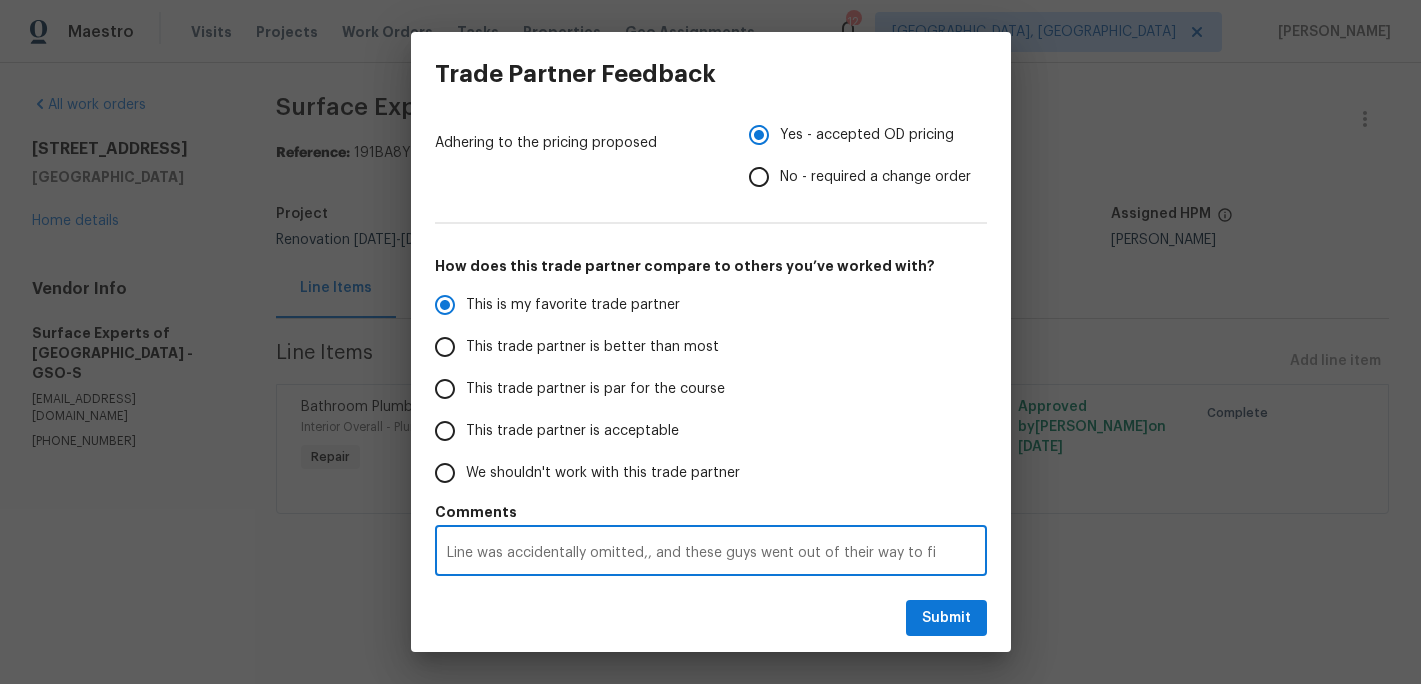 radio on "false" 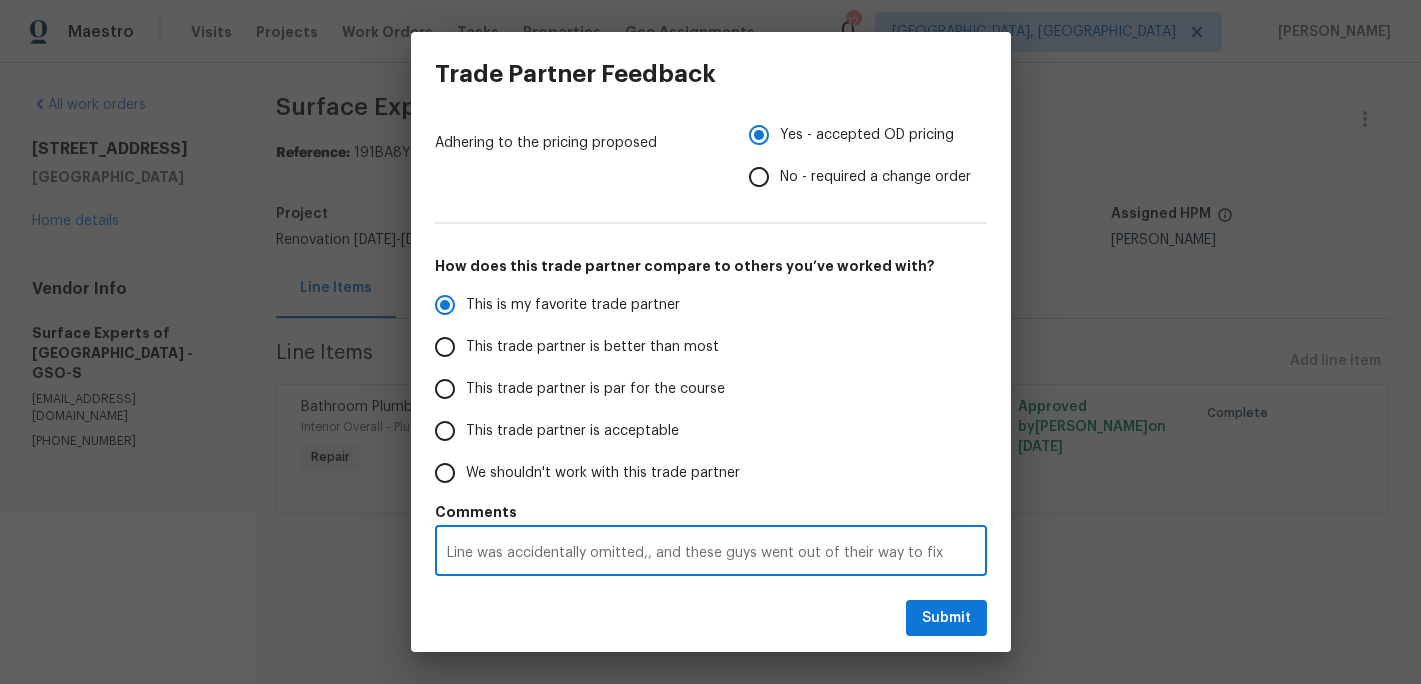 radio on "false" 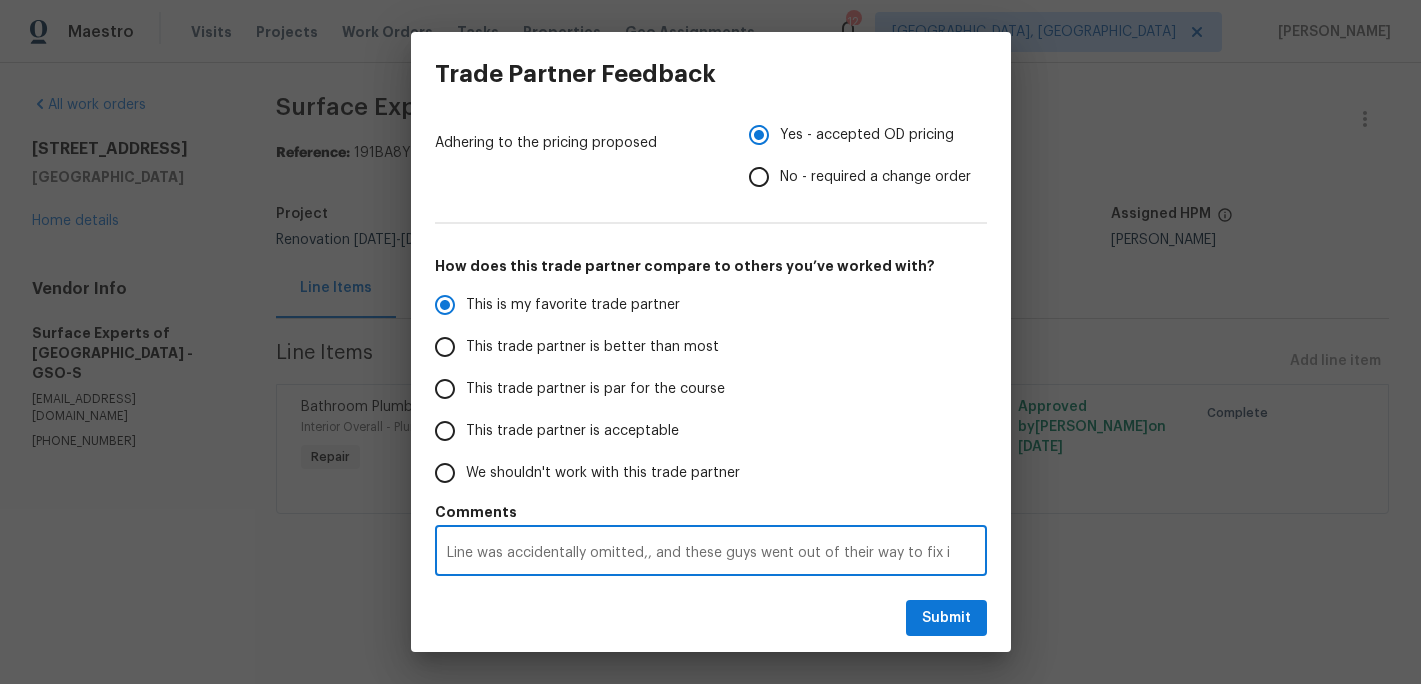 radio on "false" 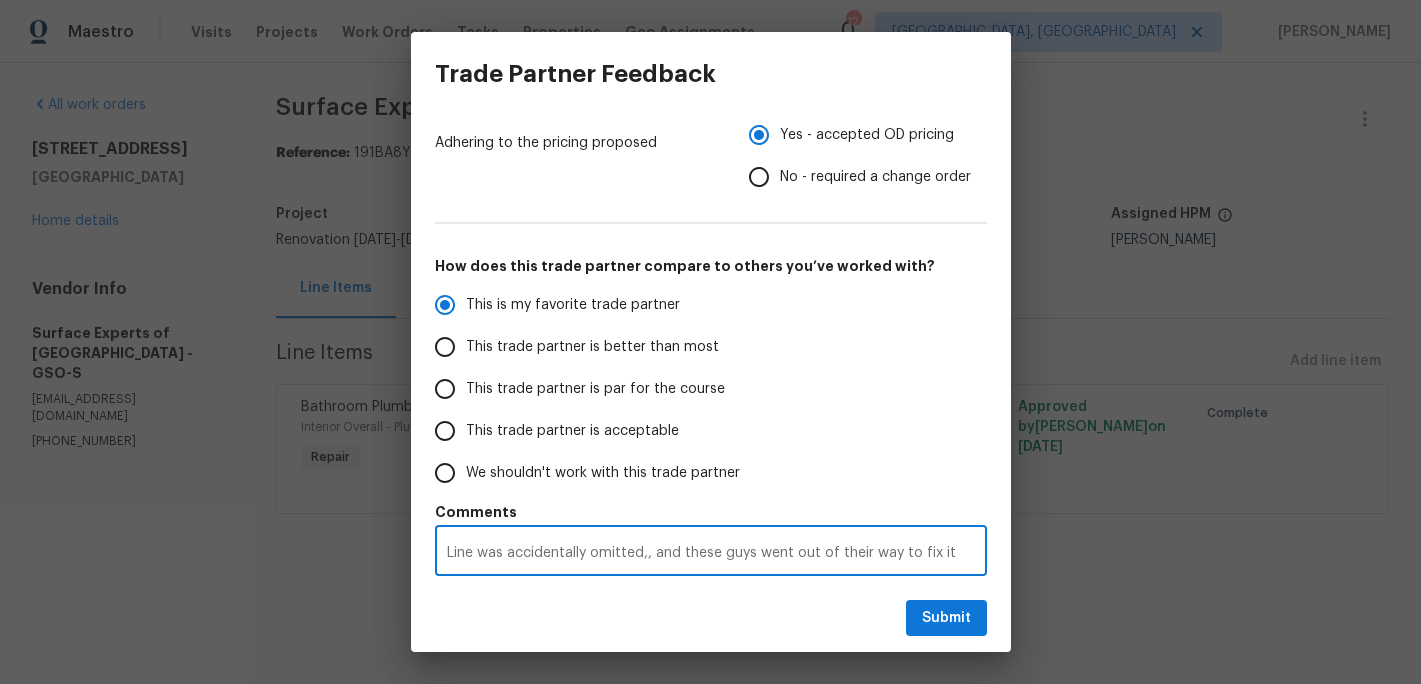 radio on "false" 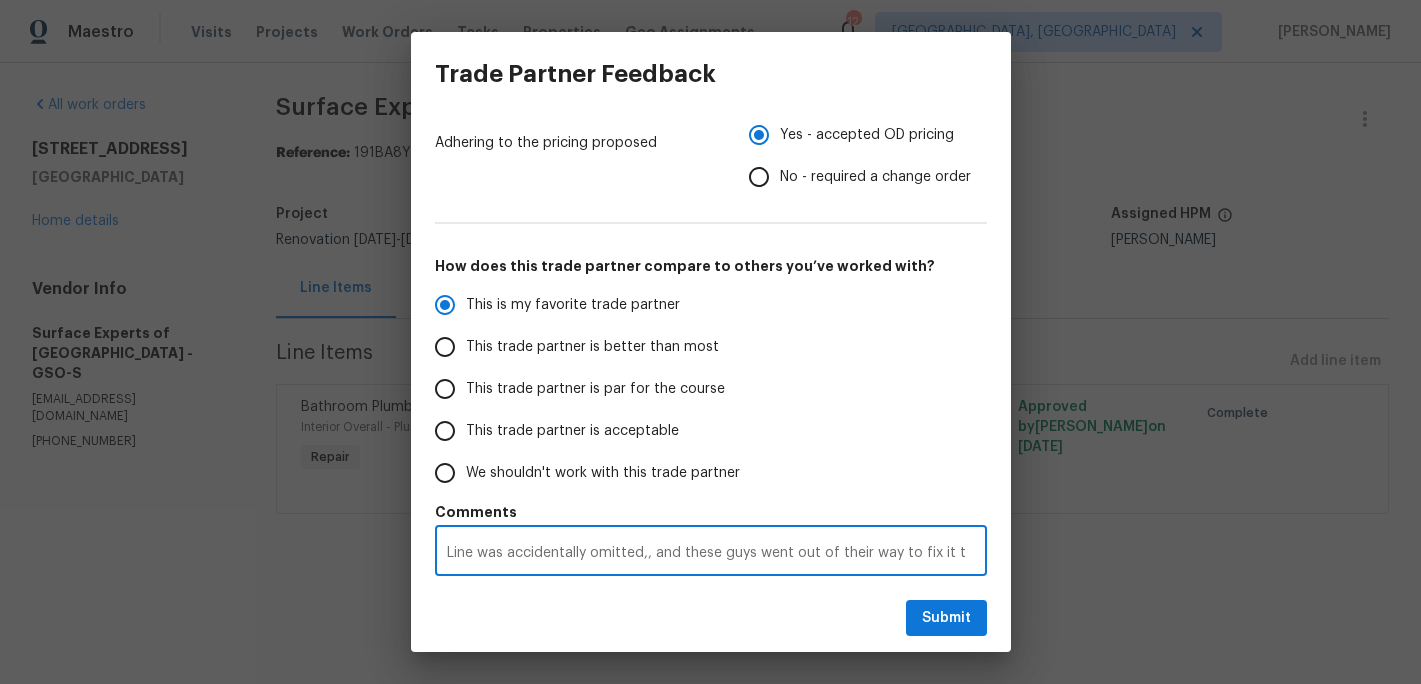 radio on "false" 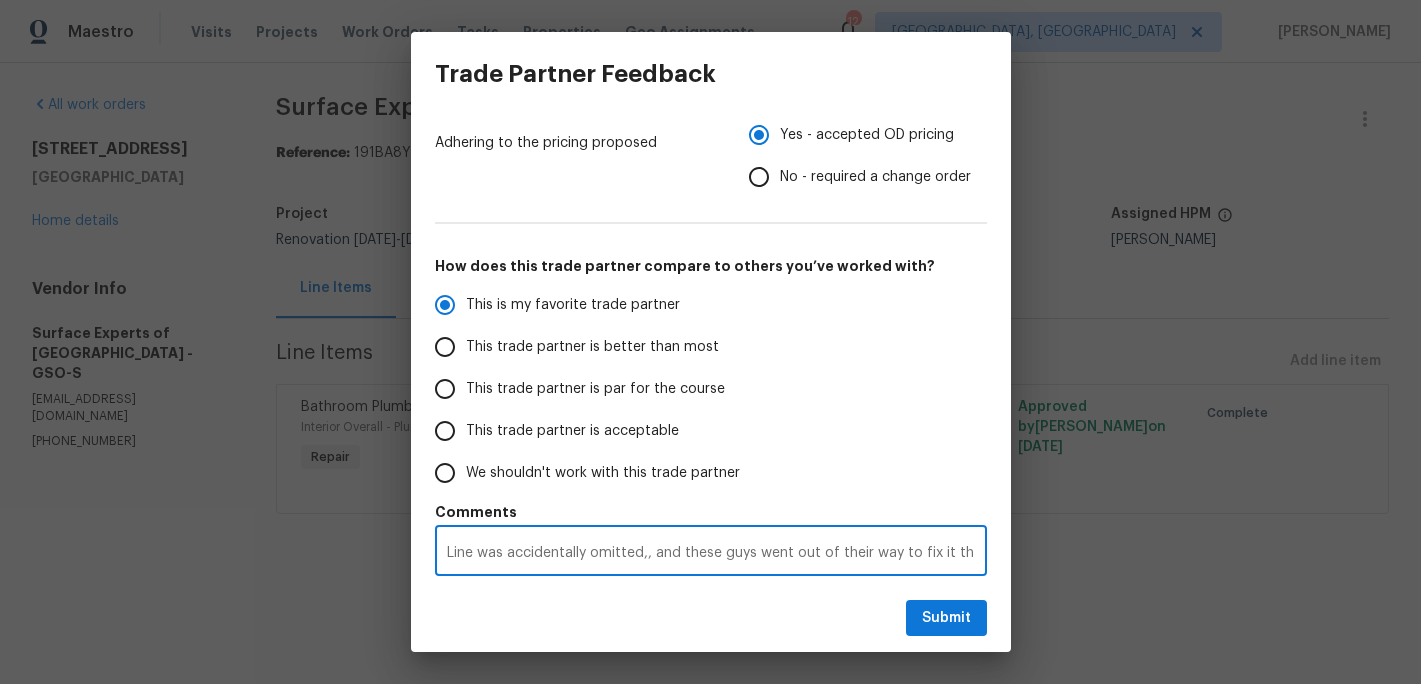 radio on "false" 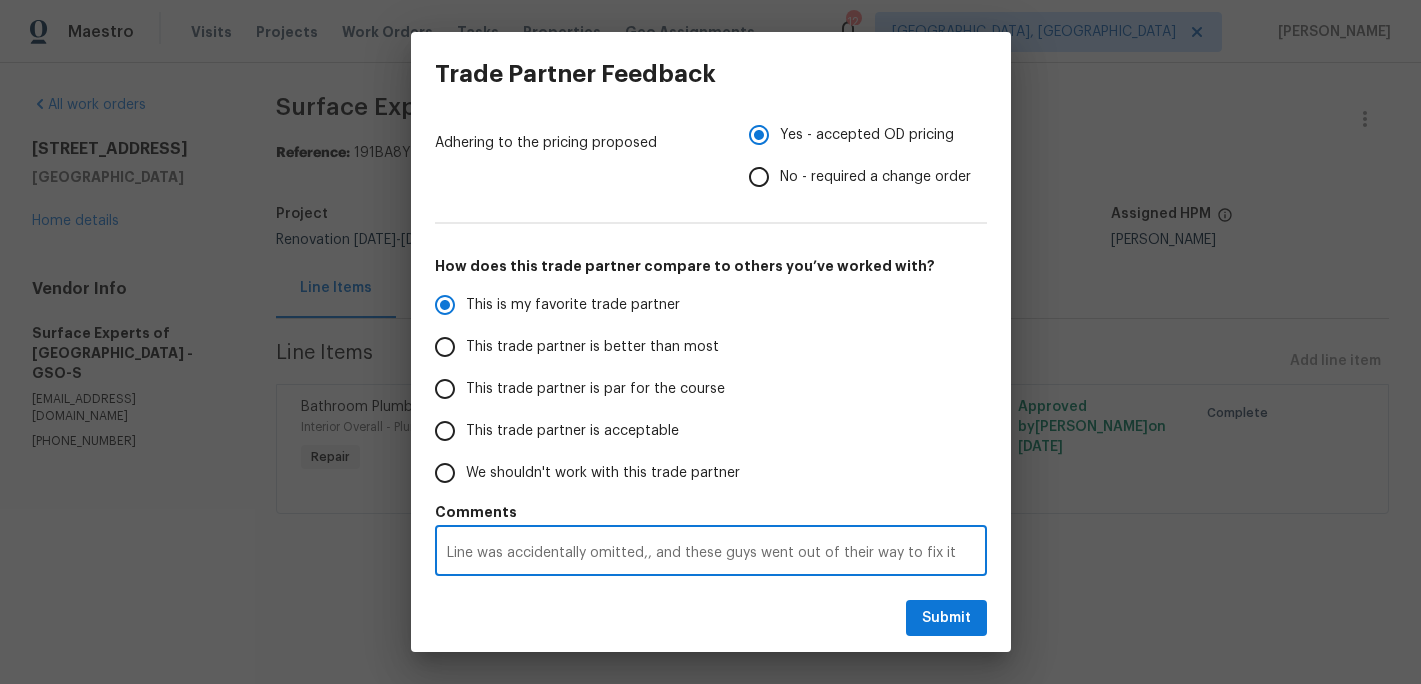 radio on "false" 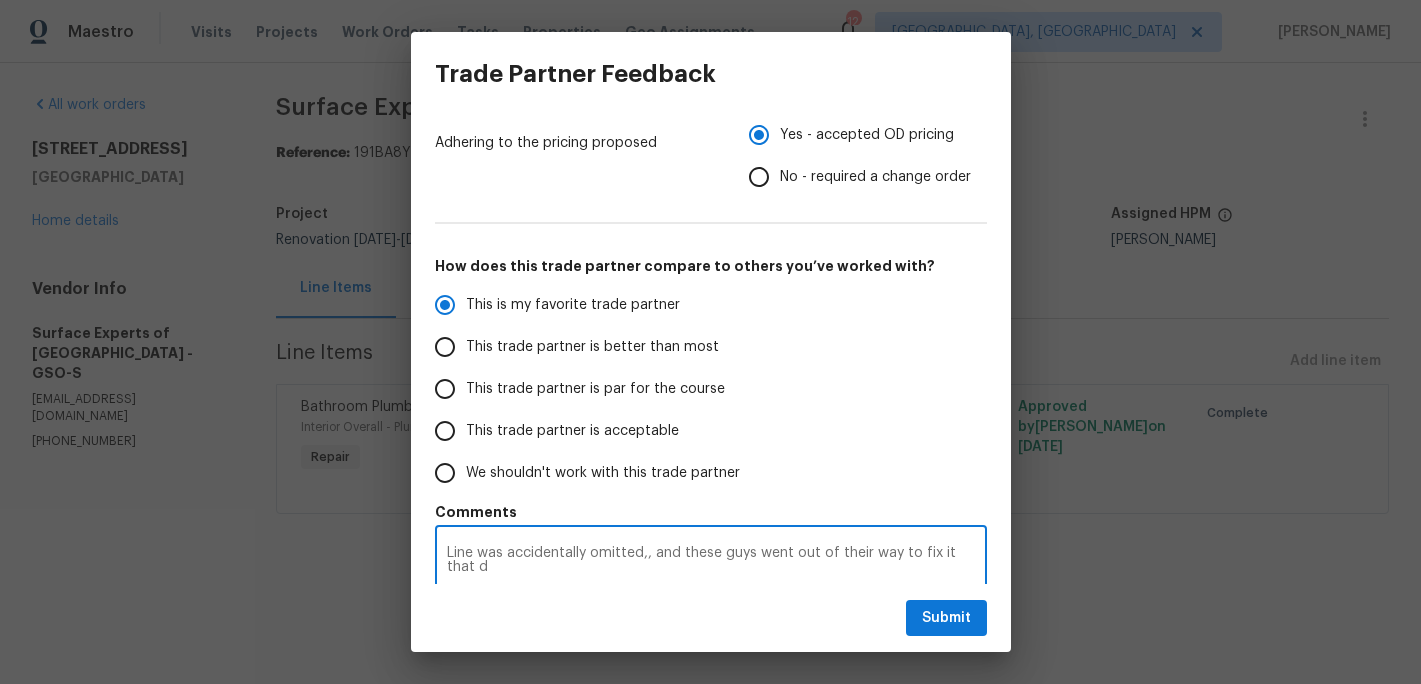 radio on "false" 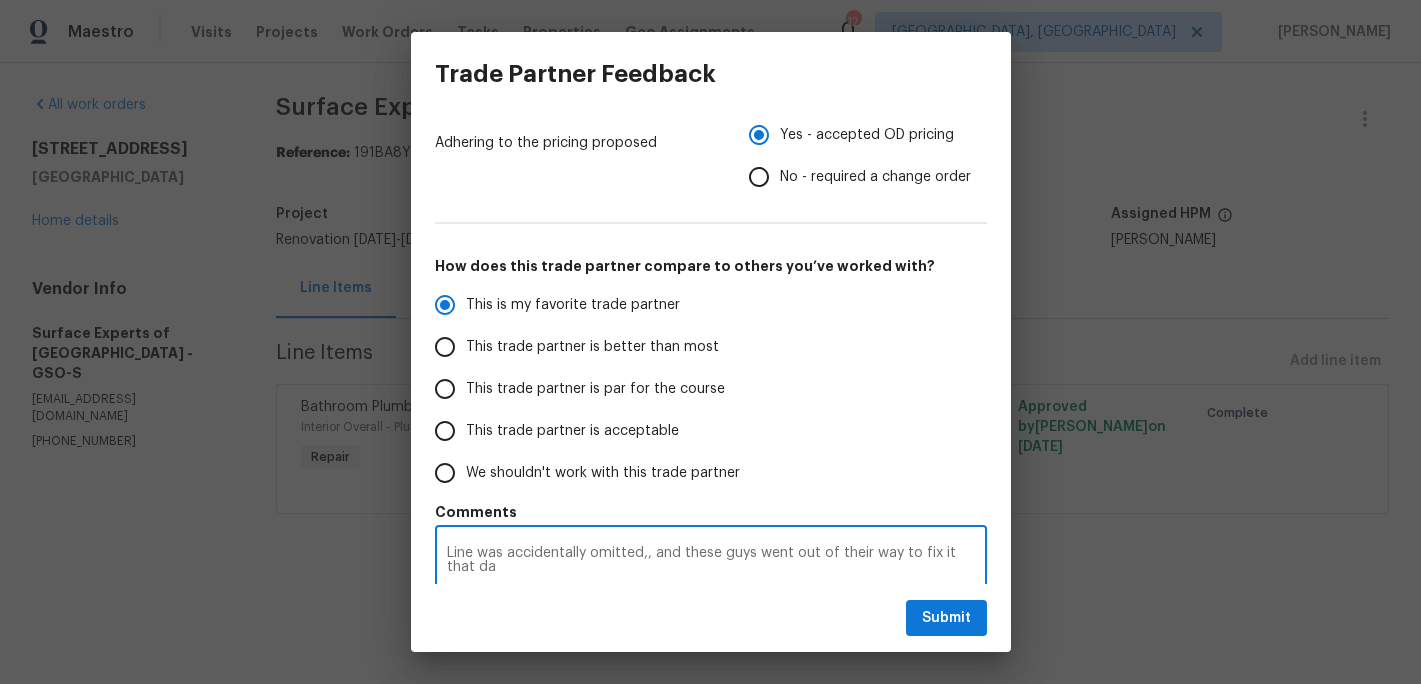 radio on "false" 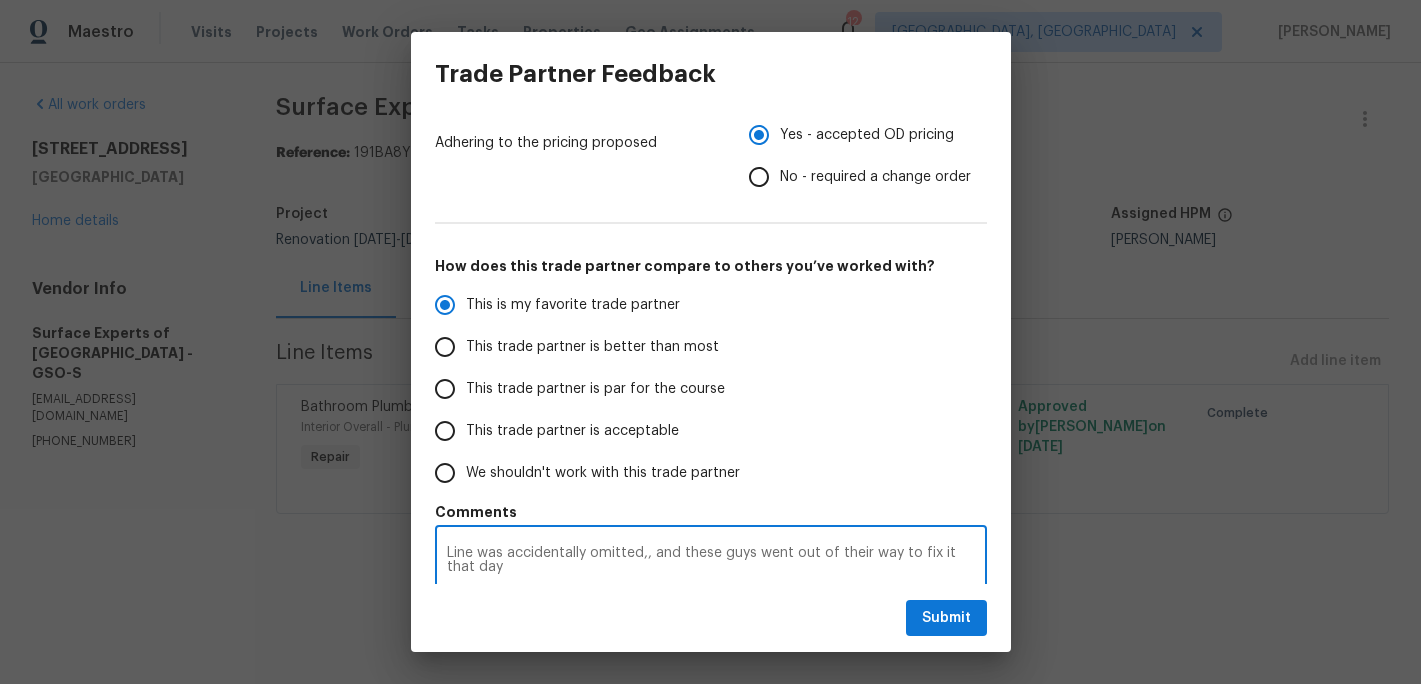 radio on "false" 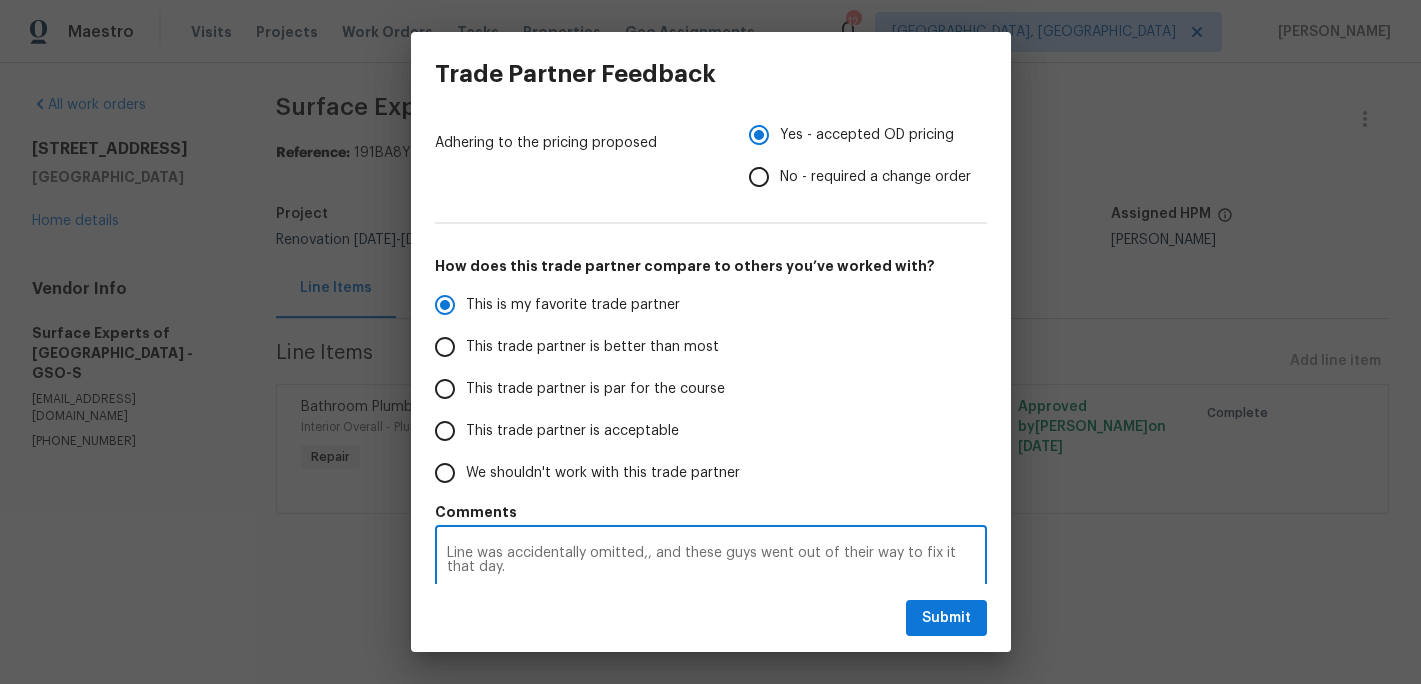 radio on "false" 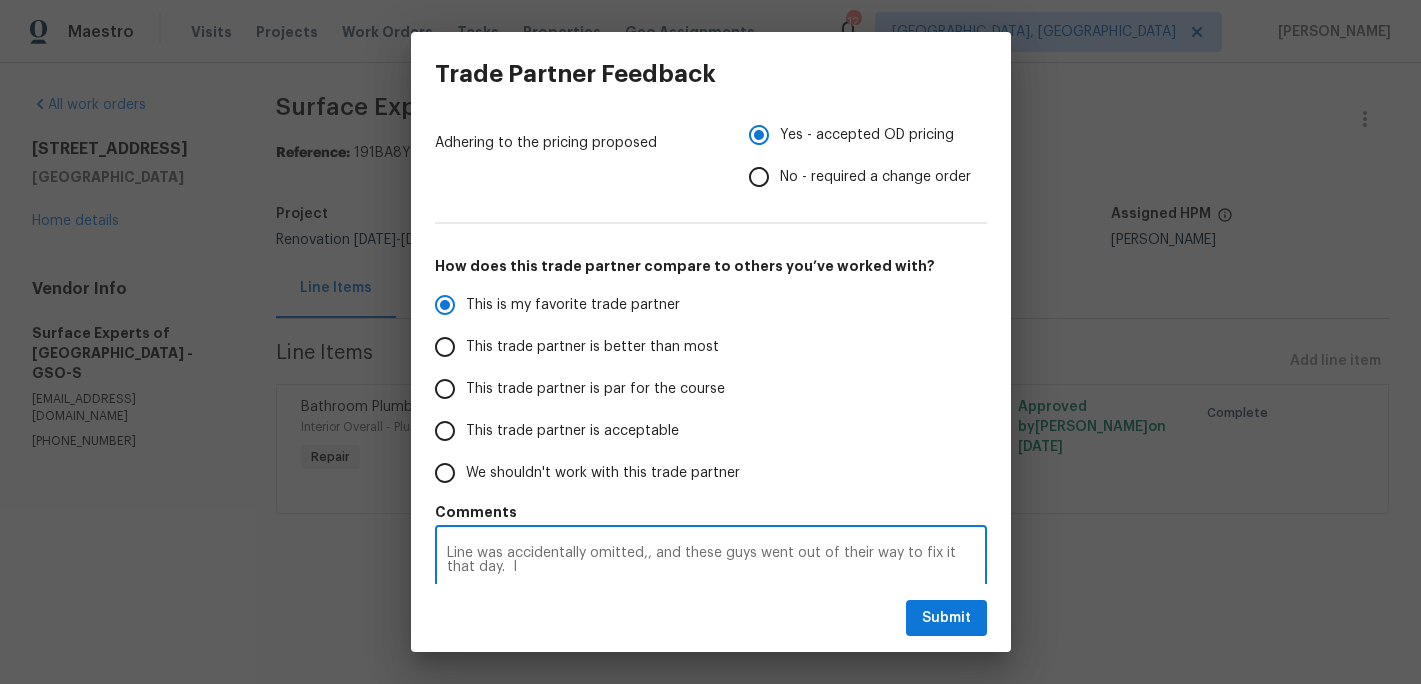 radio on "false" 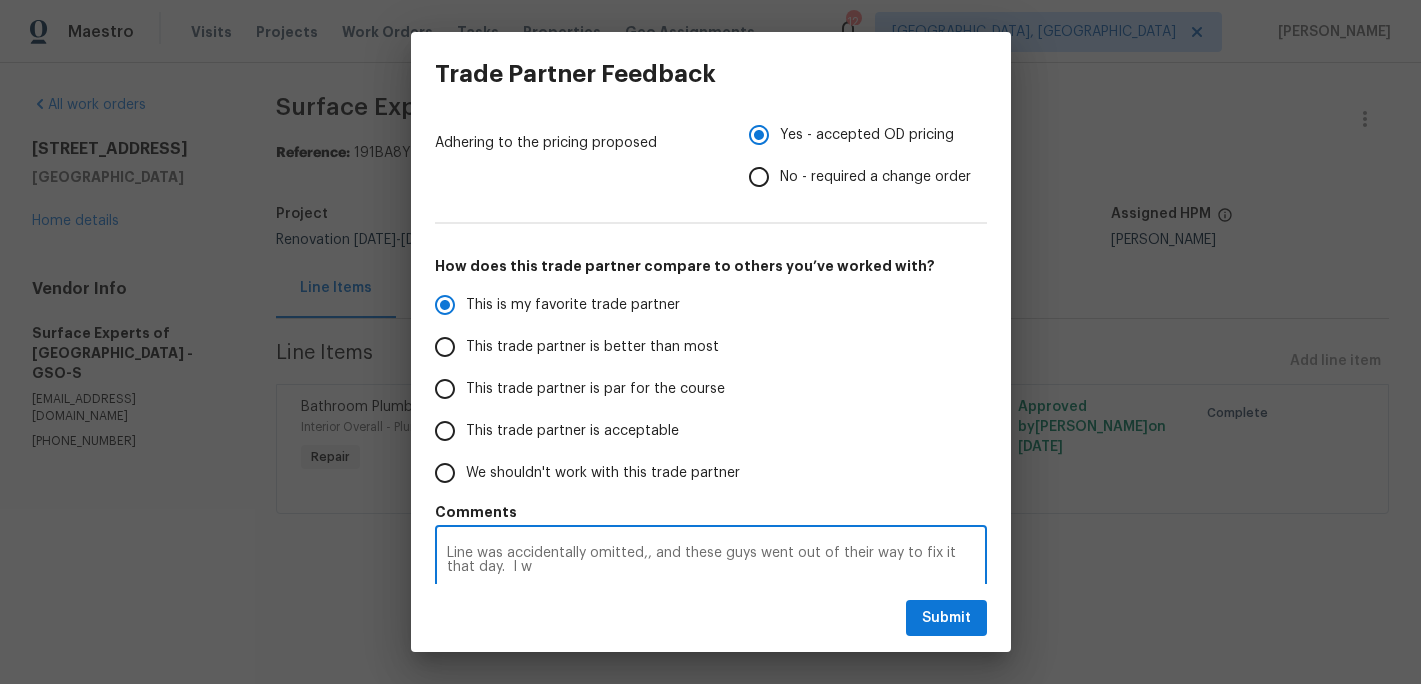 radio on "false" 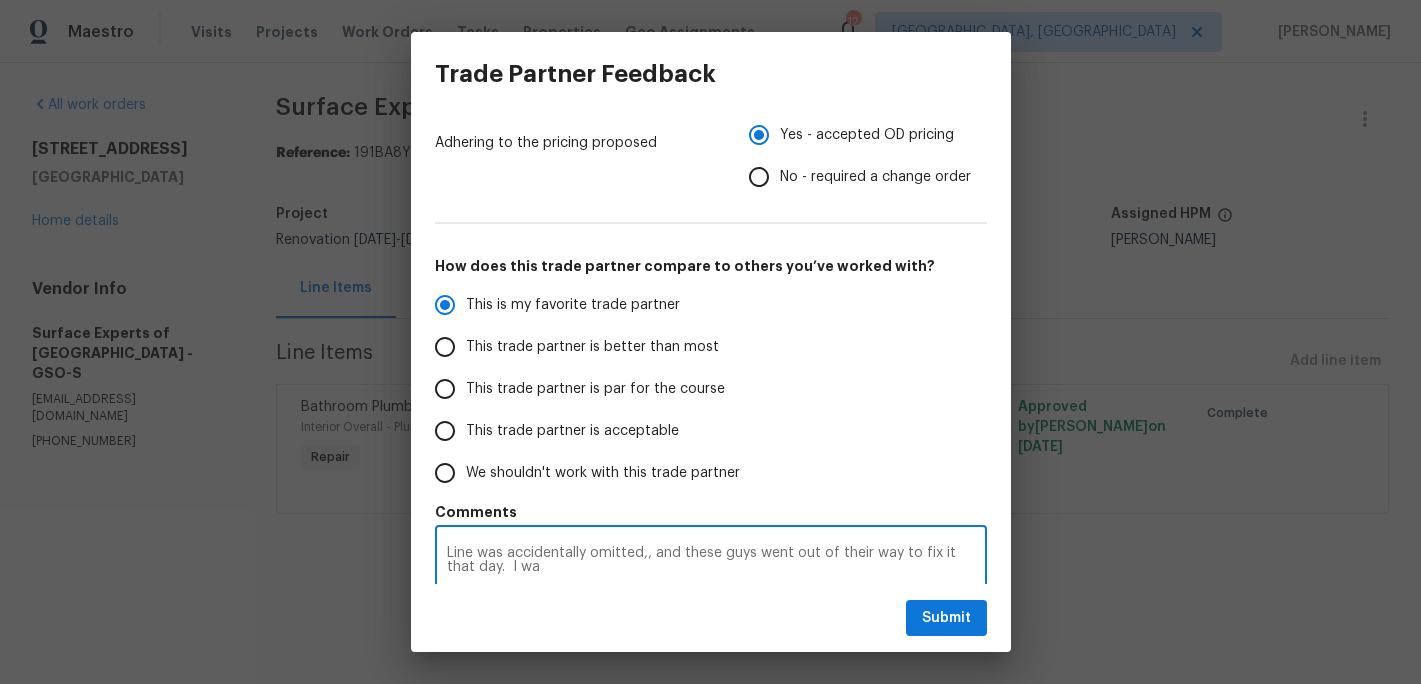 radio on "false" 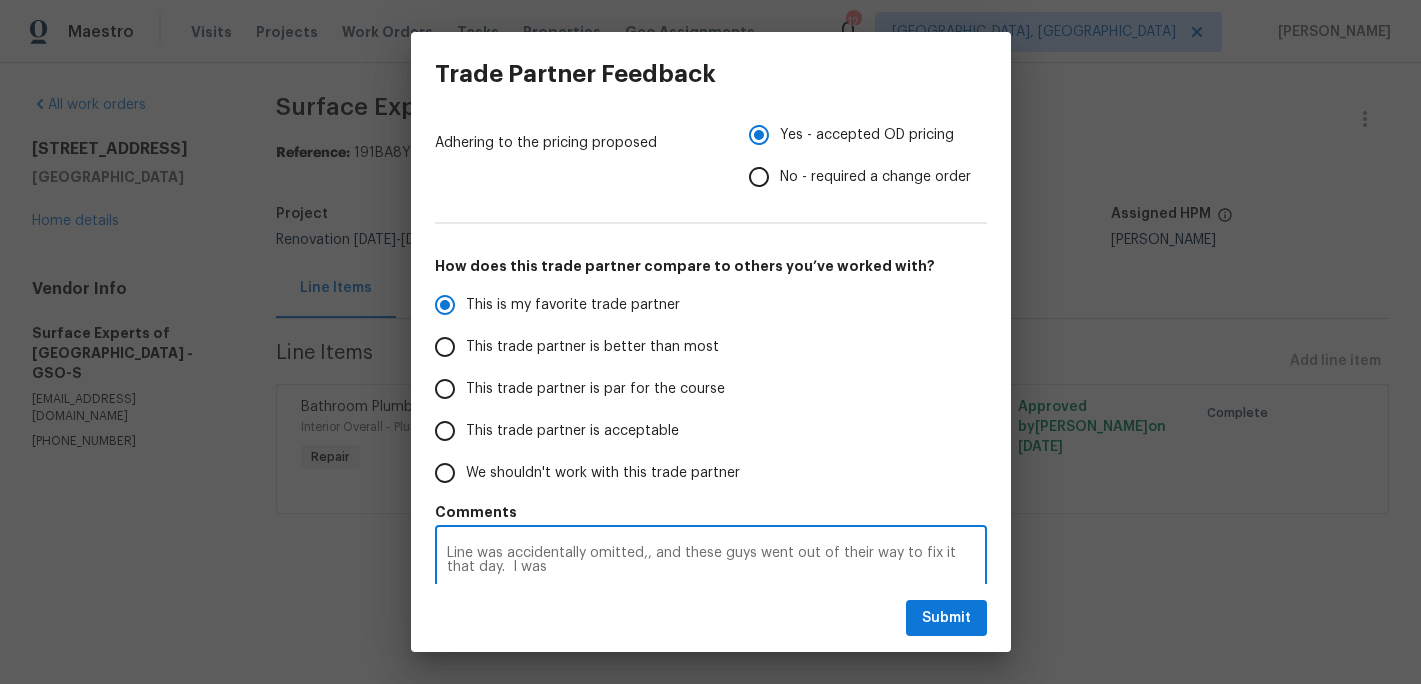 radio on "false" 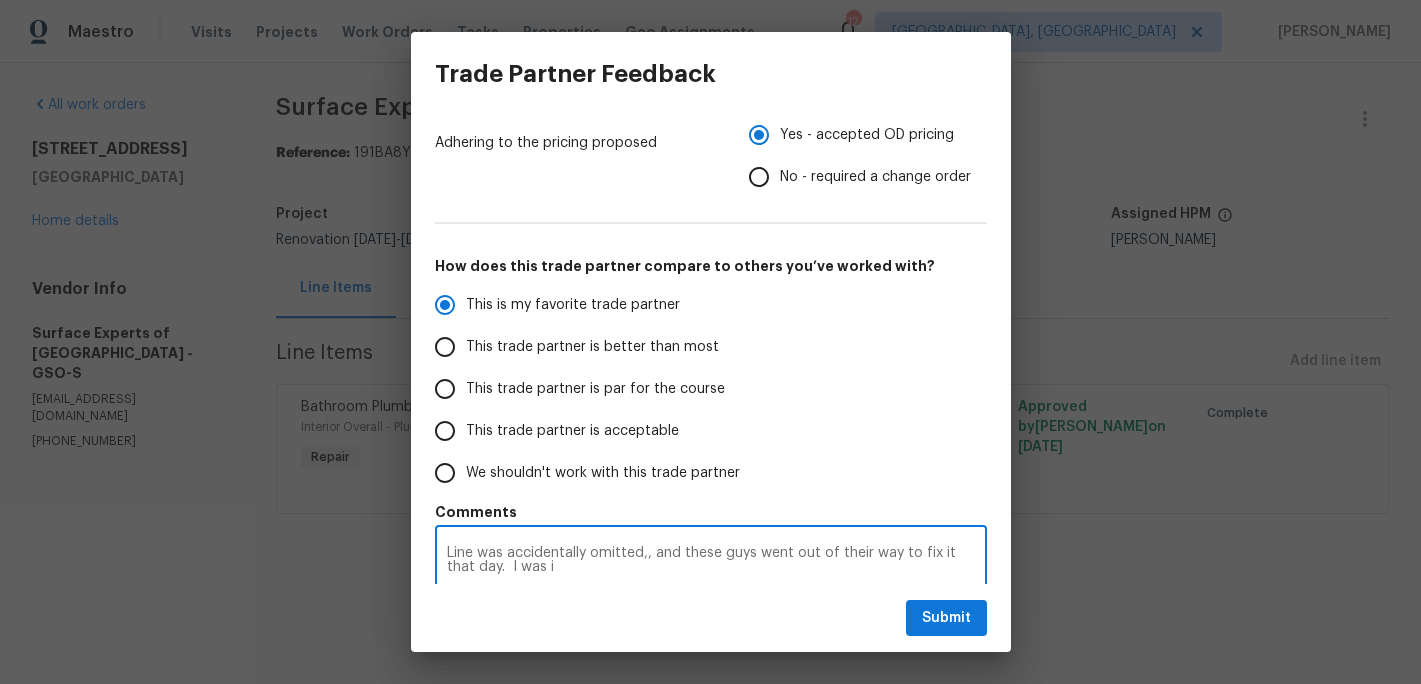 radio on "false" 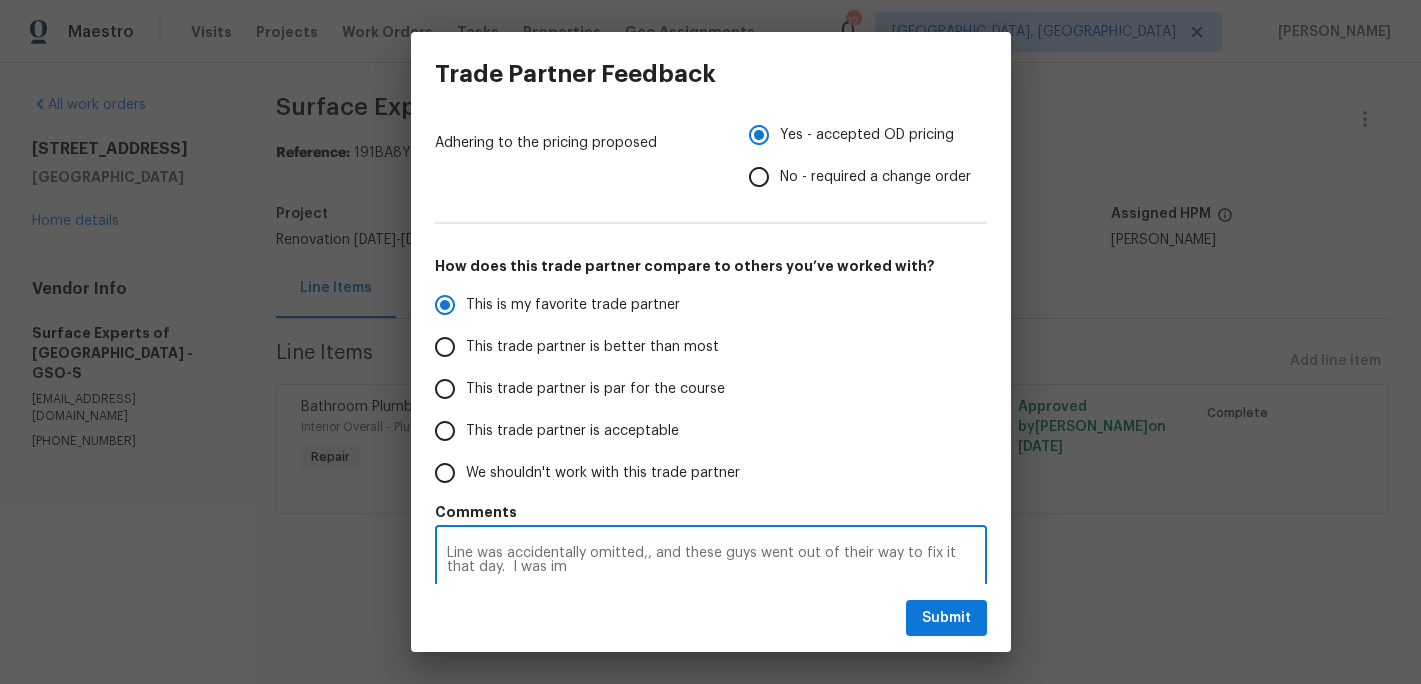 radio on "false" 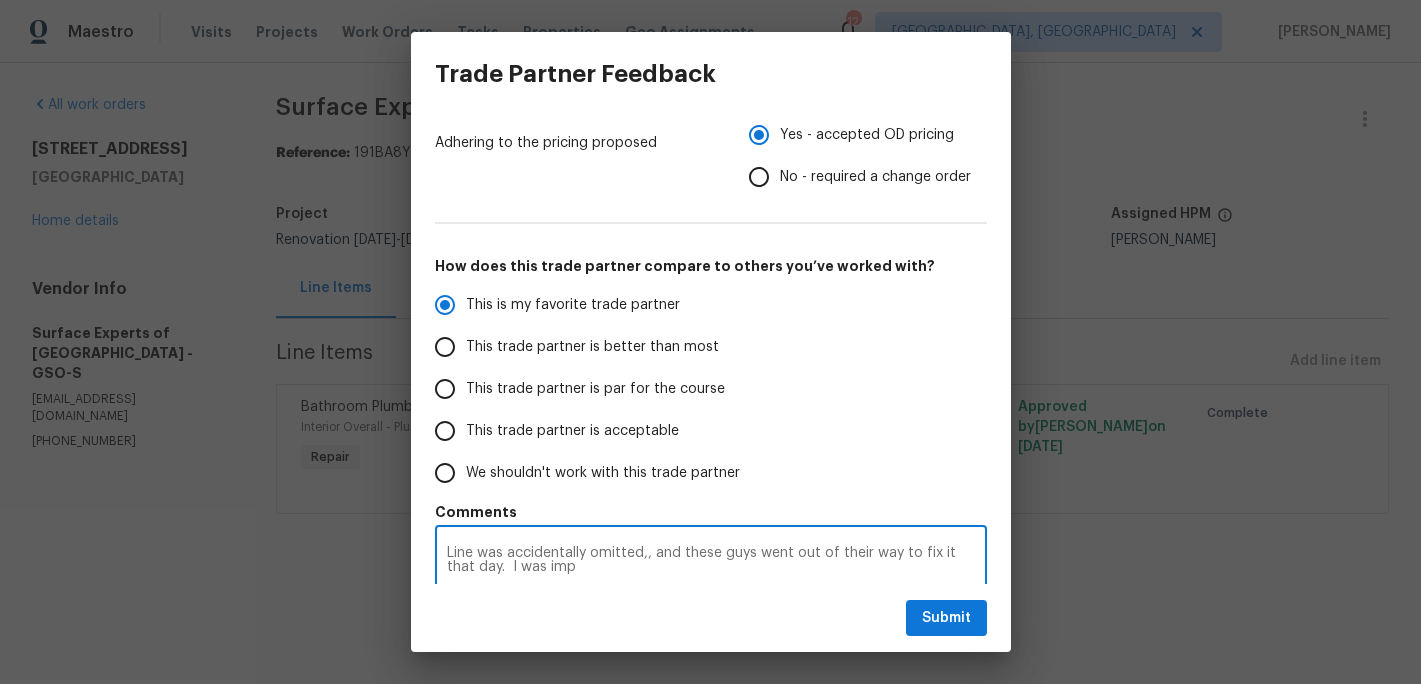 type on "Line was accidentally omitted,, and these guys went out of their way to fix it that day.  I was impp" 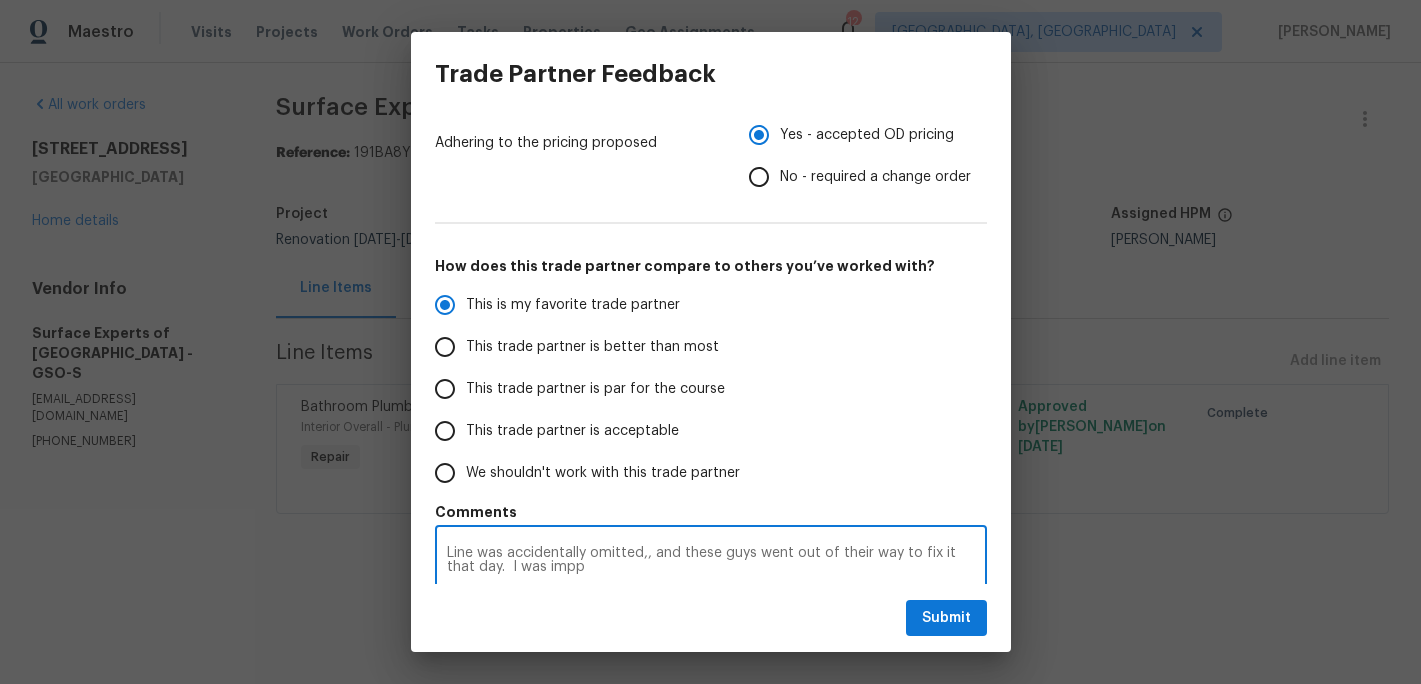 radio on "false" 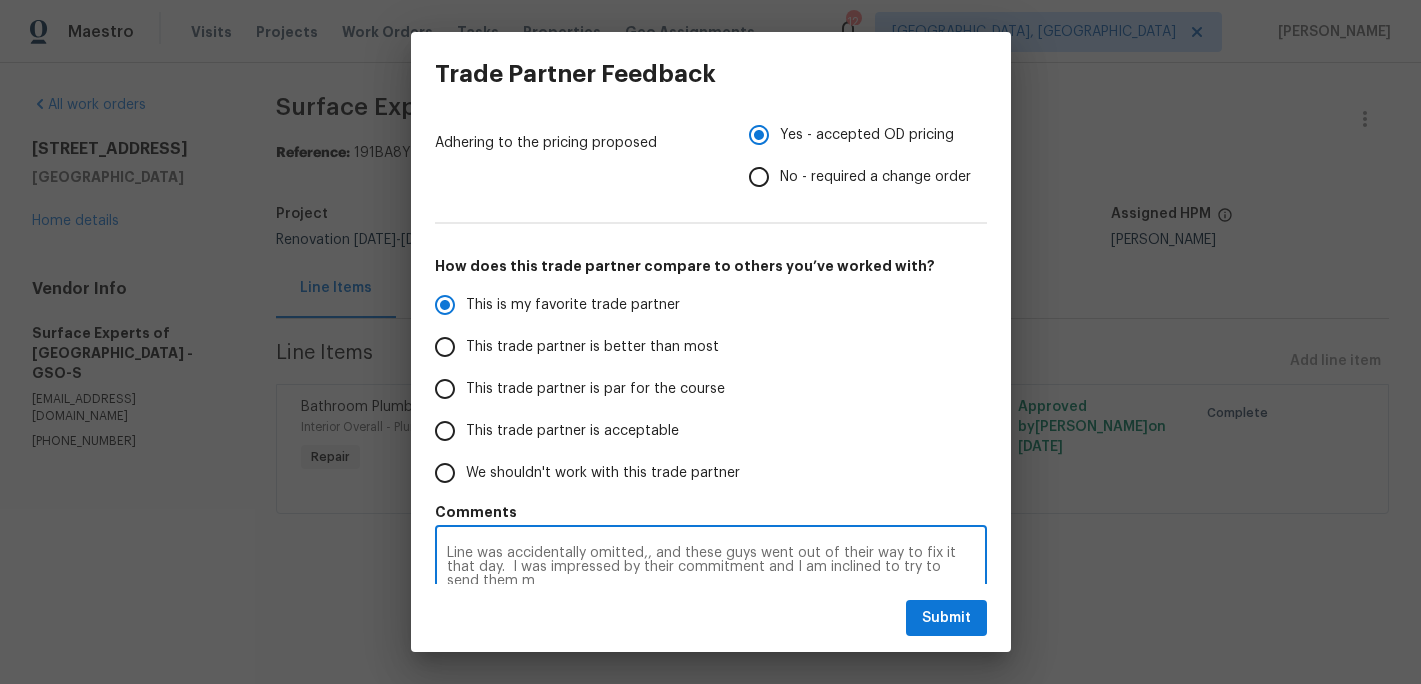 scroll, scrollTop: 335, scrollLeft: 0, axis: vertical 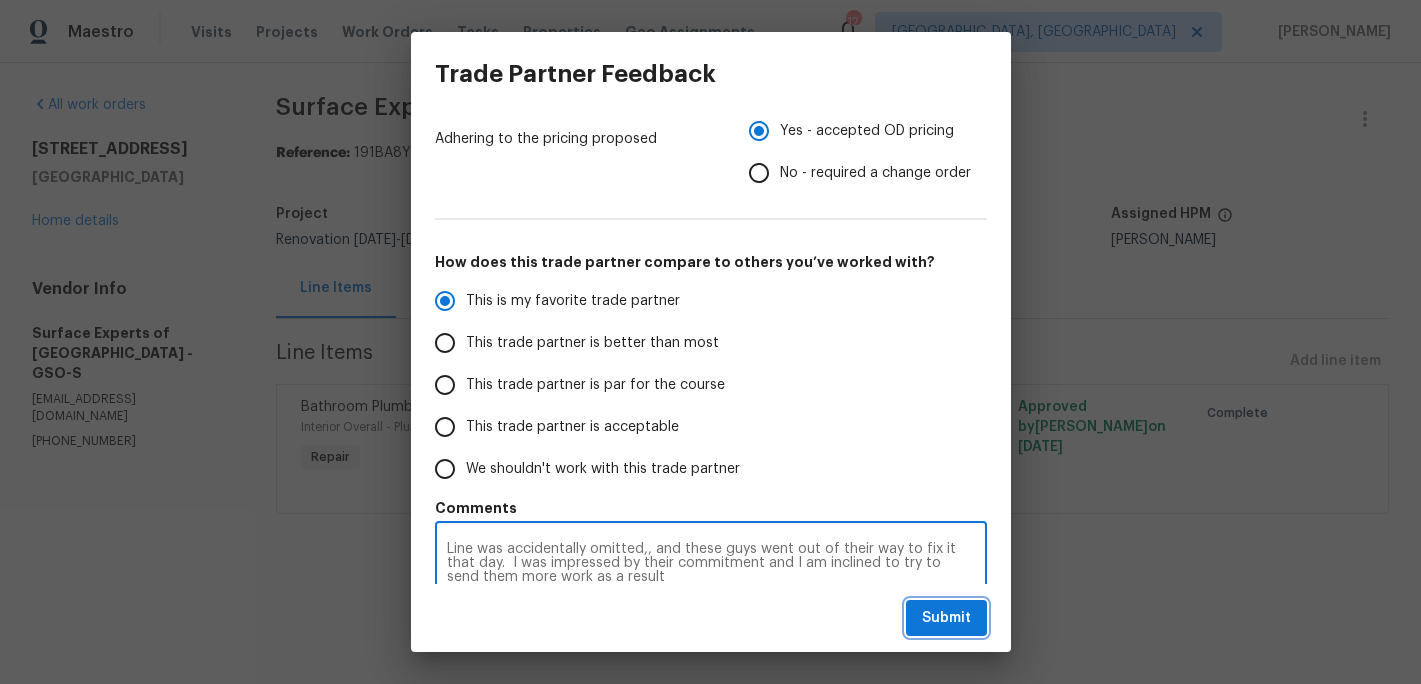 click on "Submit" at bounding box center (946, 618) 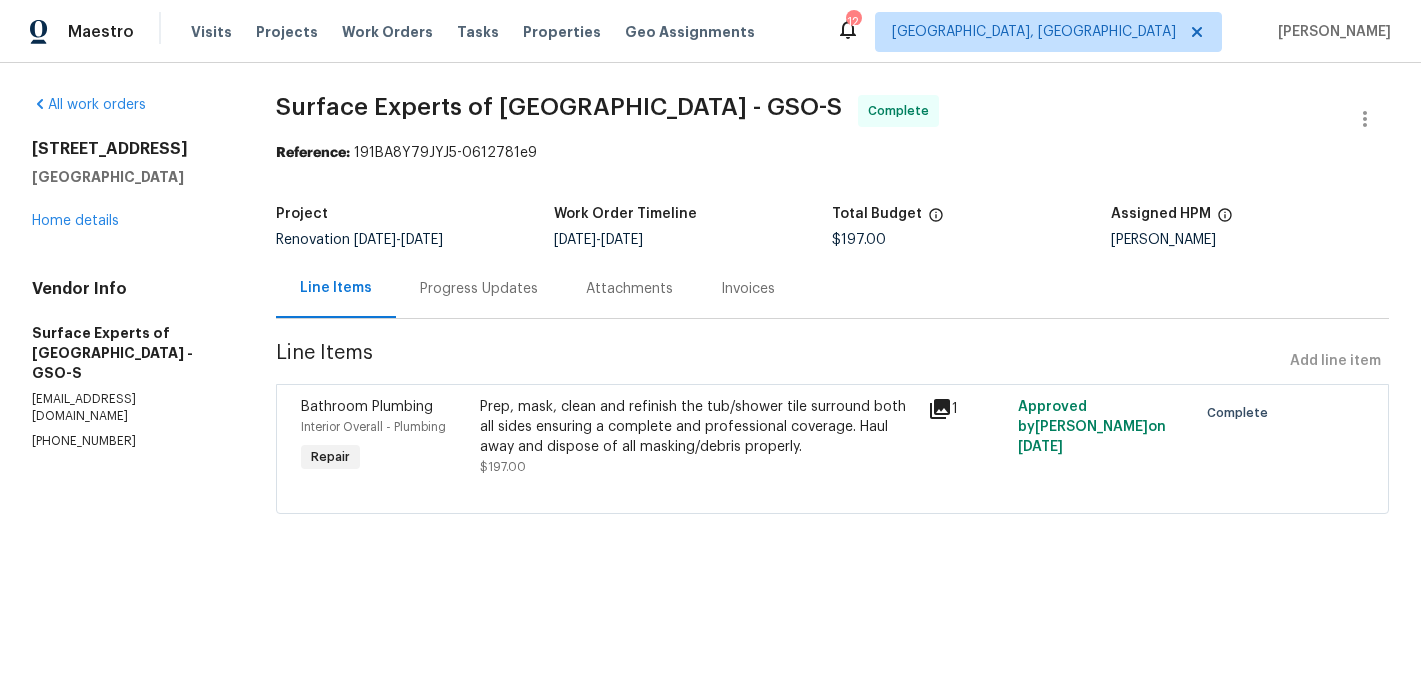 click on "All work orders 2307 Kingwood Ct High Point, NC 27265 Home details Vendor Info Surface Experts of Winston-Salem - GSO-S dfrick@surfaceexperts.com (336) 422-7786" at bounding box center (130, 272) 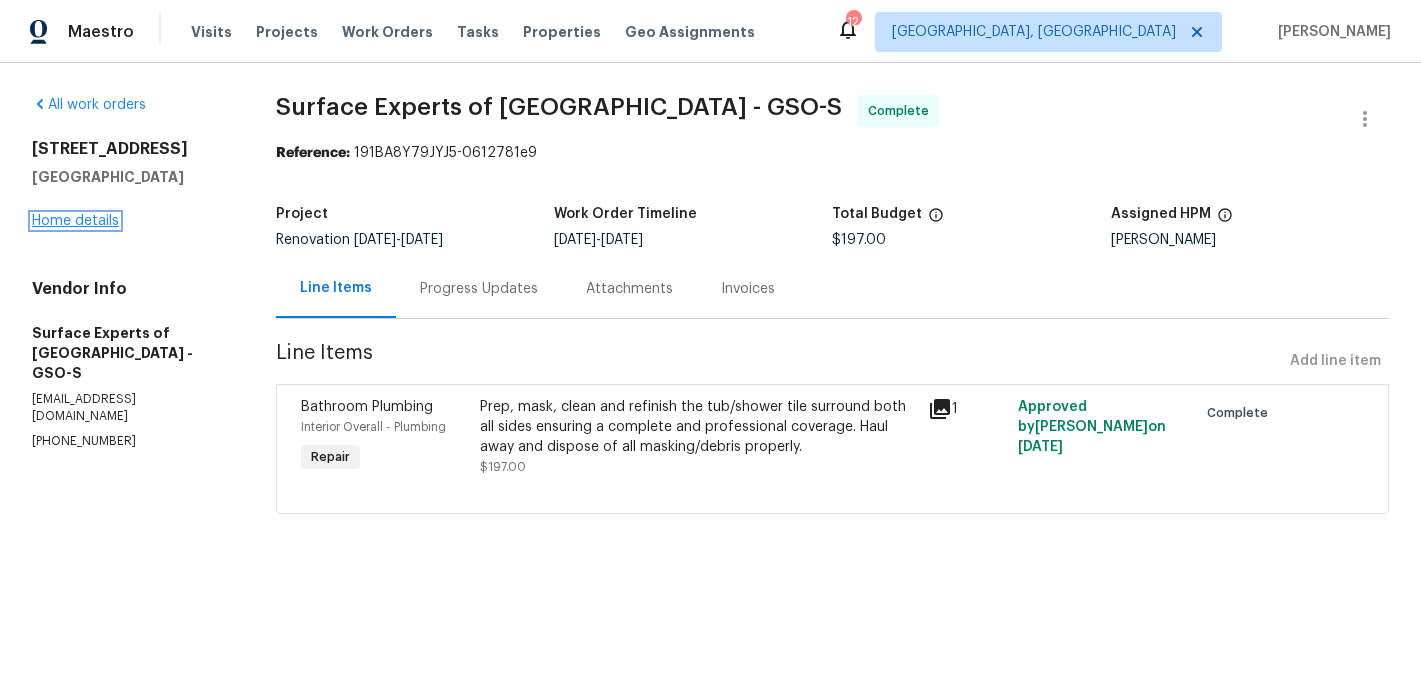 click on "Home details" at bounding box center (75, 221) 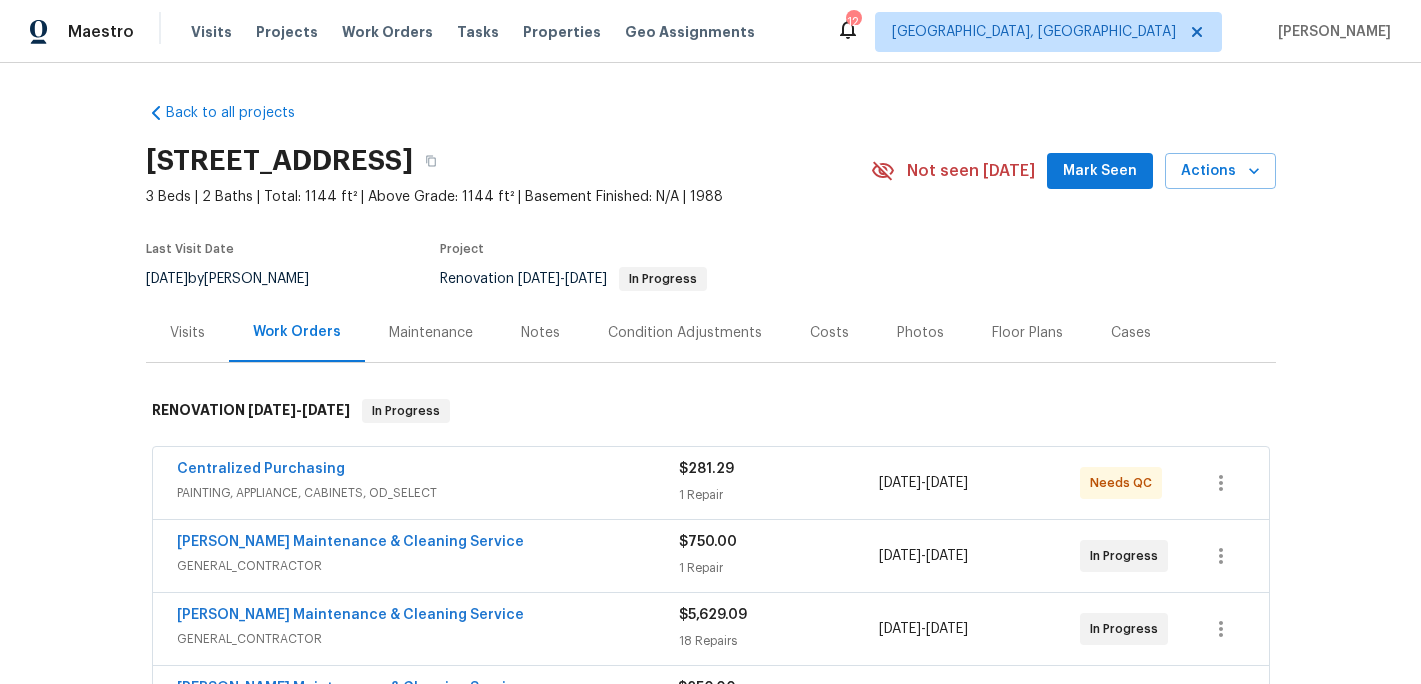 click on "Notes" at bounding box center [540, 333] 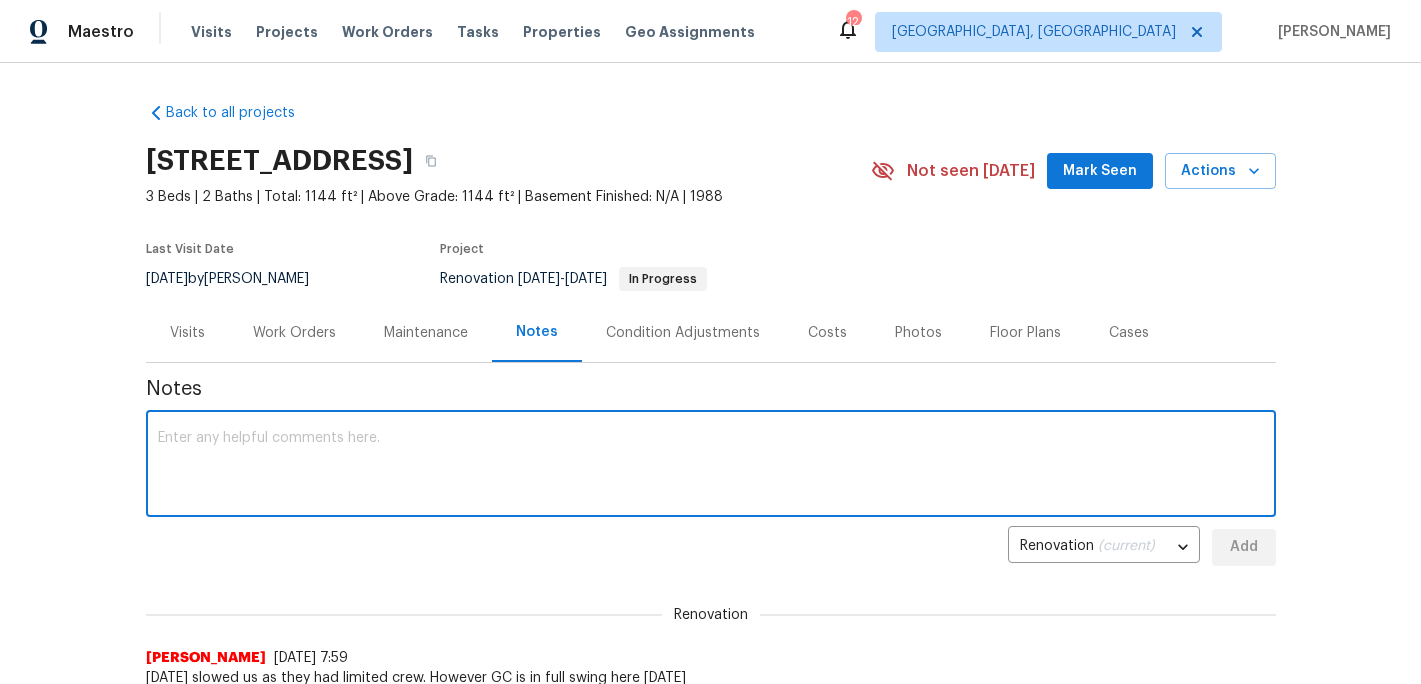 click at bounding box center [711, 466] 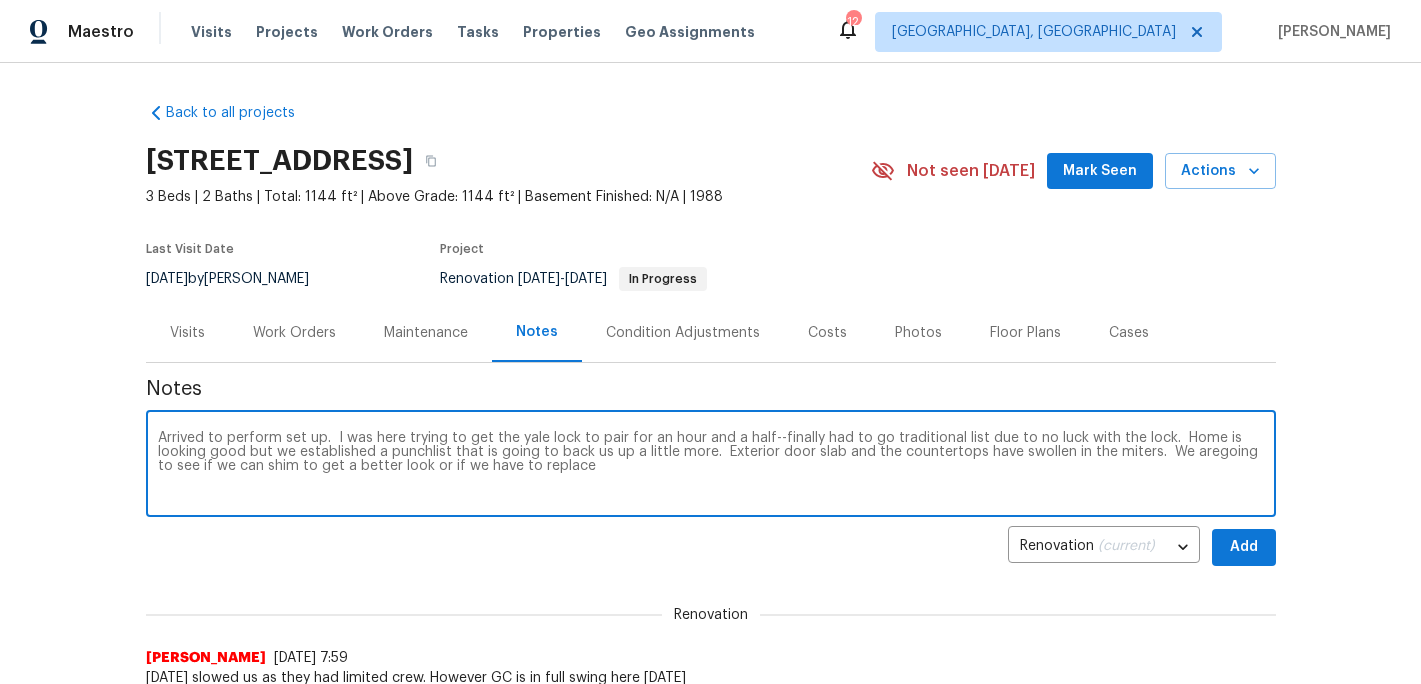click on "Arrived to perform set up.  I was here trying to get the yale lock to pair for an hour and a half--finally had to go traditional list due to no luck with the lock.  Home is looking good but we established a punchlist that is going to back us up a little more.  Exterior door slab and the countertops have swollen in the miters.  We aregoing to see if we can shim to get a better look or if we have to replace" at bounding box center [711, 466] 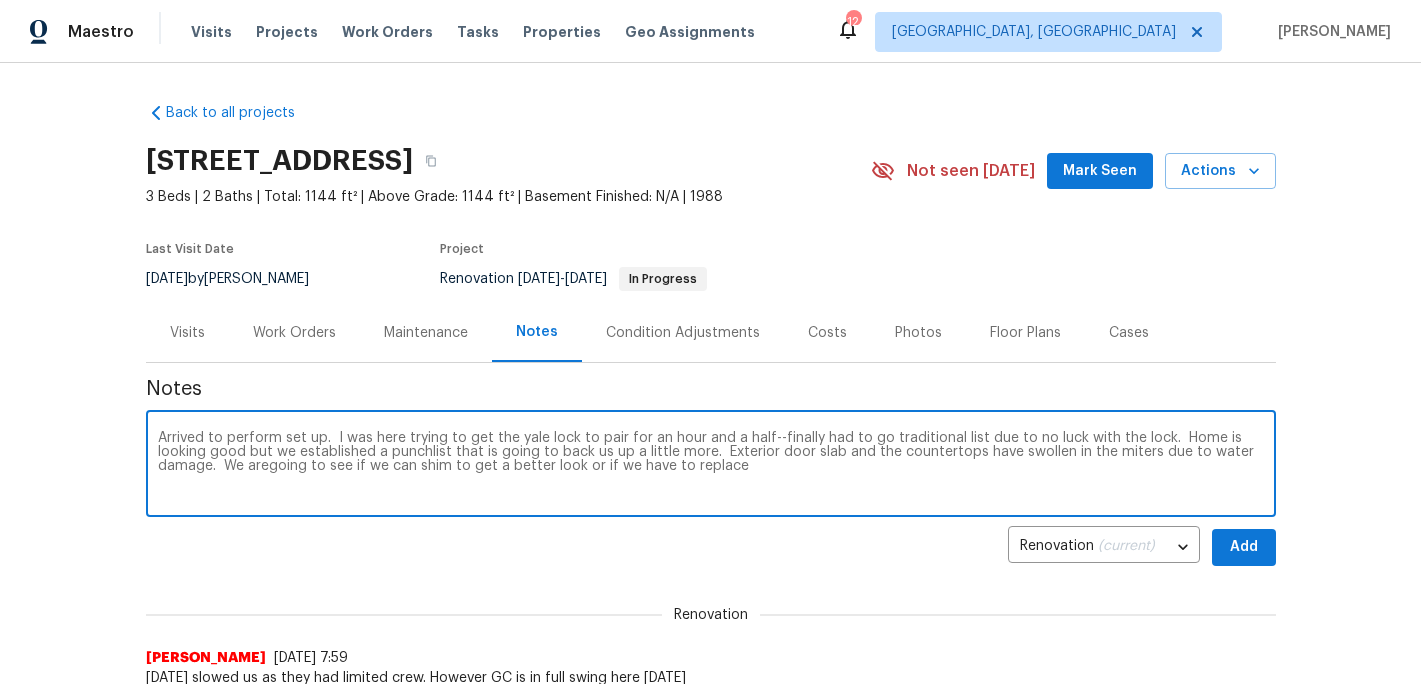 click on "Arrived to perform set up.  I was here trying to get the yale lock to pair for an hour and a half--finally had to go traditional list due to no luck with the lock.  Home is looking good but we established a punchlist that is going to back us up a little more.  Exterior door slab and the countertops have swollen in the miters due to water damage.  We aregoing to see if we can shim to get a better look or if we have to replace" at bounding box center [711, 466] 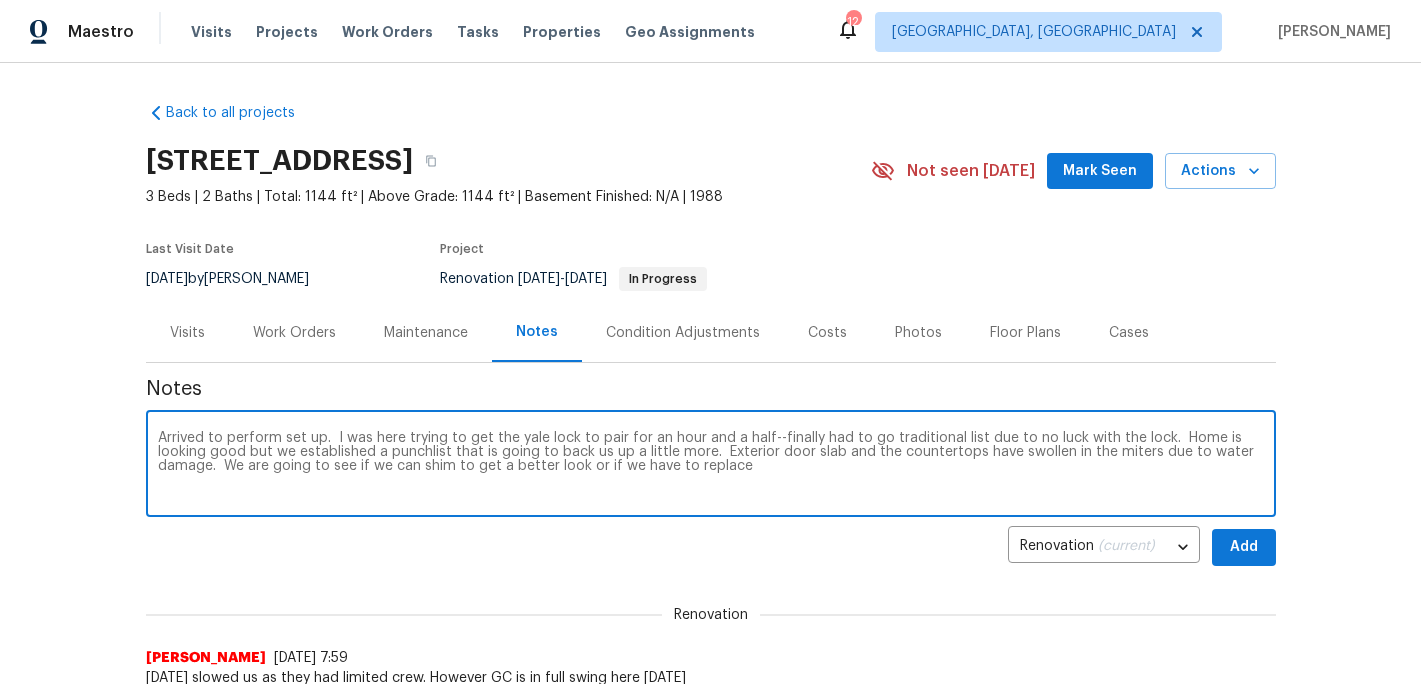 click on "Arrived to perform set up.  I was here trying to get the yale lock to pair for an hour and a half--finally had to go traditional list due to no luck with the lock.  Home is looking good but we established a punchlist that is going to back us up a little more.  Exterior door slab and the countertops have swollen in the miters due to water damage.  We are going to see if we can shim to get a better look or if we have to replace" at bounding box center (711, 466) 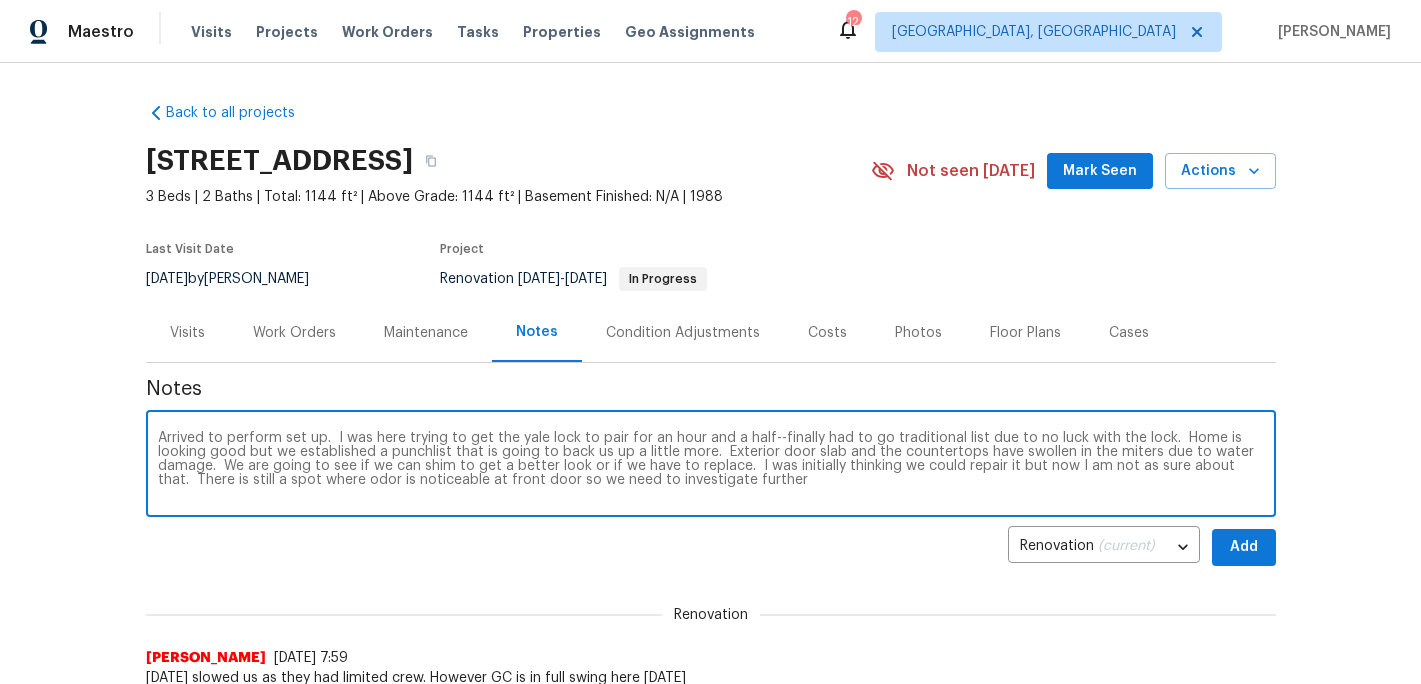 click on "Arrived to perform set up.  I was here trying to get the yale lock to pair for an hour and a half--finally had to go traditional list due to no luck with the lock.  Home is looking good but we established a punchlist that is going to back us up a little more.  Exterior door slab and the countertops have swollen in the miters due to water damage.  We are going to see if we can shim to get a better look or if we have to replace.  I was initially thinking we could repair it but now I am not as sure about that.  There is still a spot where odor is noticeable at front door so we need to investigate further" at bounding box center [711, 466] 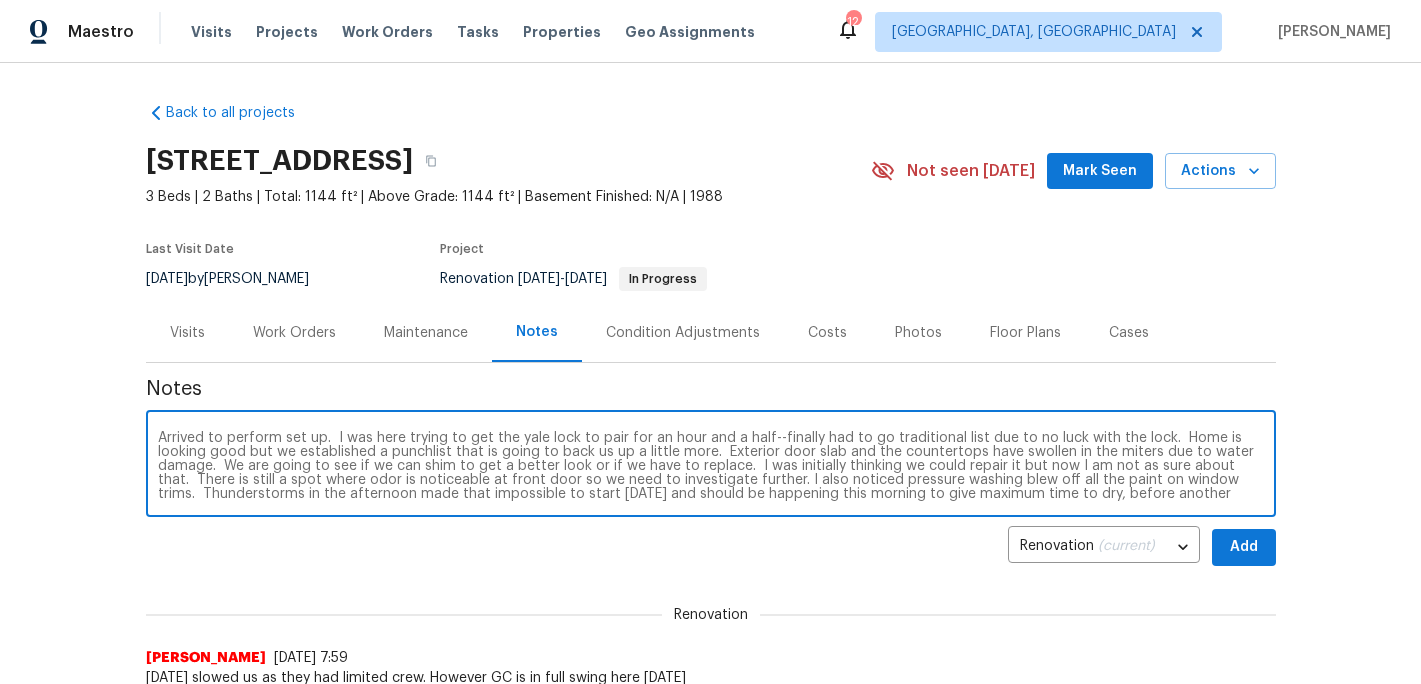 scroll, scrollTop: 14, scrollLeft: 0, axis: vertical 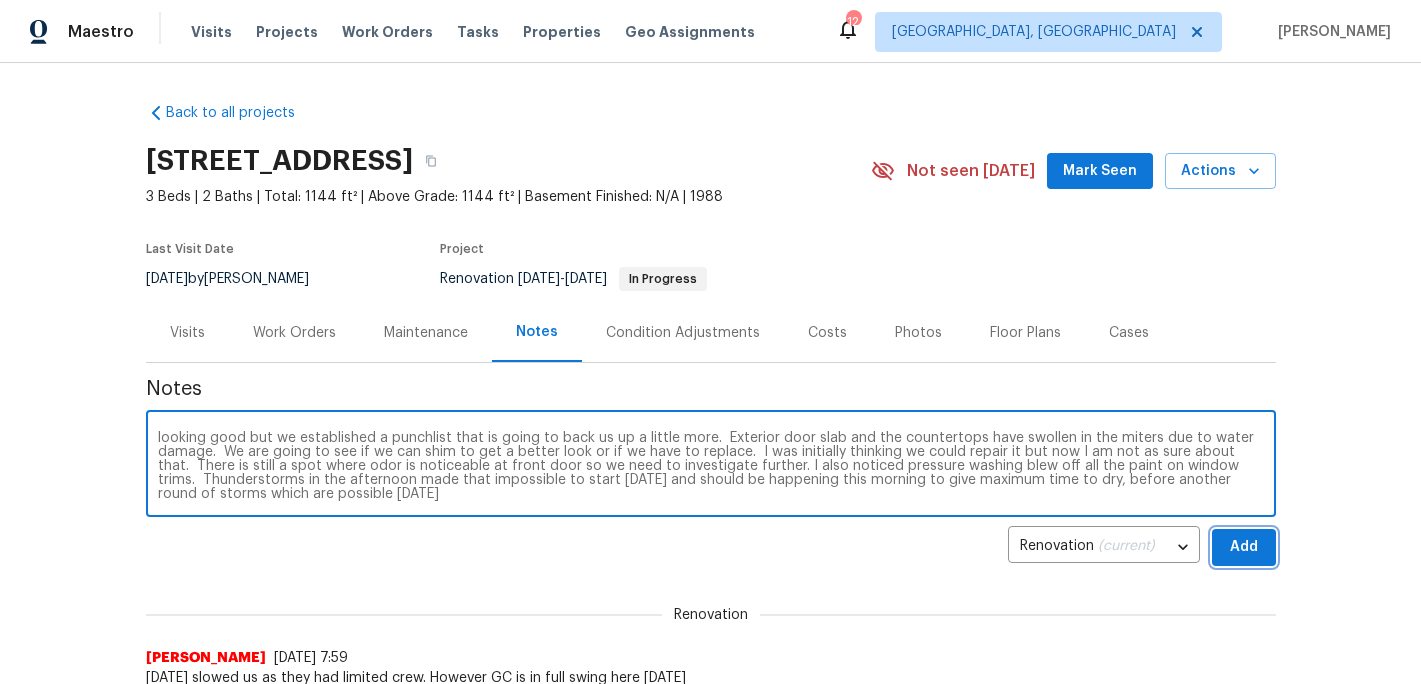 click on "Add" at bounding box center [1244, 547] 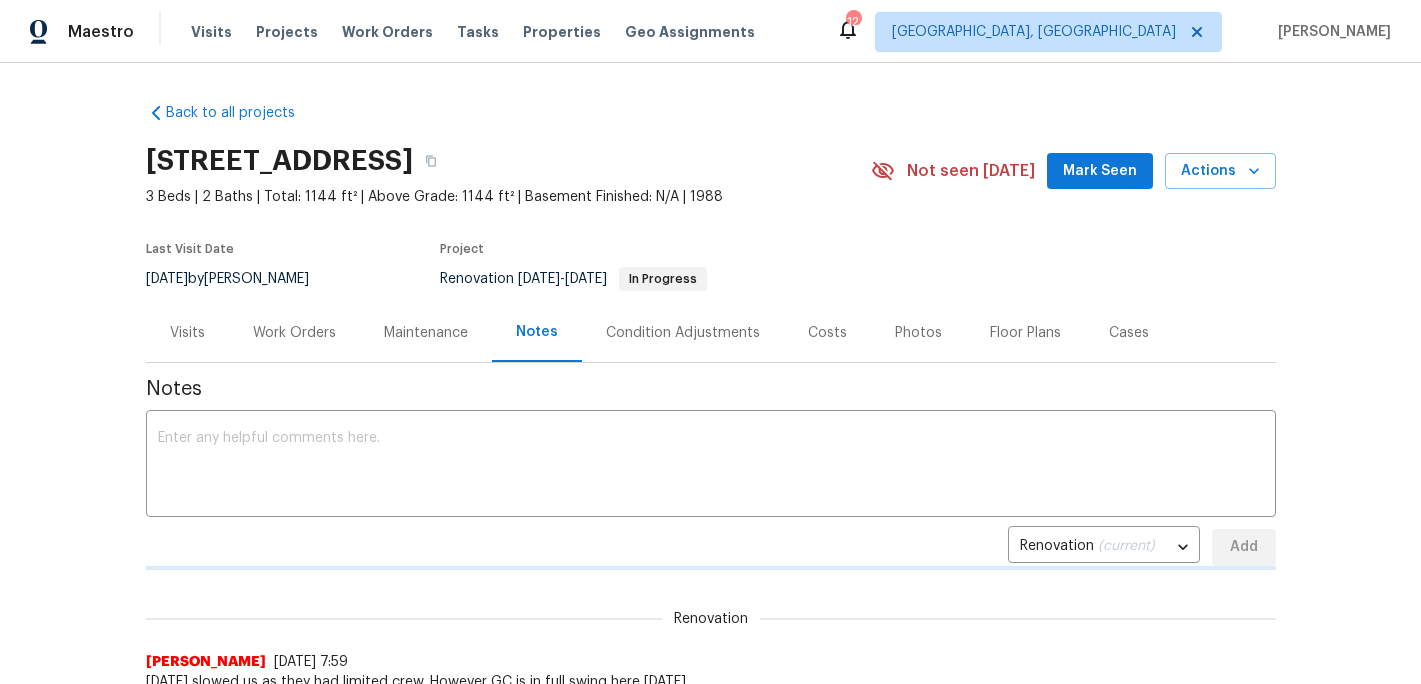 scroll, scrollTop: 0, scrollLeft: 0, axis: both 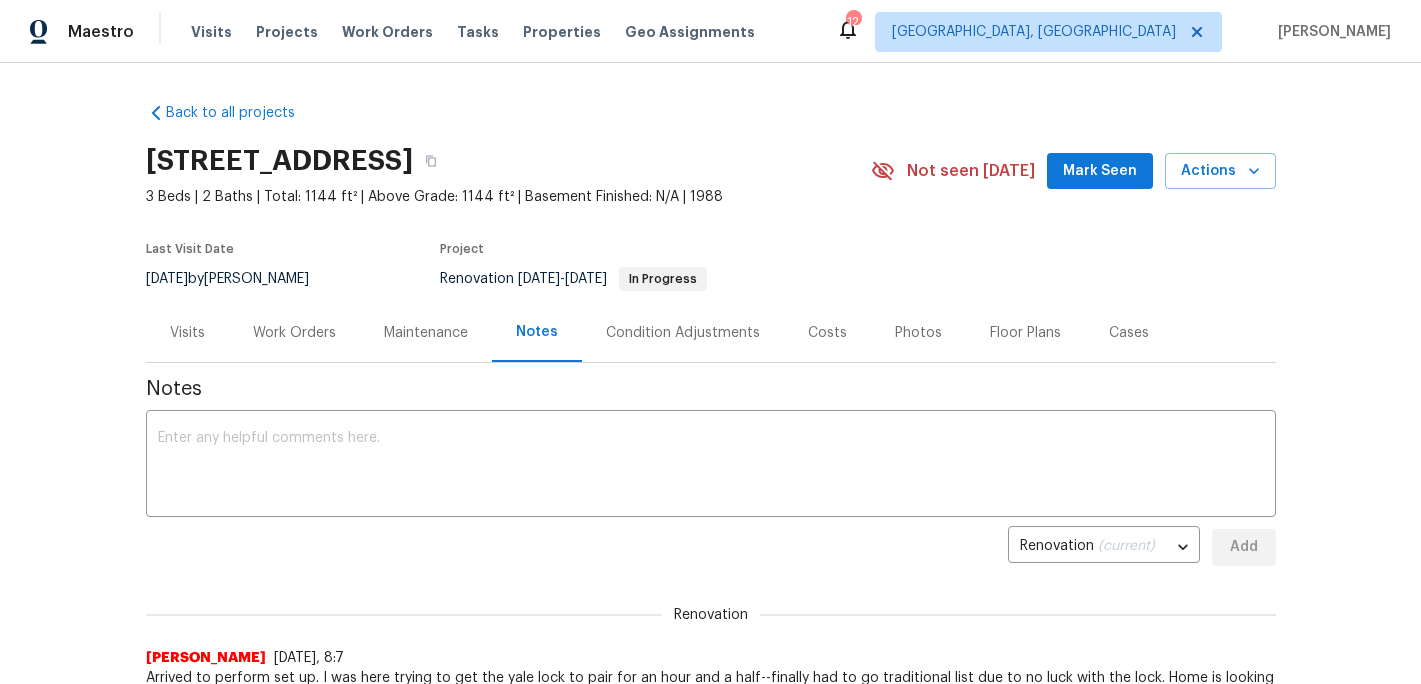 click on "Mark Seen" at bounding box center (1100, 171) 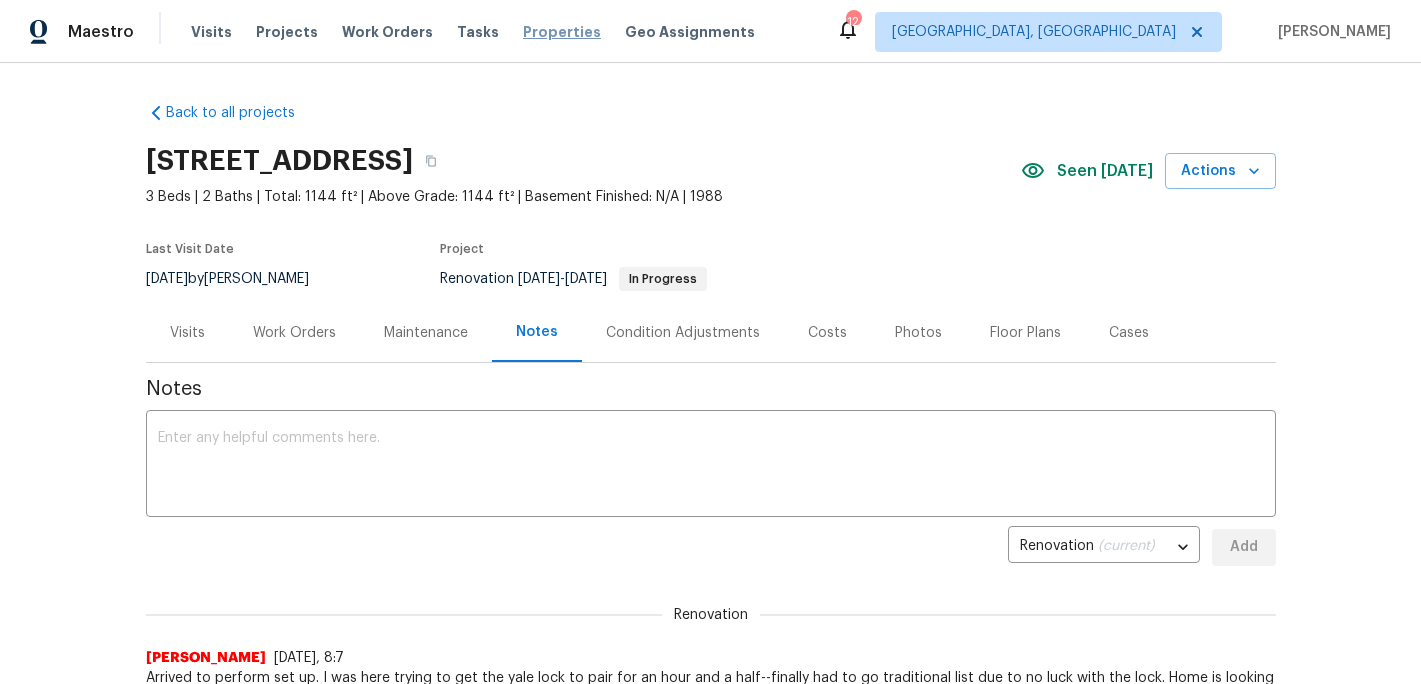 click on "Properties" at bounding box center (562, 32) 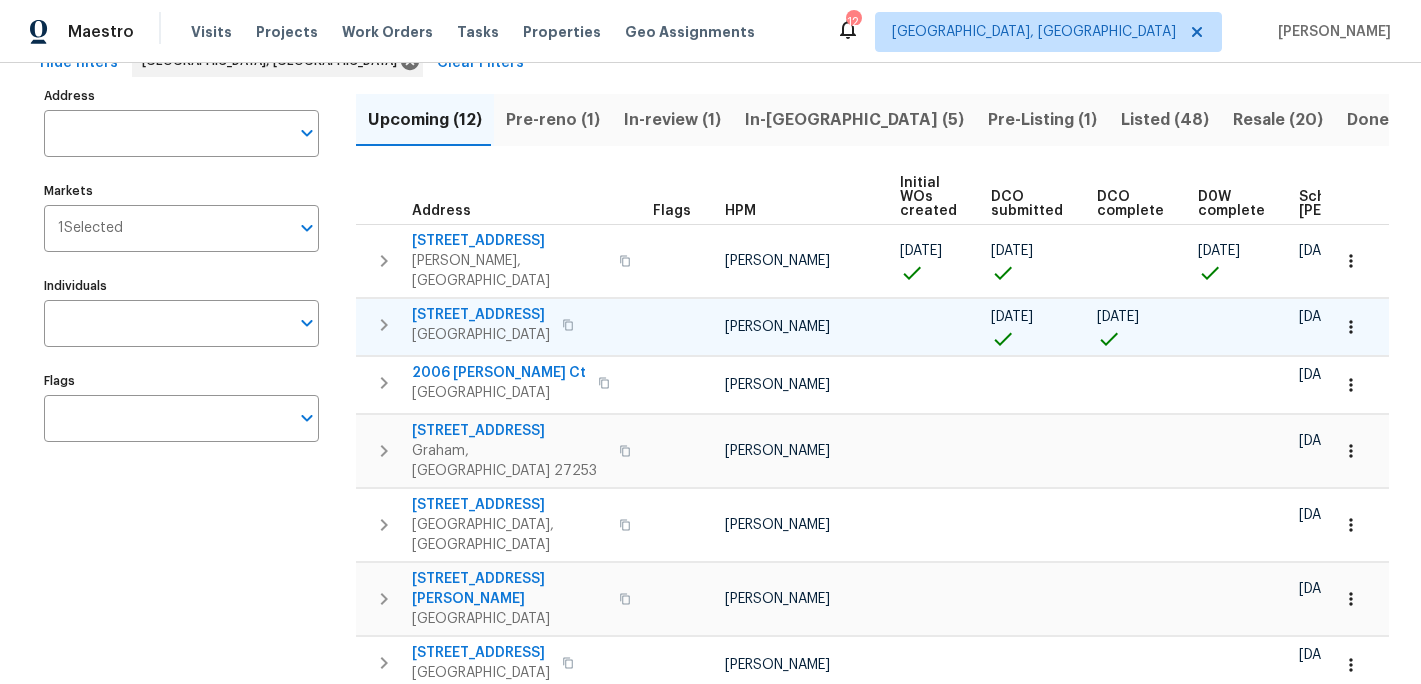 scroll, scrollTop: 120, scrollLeft: 0, axis: vertical 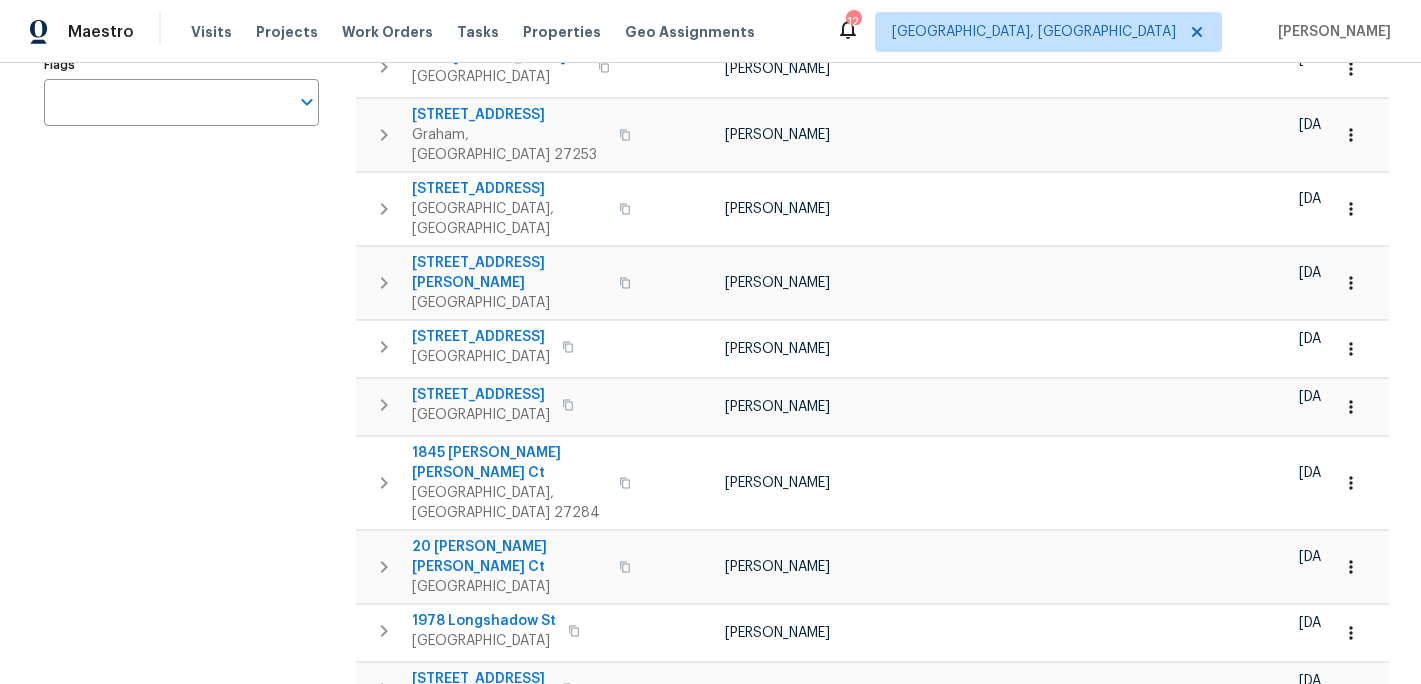 click on "Maestro Visits Projects Work Orders Tasks Properties Geo Assignments 12 Greensboro, NC Terry Tullar Properties Hide filters Greensboro, NC Clear Filters Address Address Markets 1  Selected Markets Individuals Individuals Flags Flags Upcoming (12) Pre-reno (1) In-review (1) In-reno (5) Pre-Listing (1) Listed (48) Resale (20) Done (656) Unknown (0) Address Flags HPM Initial WOs created DCO submitted DCO complete D0W complete Scheduled COE Scheduled LCO Ready Date 854 Creek Crossing Trl Whitsett, NC 27377 Terry Tullar 07/09/25 07/07/25 07/09/25 07/15/25 07/16/25 6880 Ironwood Cir Greensboro, NC 27410 Ken Romain 07/13/25 07/14/25 07/16/25 07/17/25 2006 Landon Ct Burlington, NC 27217 Terry Tullar 07/17/25 07/18/25 516 Wentworth Dr Graham, NC 27253 Terry Tullar 07/22/25 07/23/25 5272 Esher Dr Walkertown, NC 27051 Ken Romain 07/22/25 07/23/25 315 Torey Pines Ct Winston Salem, NC 27105 Ken Romain 07/22/25 07/23/25 12 Silverbrook Ct Mc Leansville, NC 27301 Terry Tullar 07/29/25 07/30/25 4107 Summerglen Dr Terry Tullar" at bounding box center [710, 342] 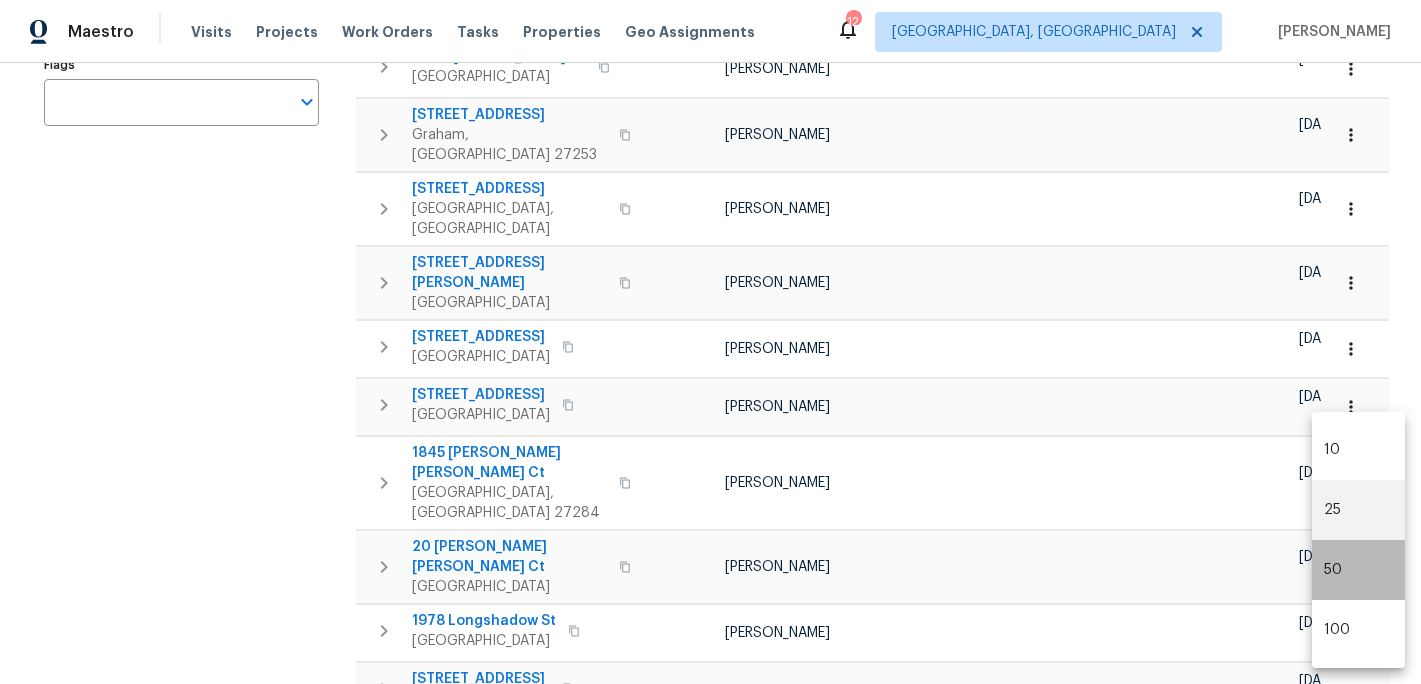 click on "50" at bounding box center (1358, 570) 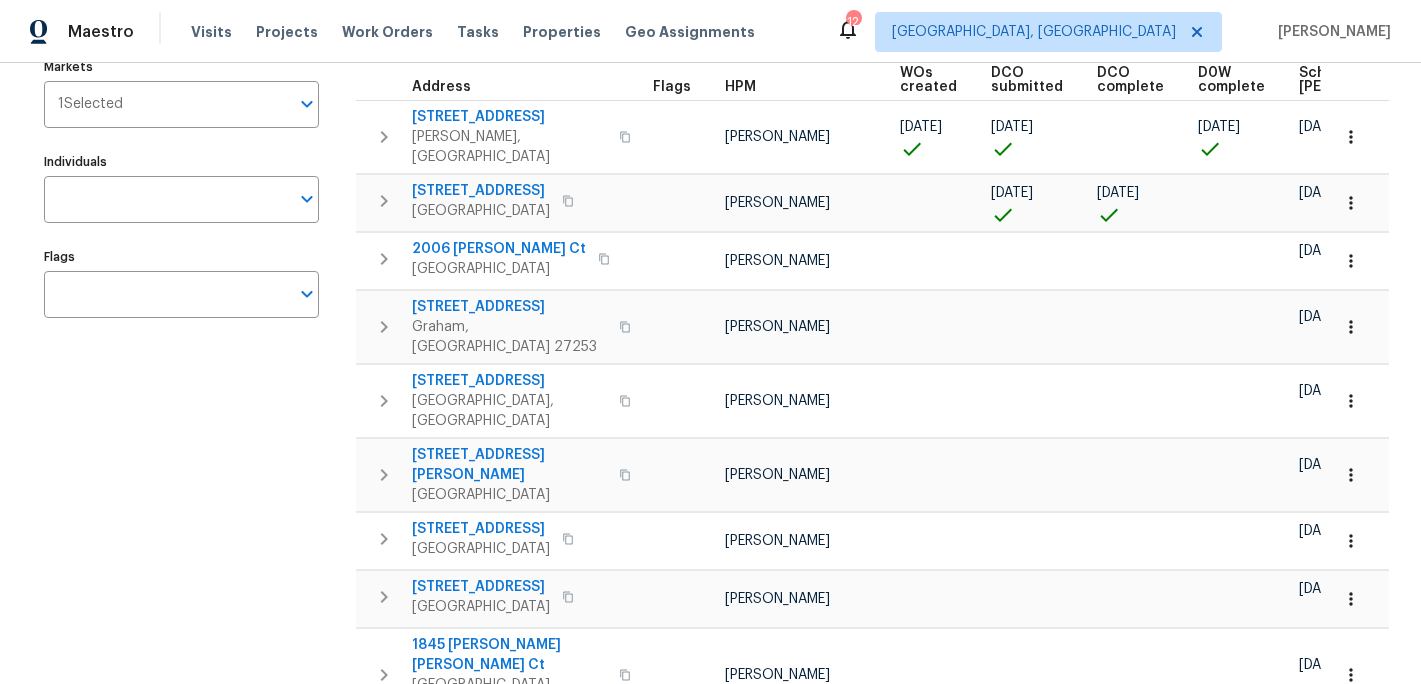 scroll, scrollTop: 218, scrollLeft: 0, axis: vertical 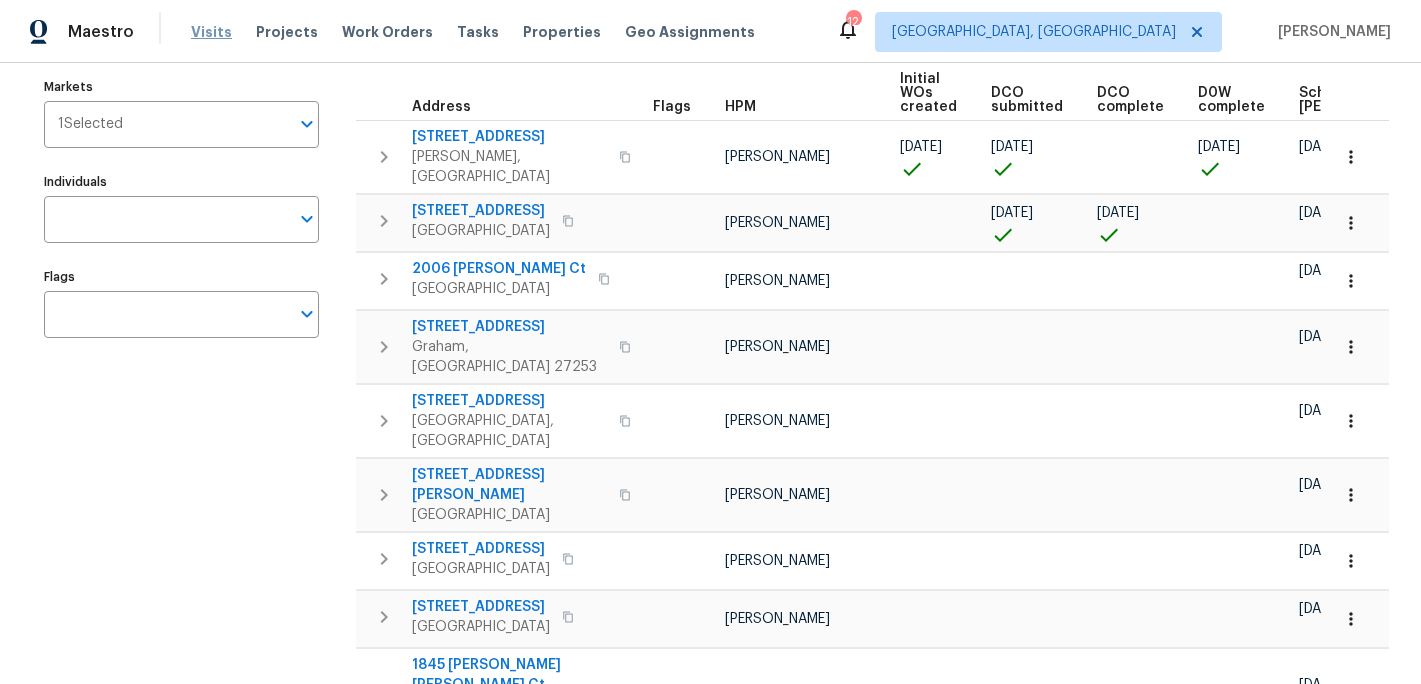 click on "Visits" at bounding box center [211, 32] 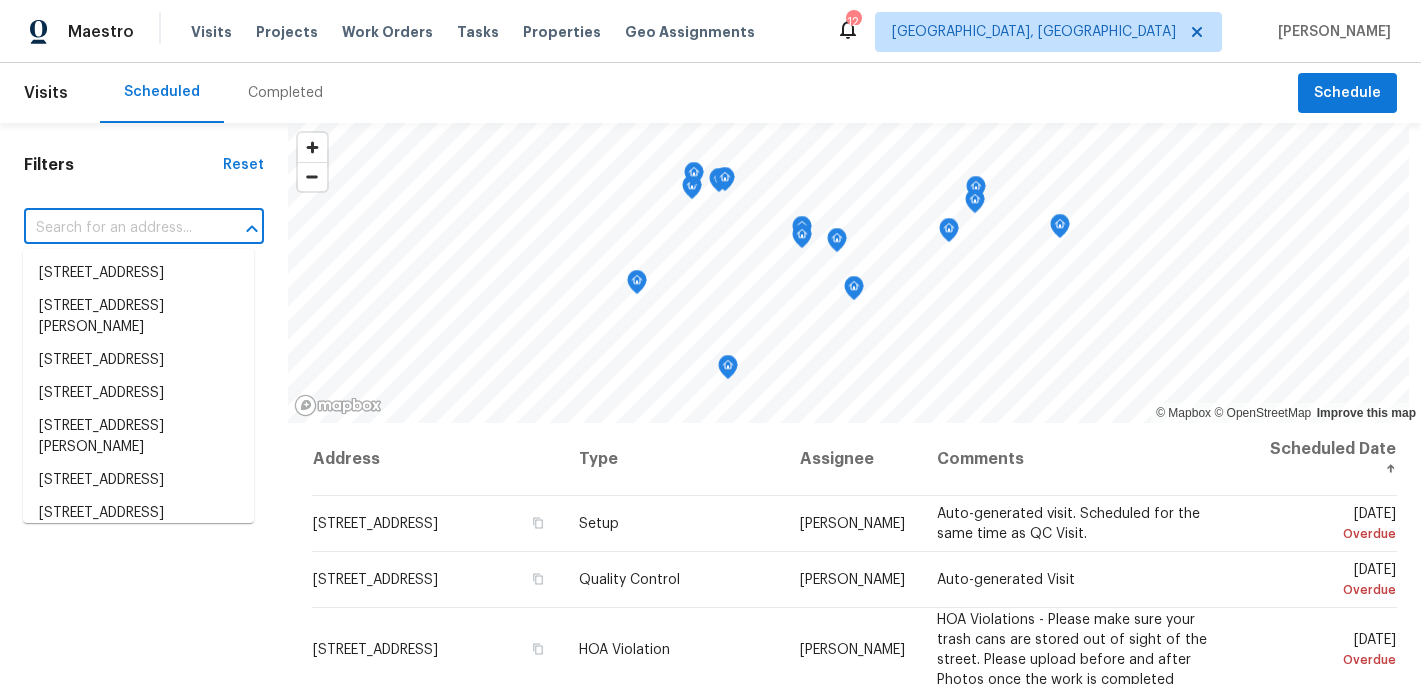 click at bounding box center [116, 228] 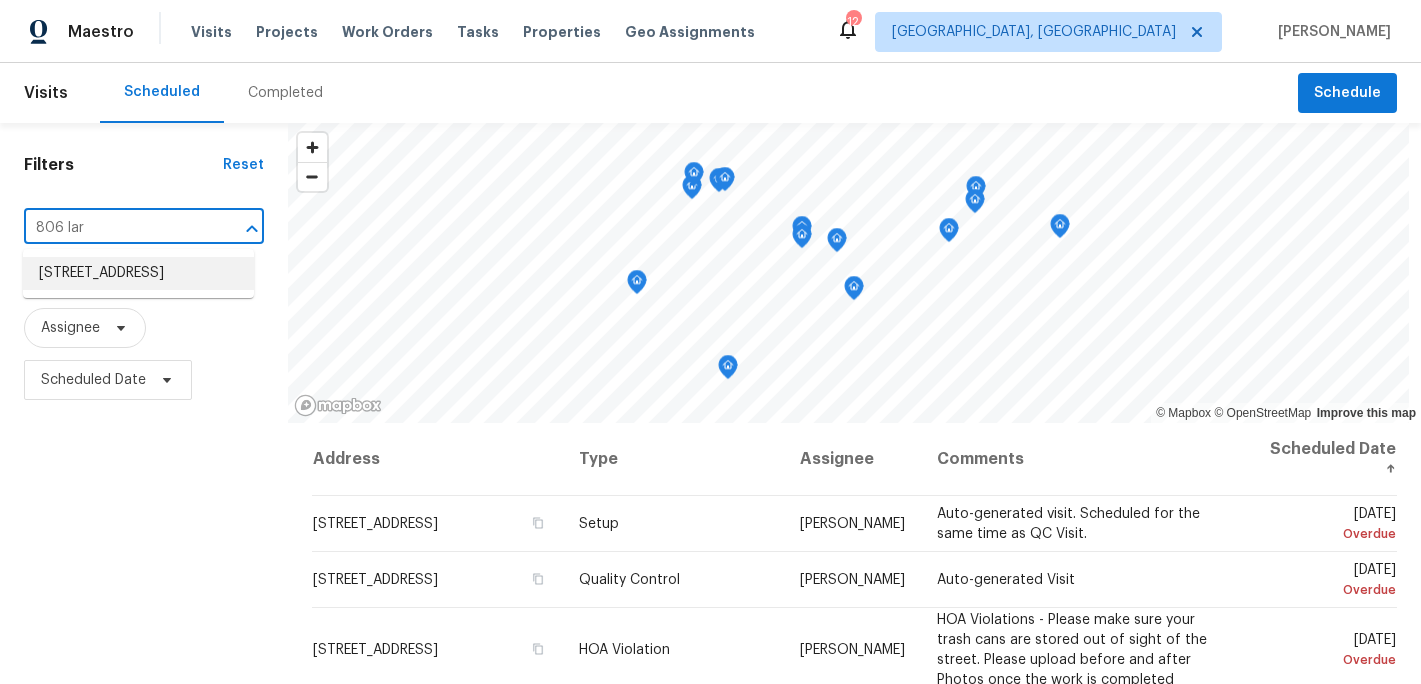 click on "806 Larkwood Dr, Greensboro, NC 27410" at bounding box center (138, 273) 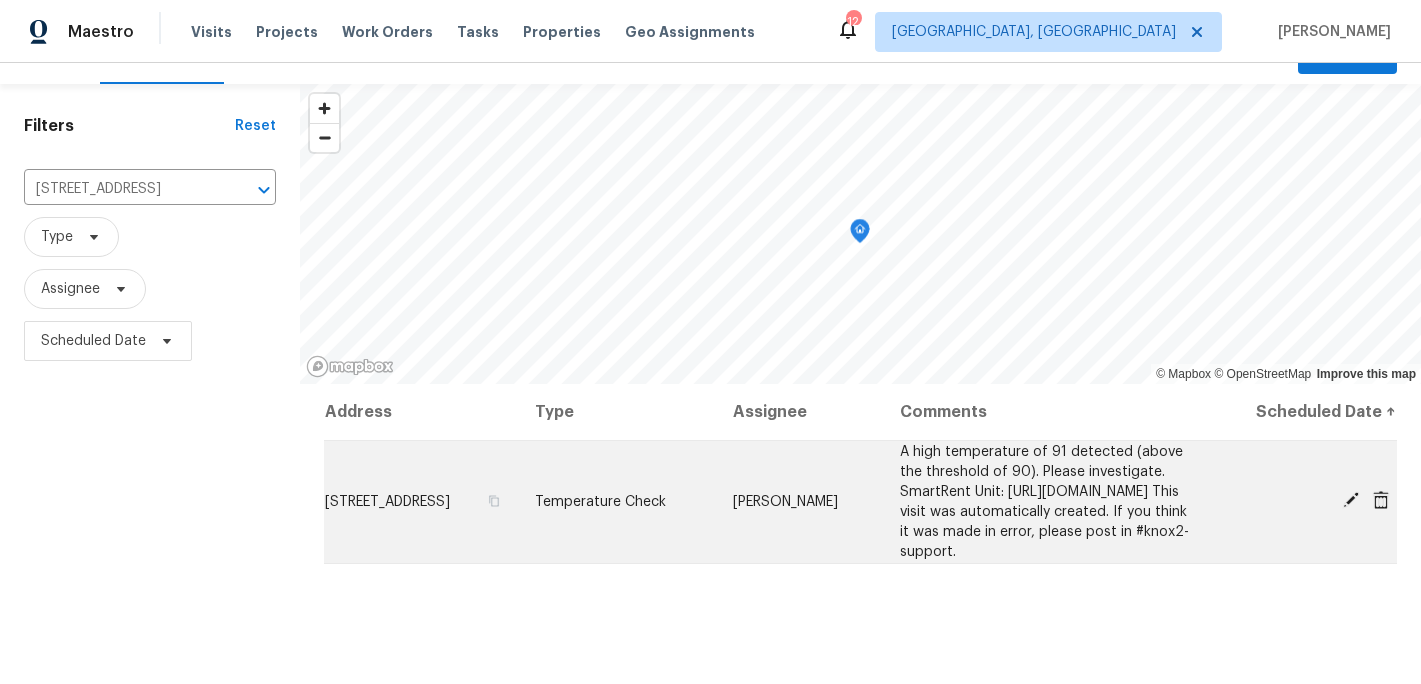 scroll, scrollTop: 0, scrollLeft: 0, axis: both 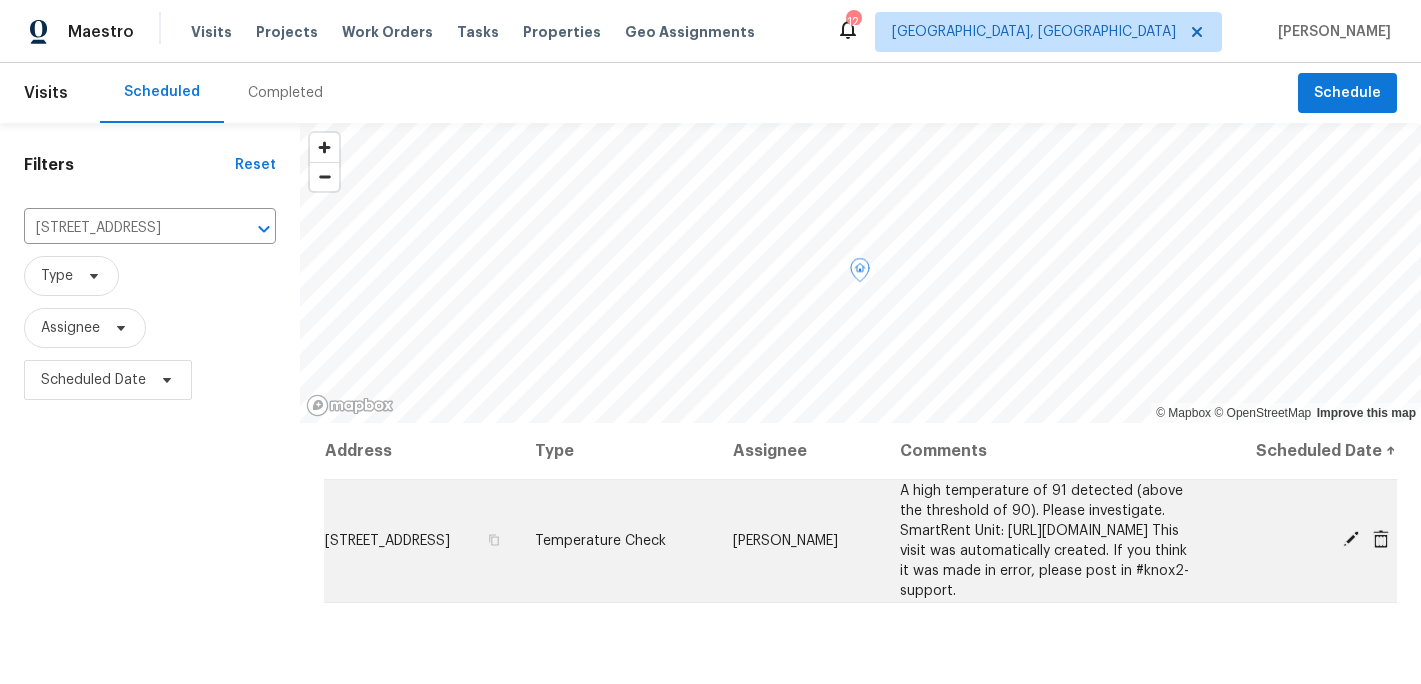 click 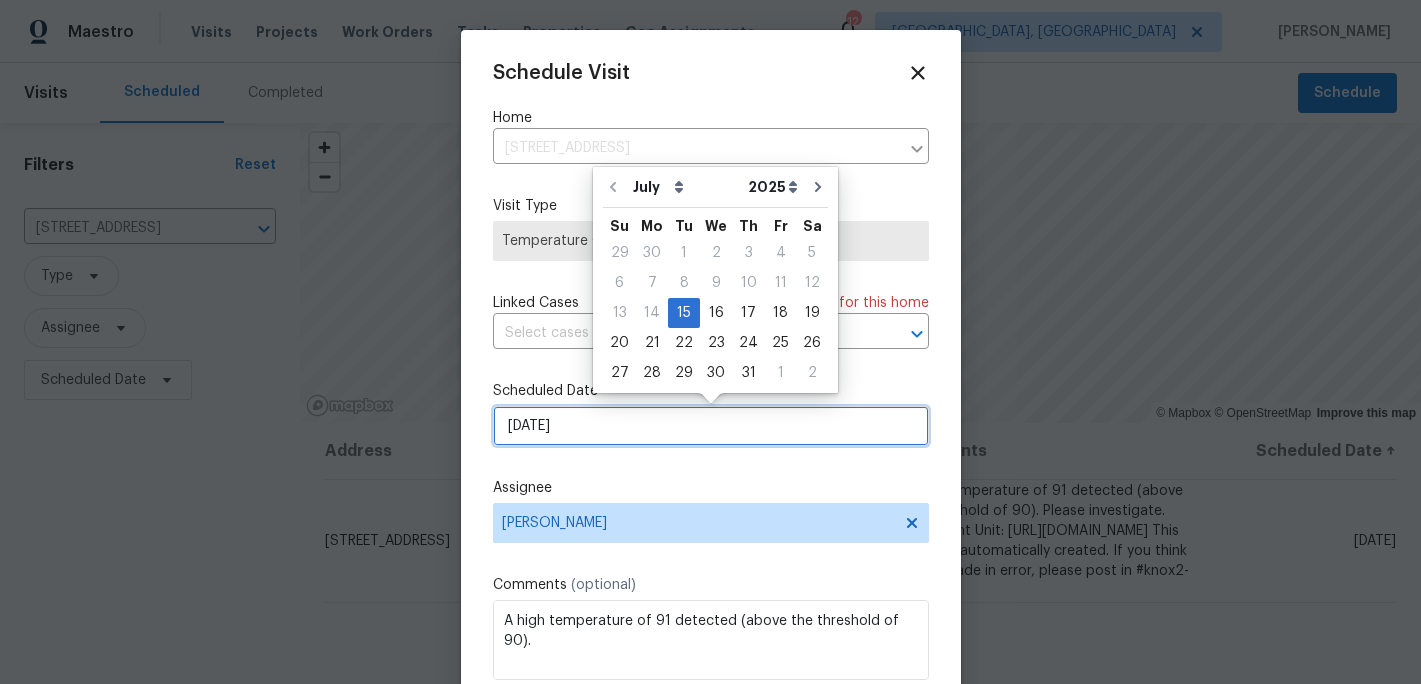 click on "7/15/2025" at bounding box center (711, 426) 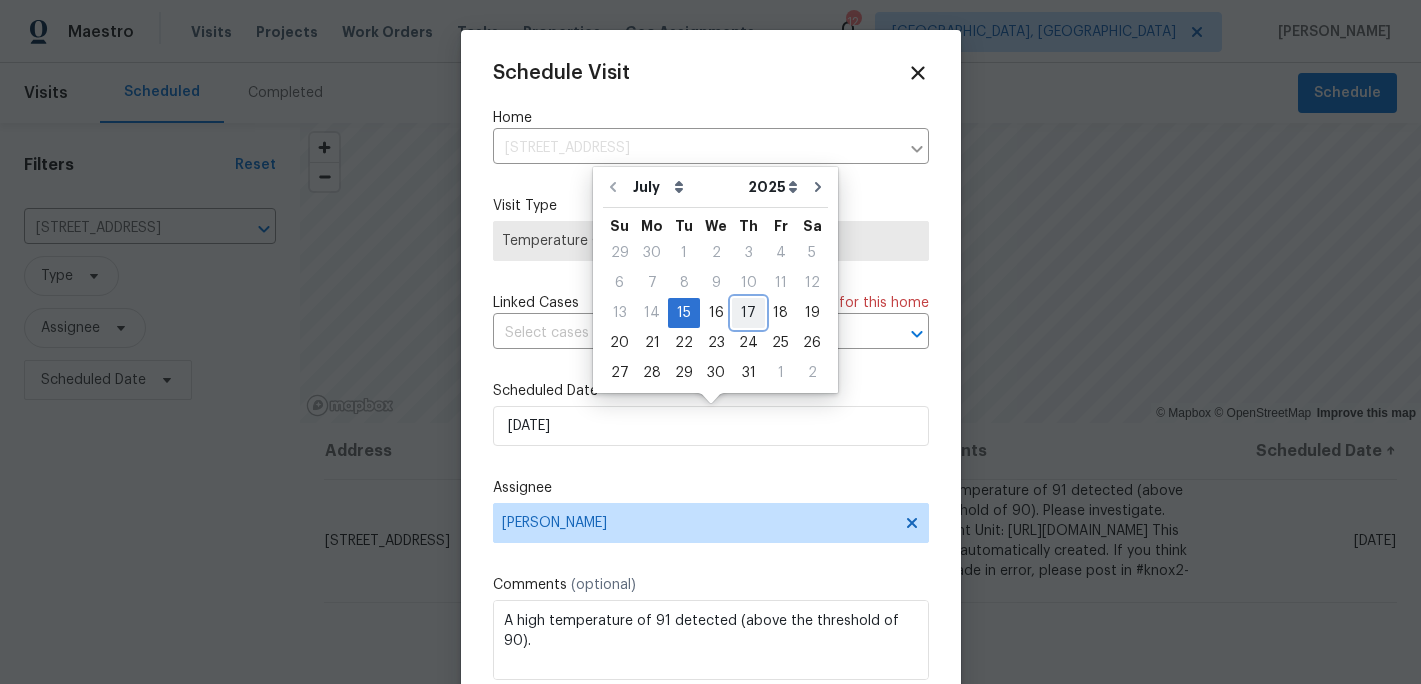 click on "17" at bounding box center (748, 313) 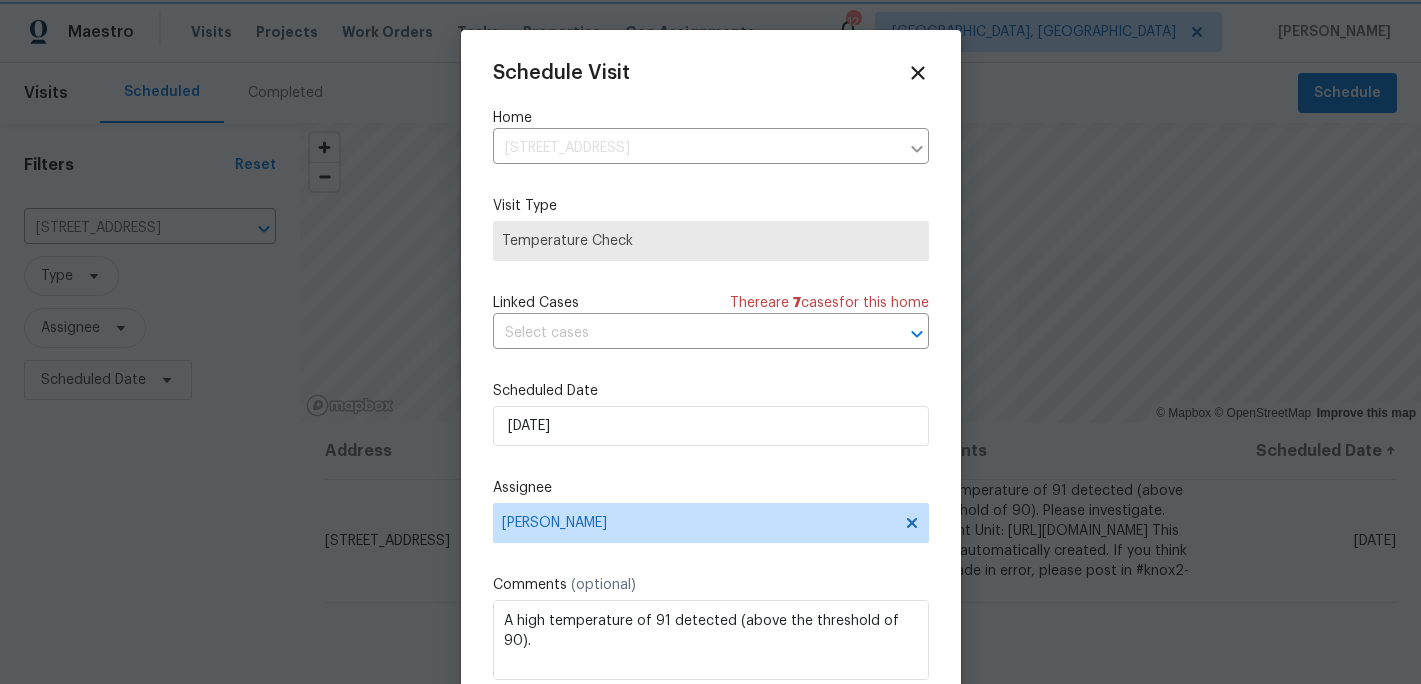 scroll, scrollTop: 36, scrollLeft: 0, axis: vertical 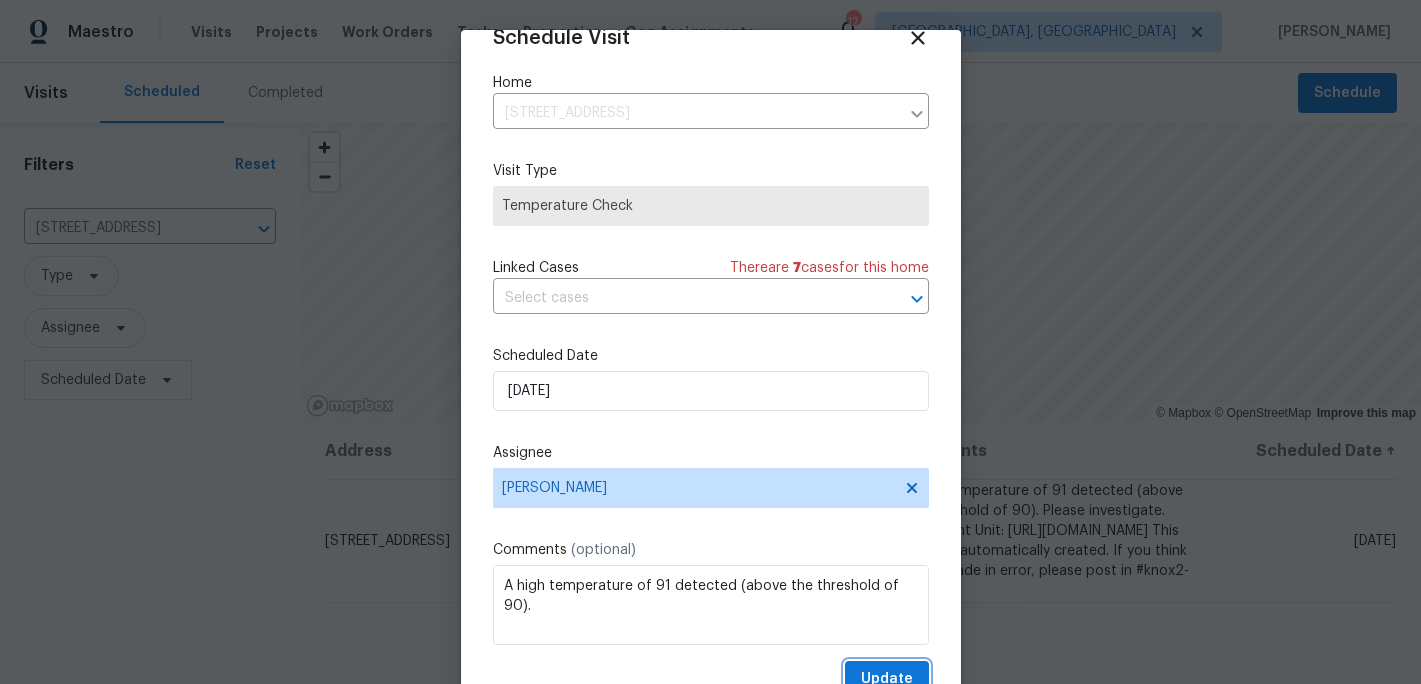 click on "Update" at bounding box center (887, 679) 